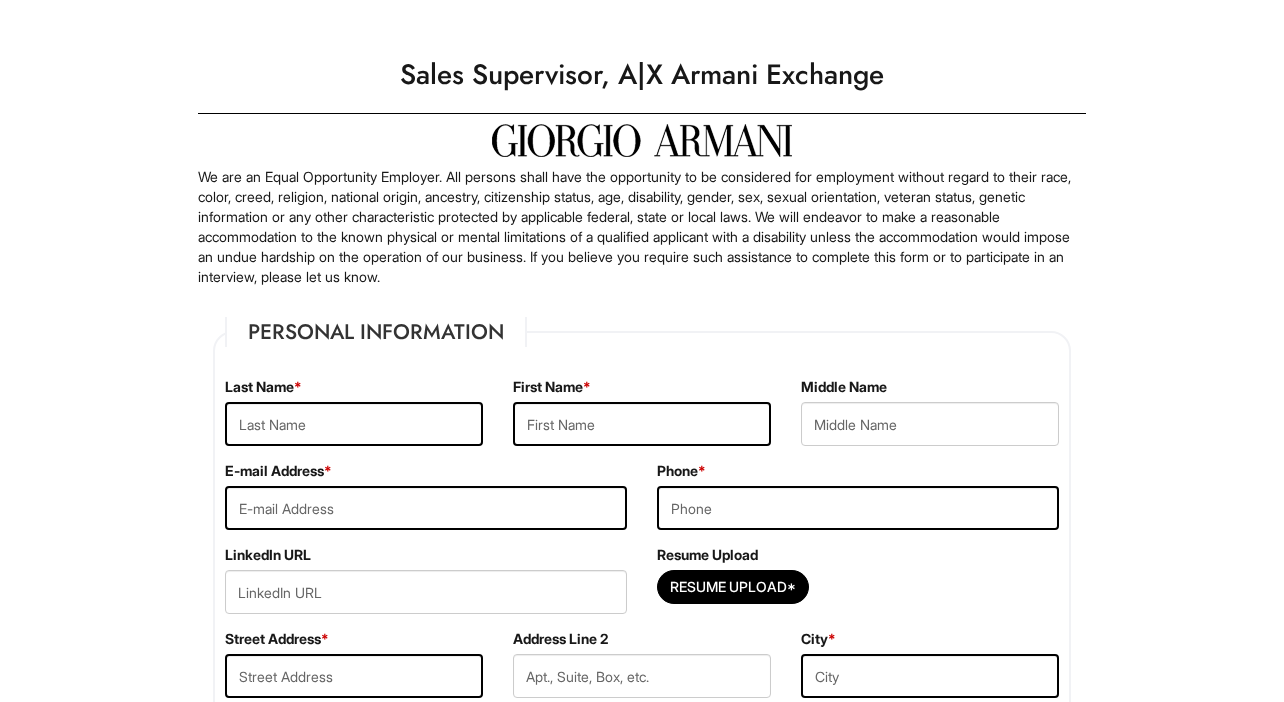 scroll, scrollTop: 41, scrollLeft: 0, axis: vertical 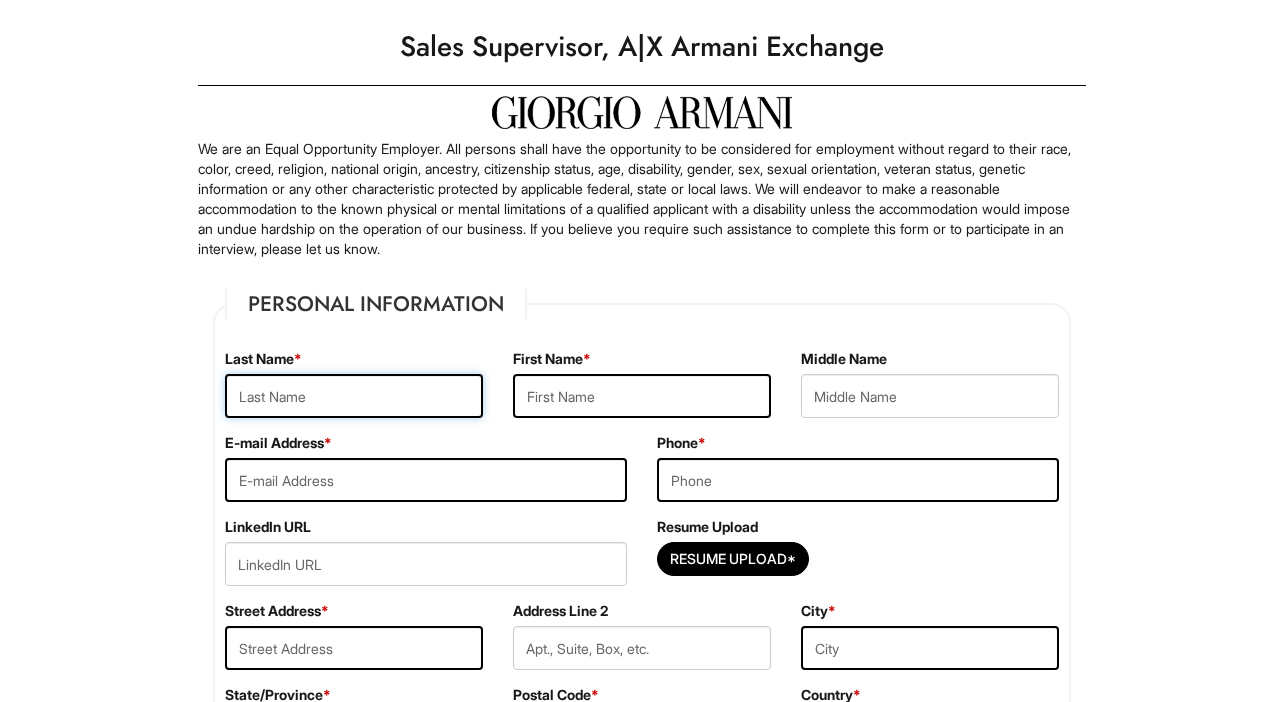 click at bounding box center (354, 396) 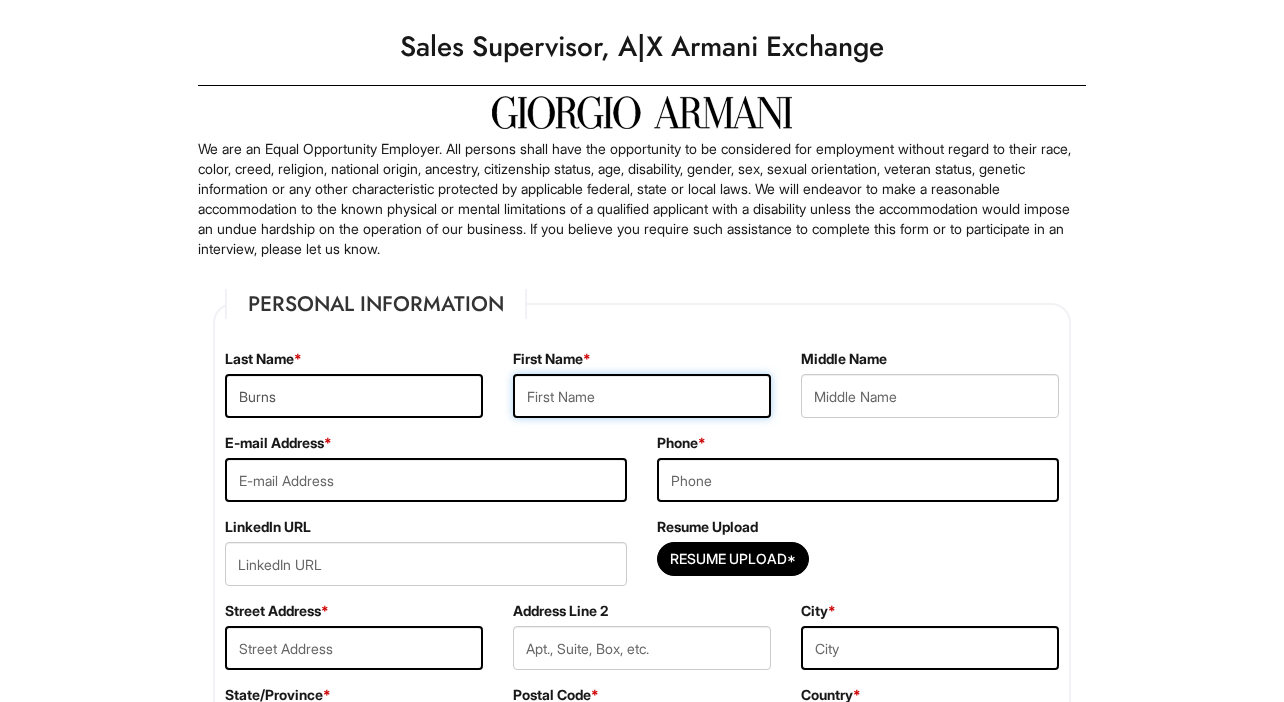type on "Alexandra" 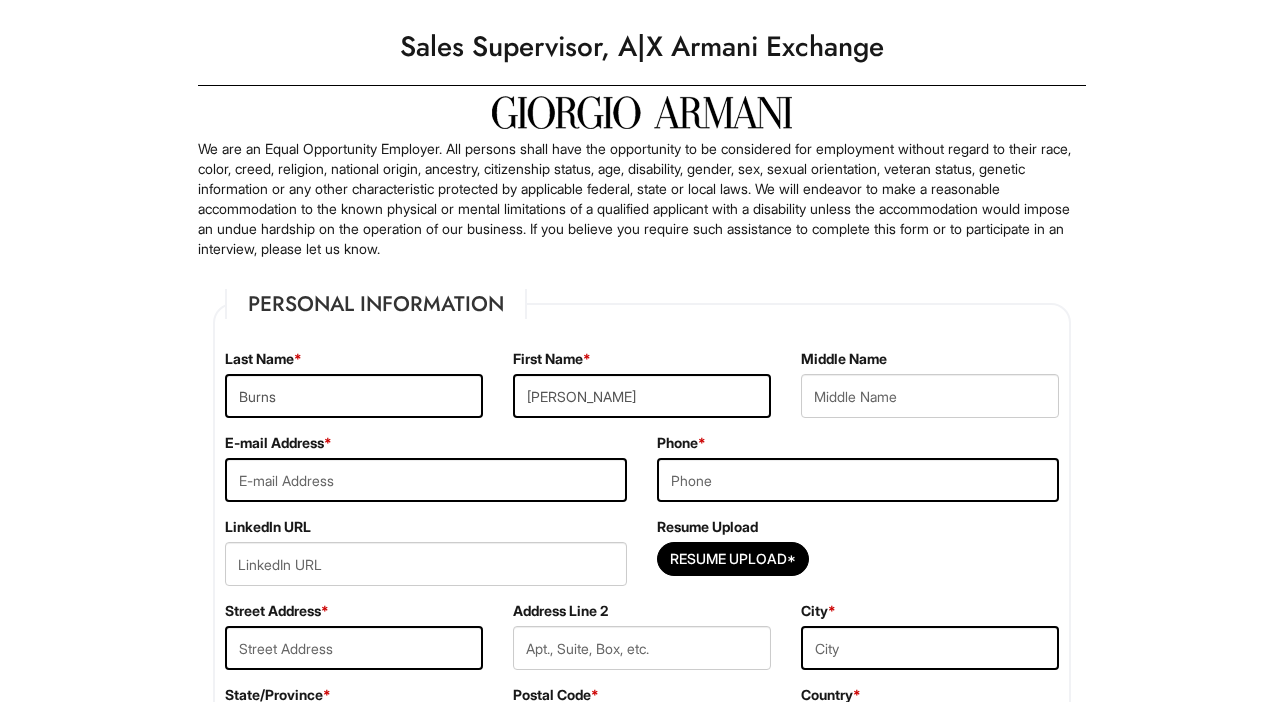 type on "Christabelle" 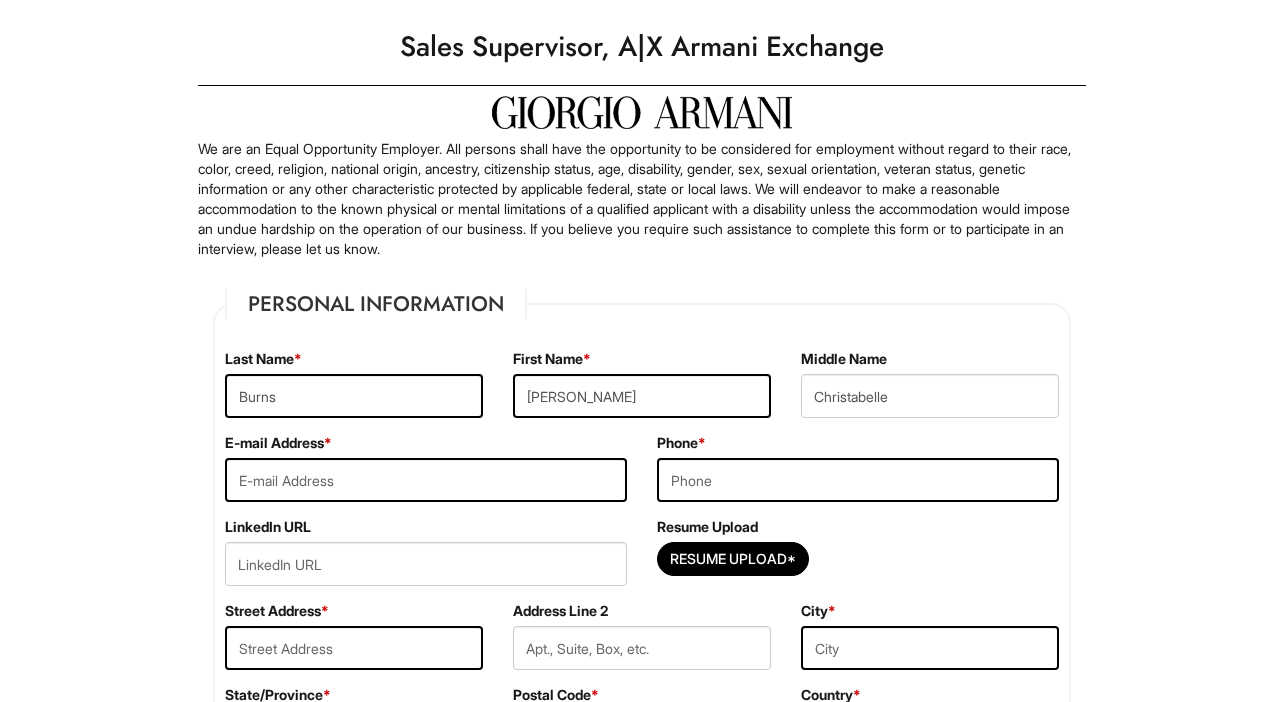 type on "lburns539@gmail.com" 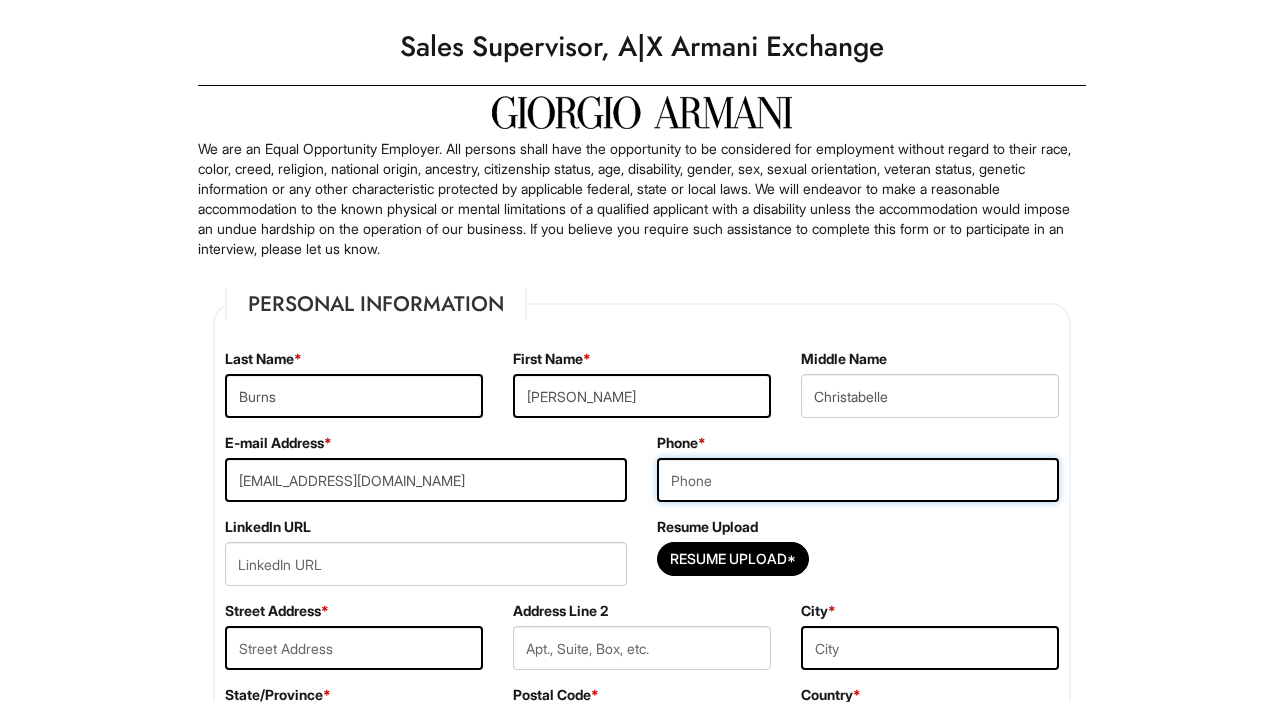 type on "4244751647" 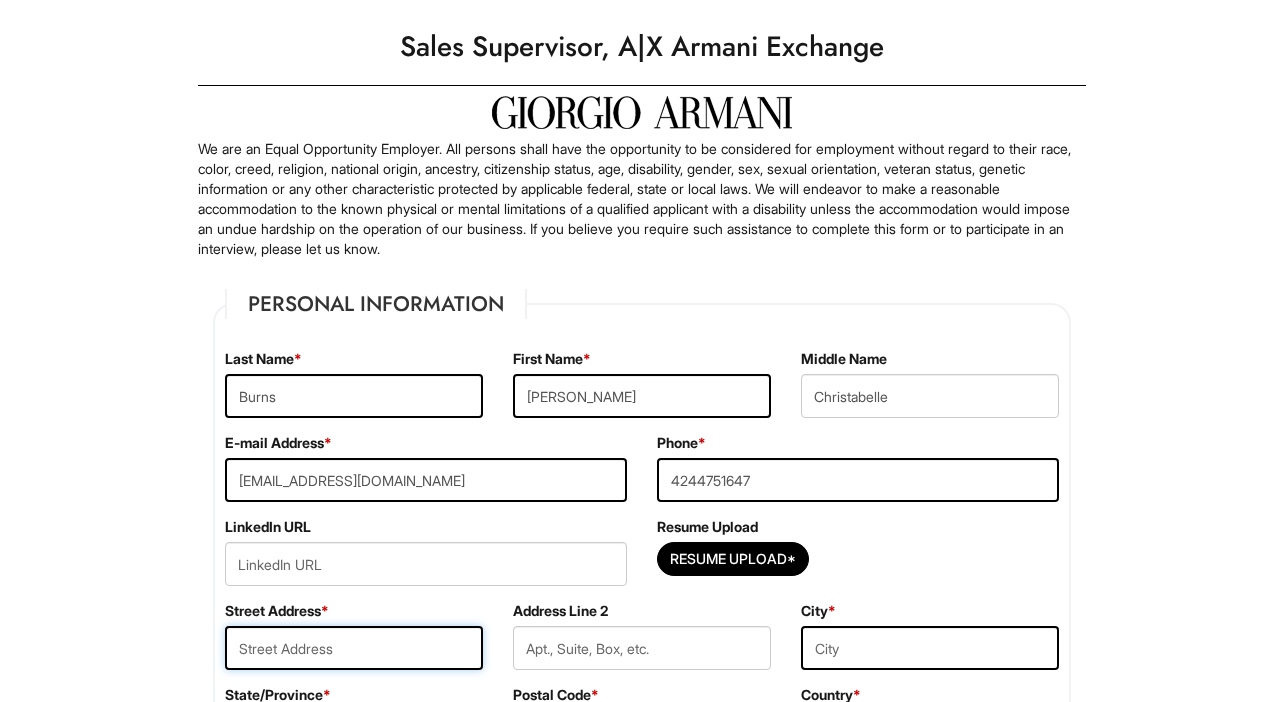 type on "23991 Ocean Ave" 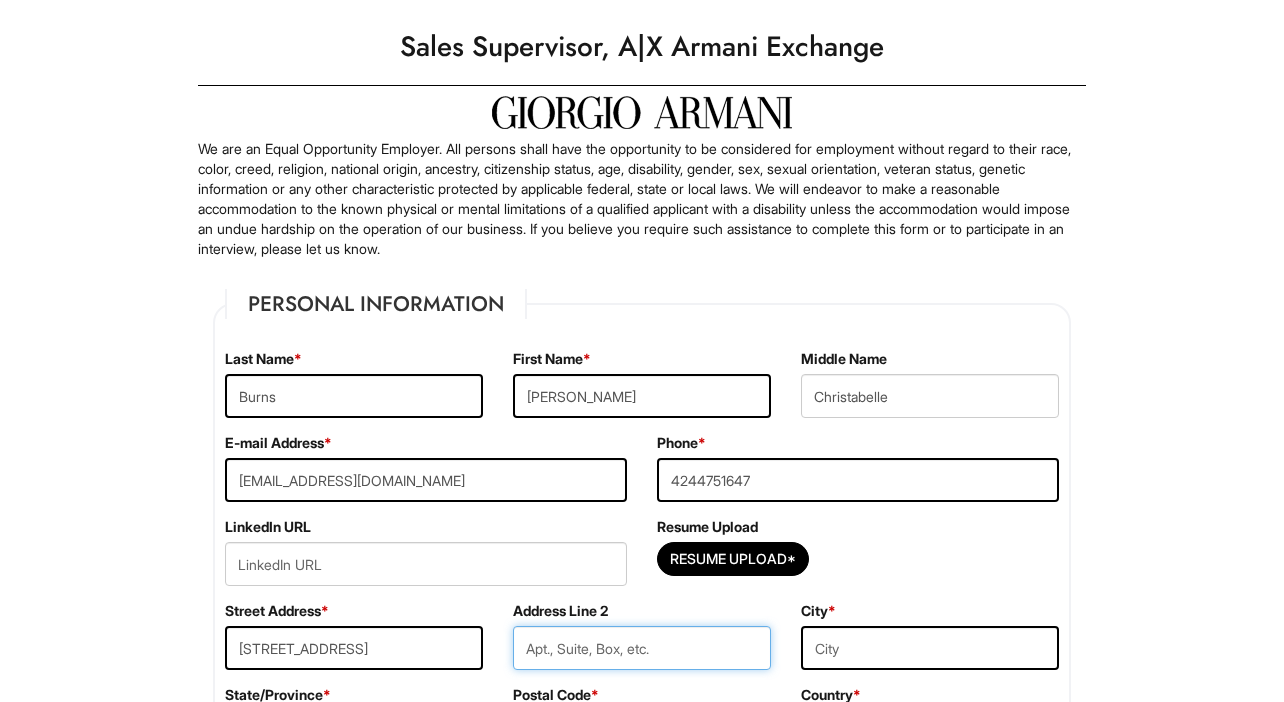 type on "11" 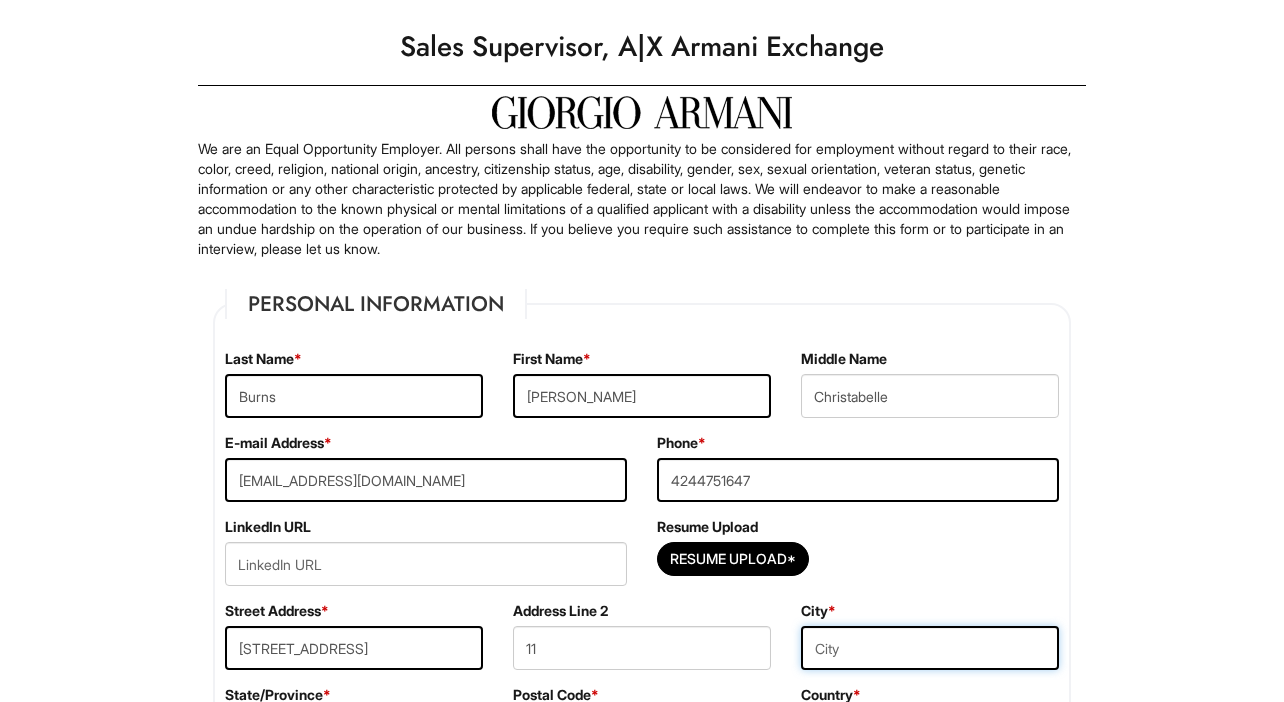 type on "Torrance" 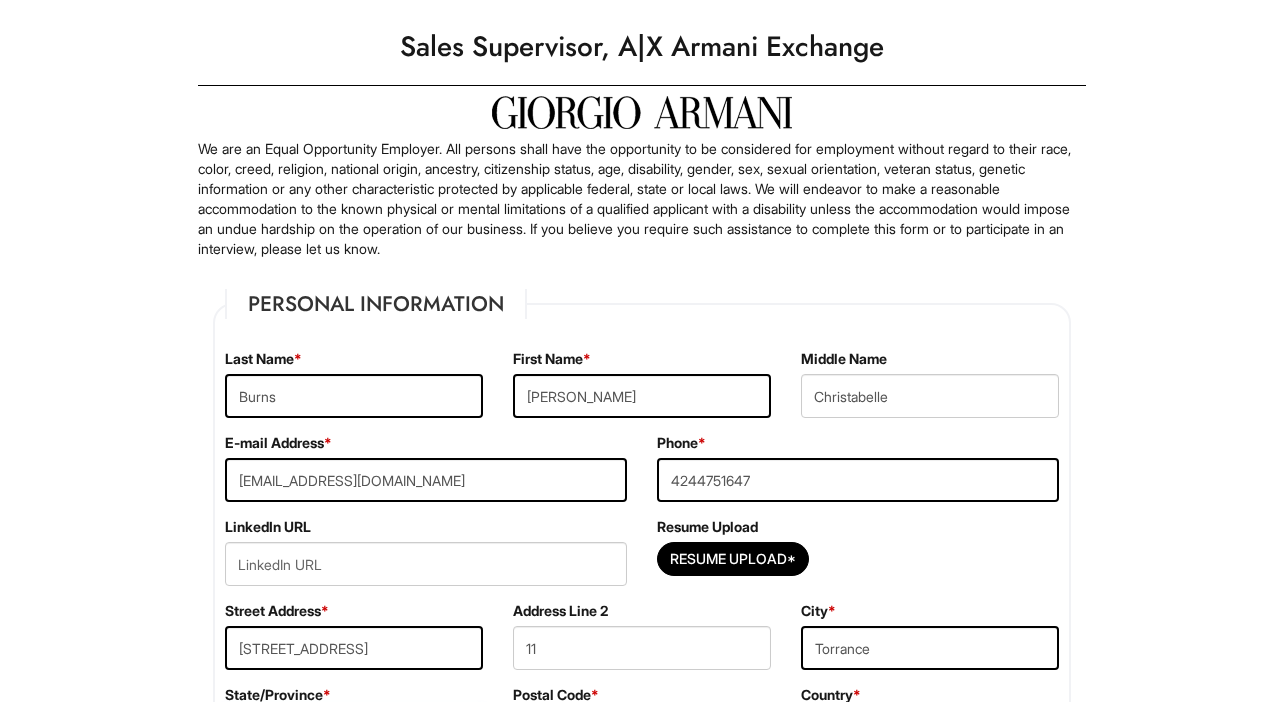 select on "CA" 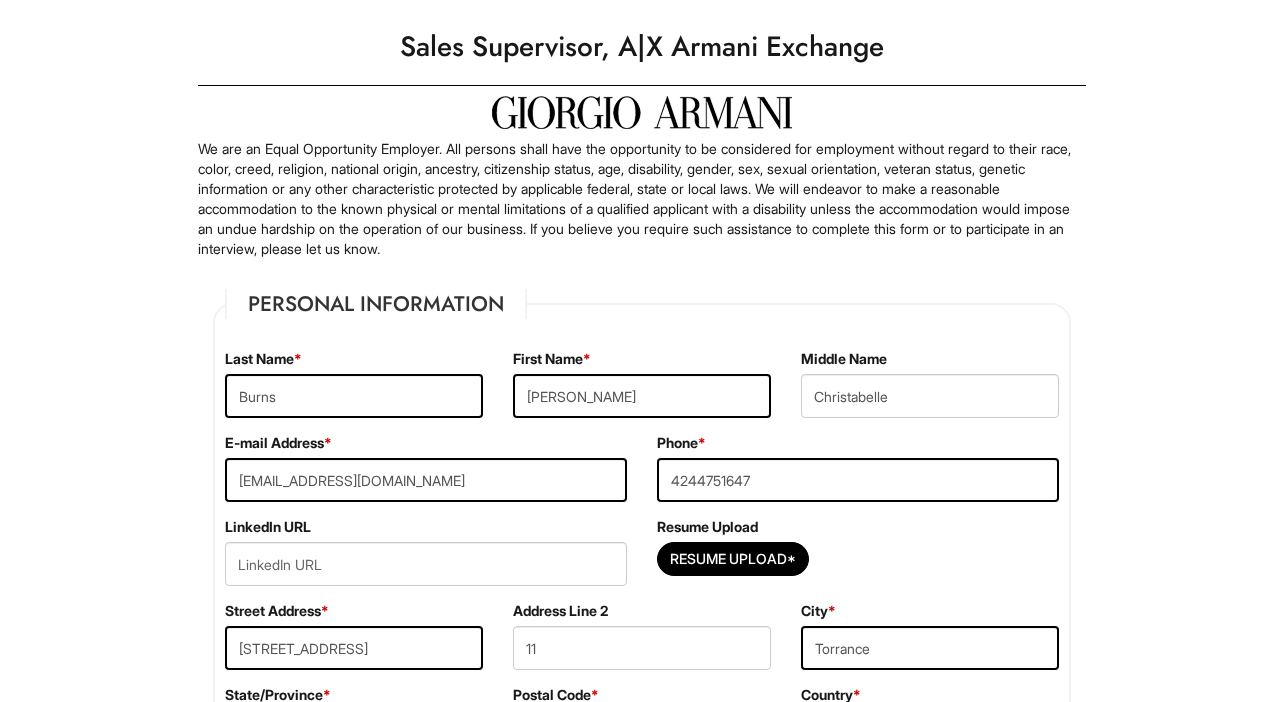 type on "90505" 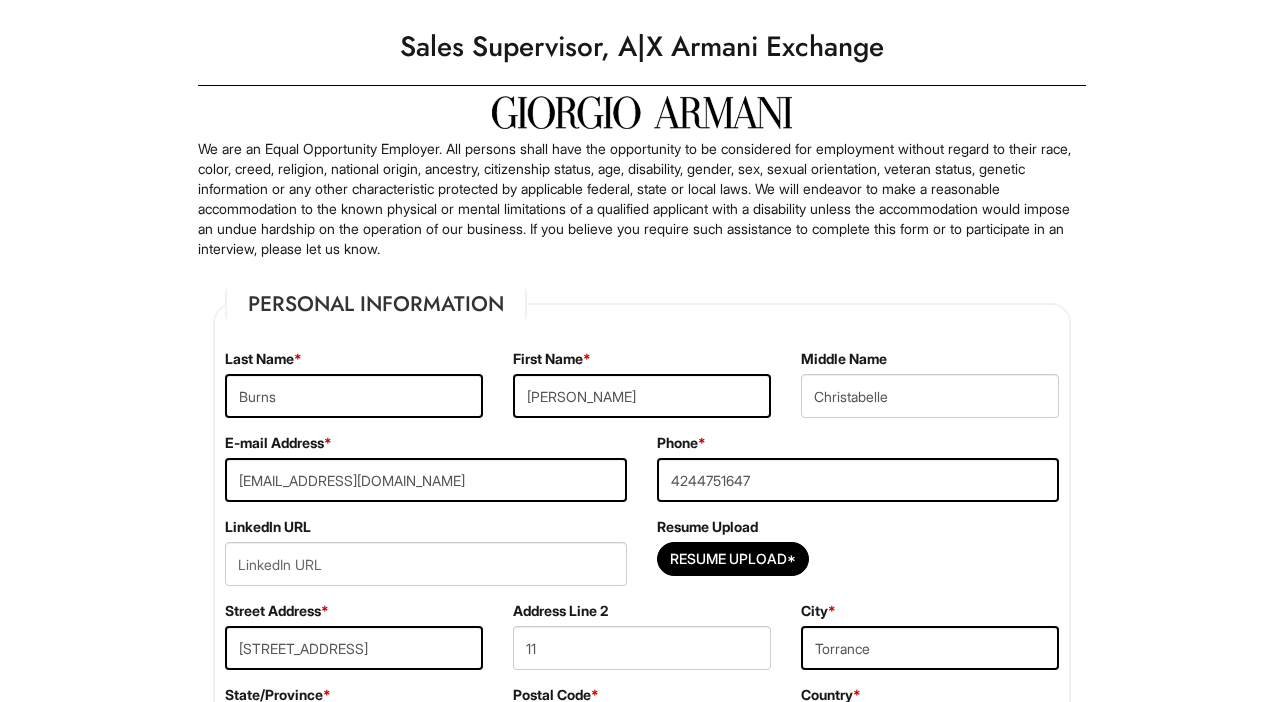 select on "United States of America" 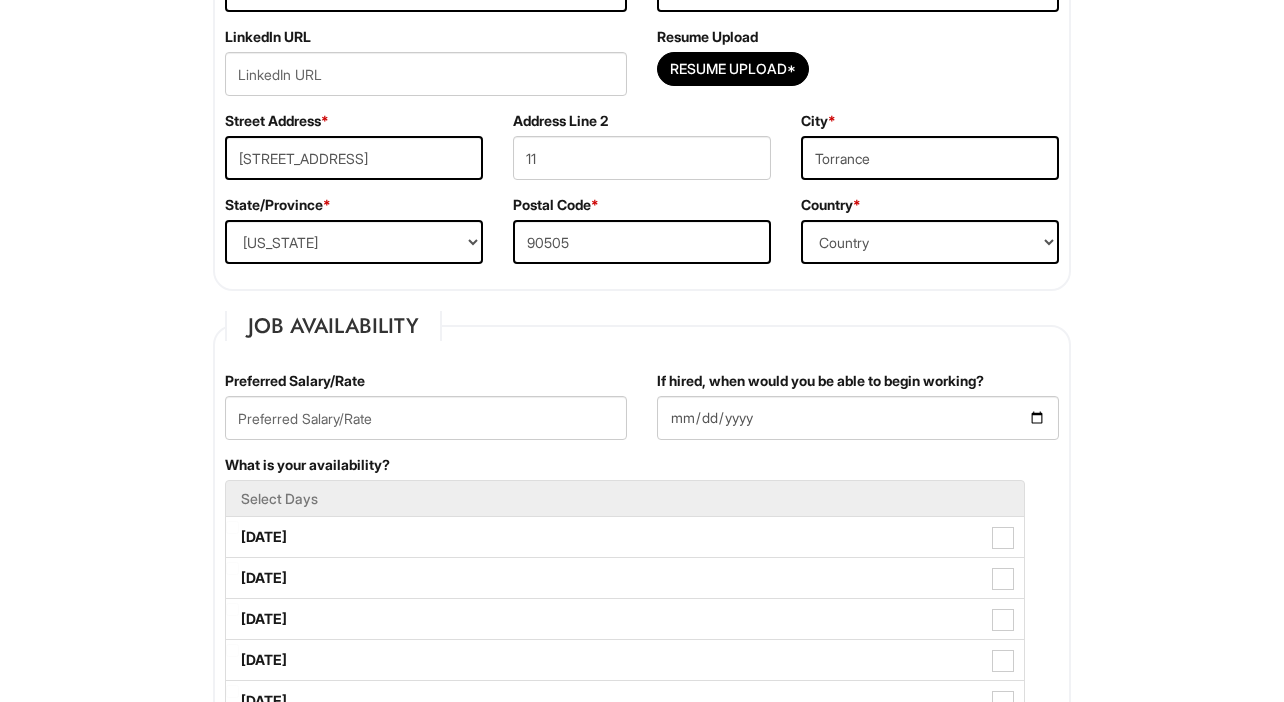 scroll, scrollTop: 535, scrollLeft: 0, axis: vertical 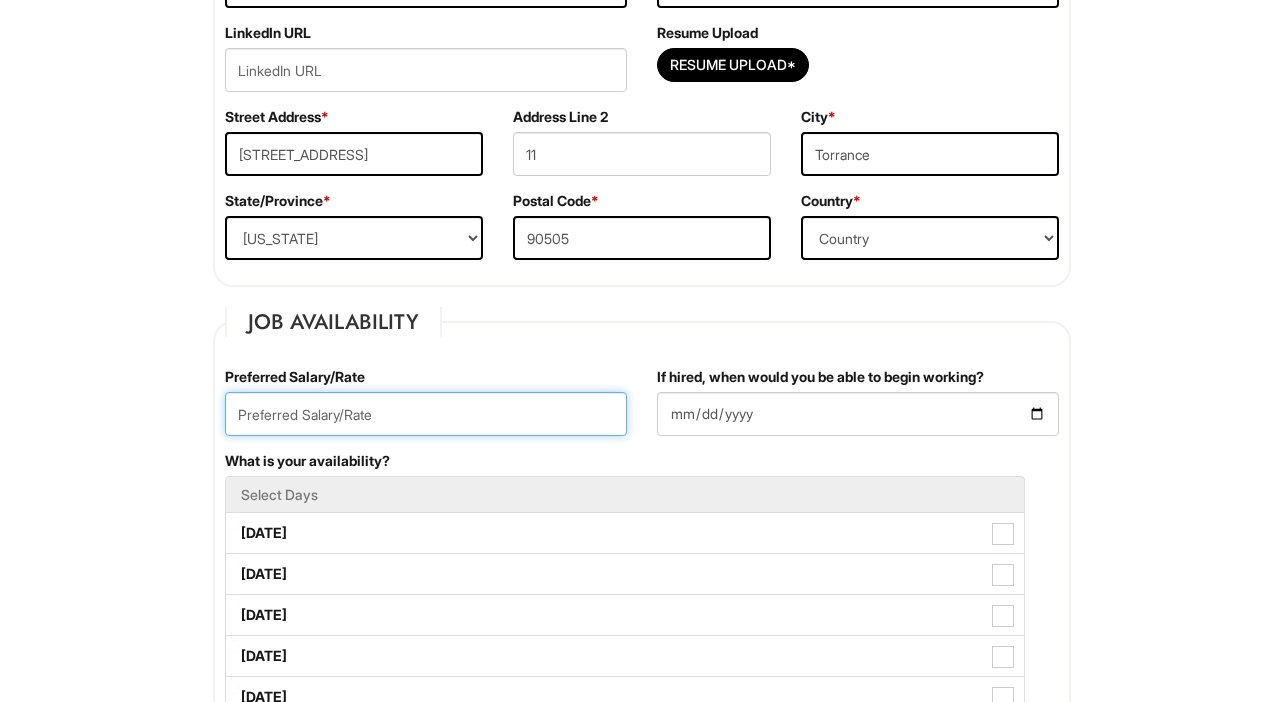 click at bounding box center [426, 414] 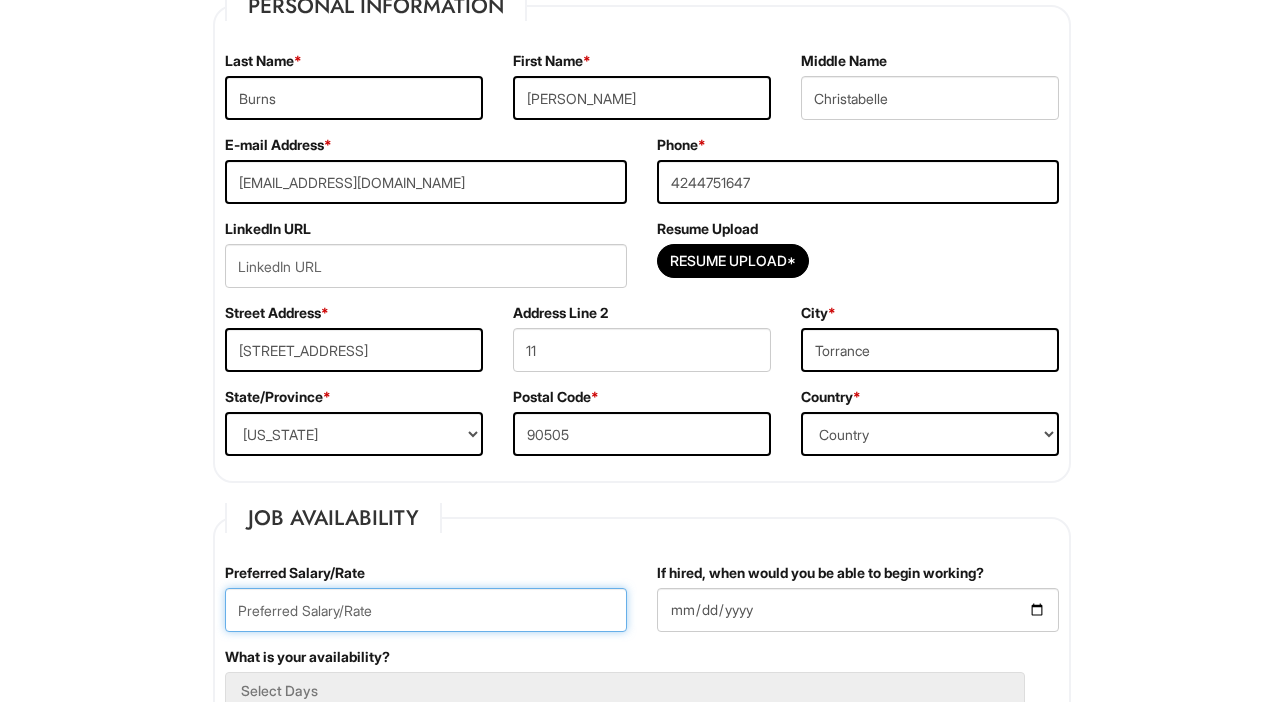 scroll, scrollTop: 412, scrollLeft: 0, axis: vertical 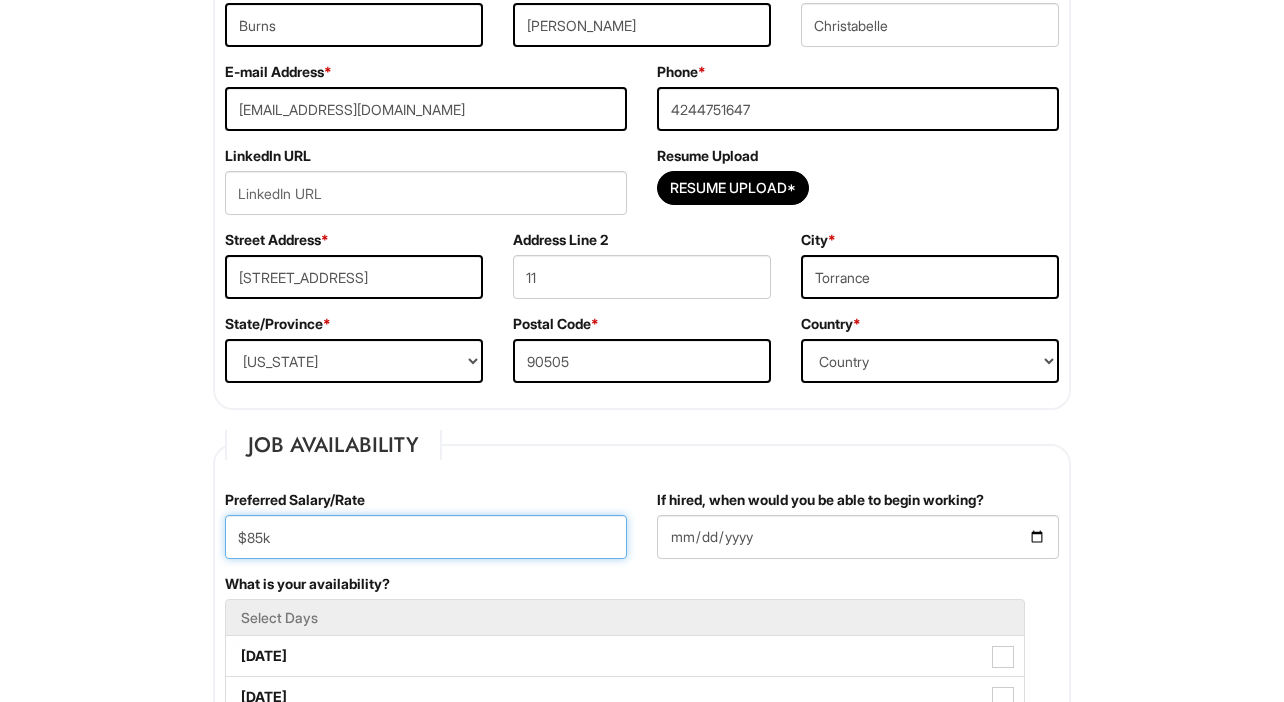 type on "$85k" 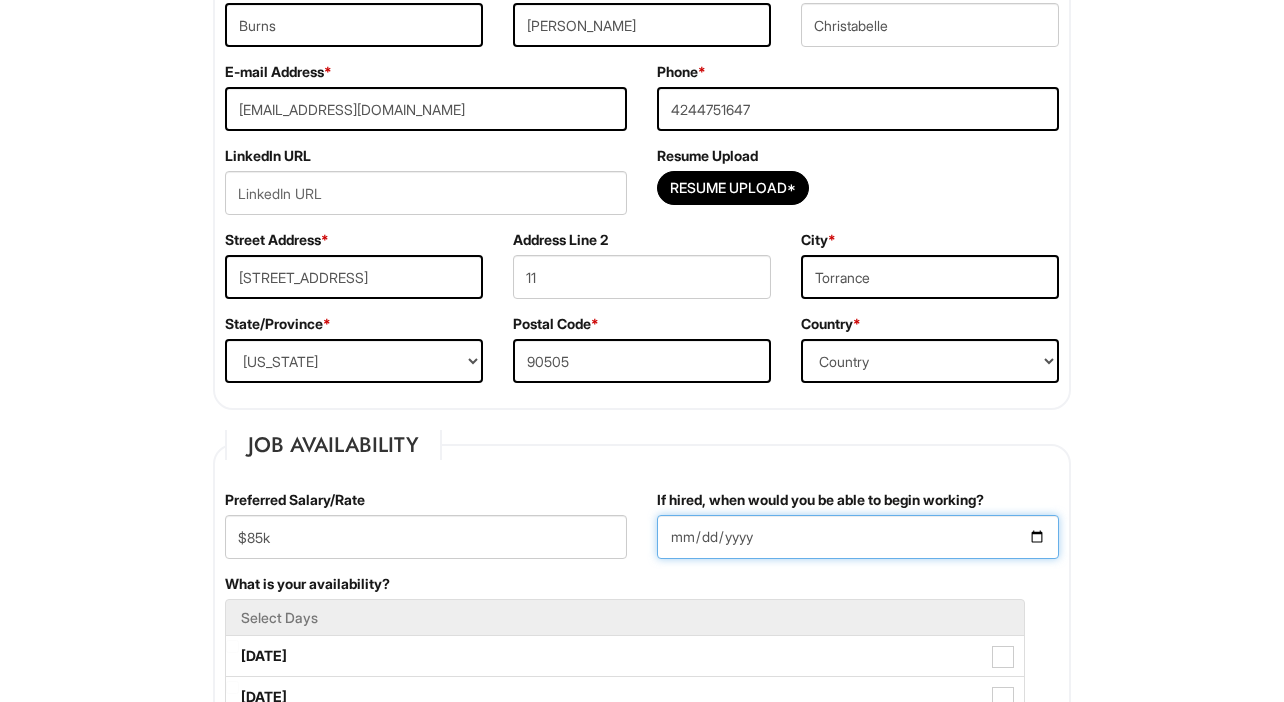 click on "If hired, when would you be able to begin working?" at bounding box center (858, 537) 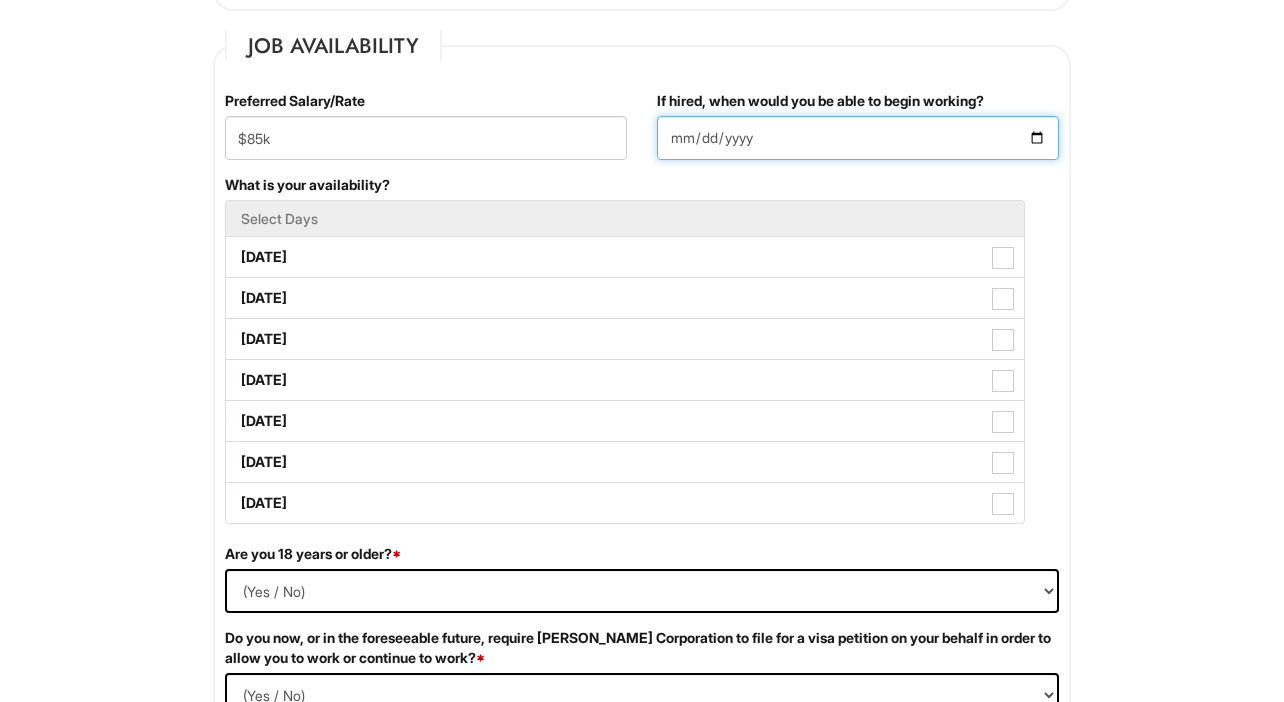scroll, scrollTop: 825, scrollLeft: 0, axis: vertical 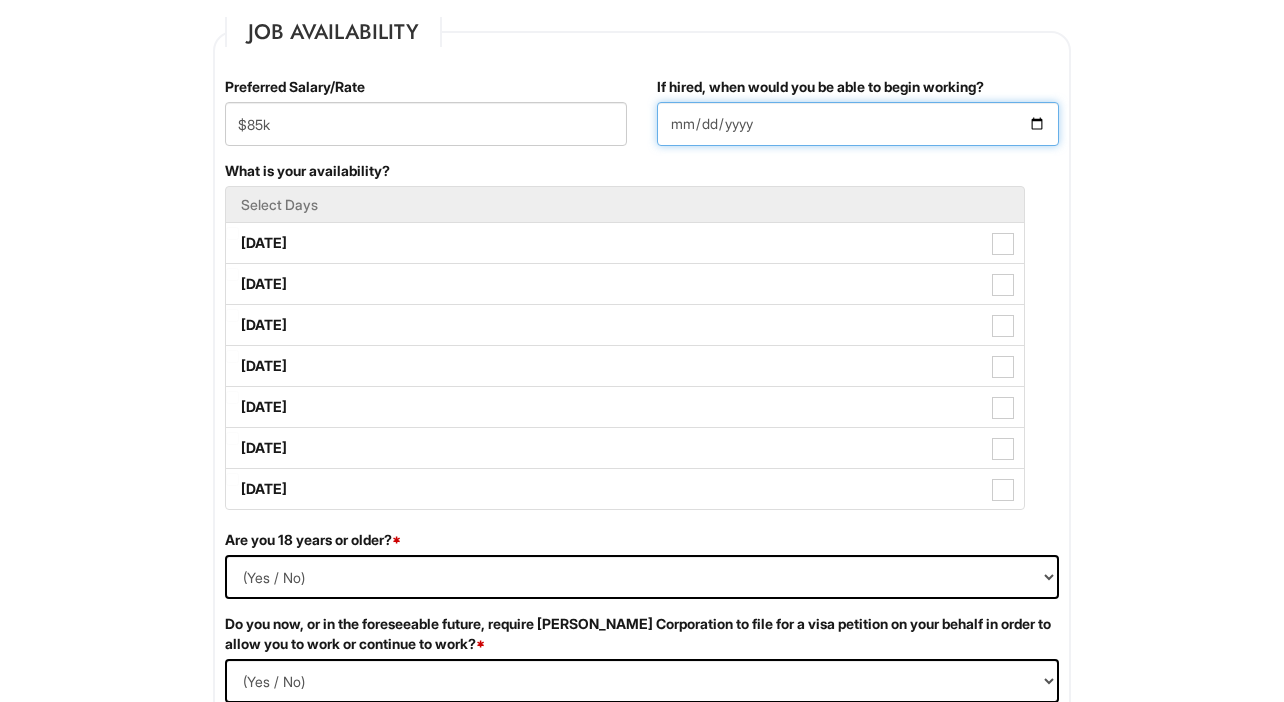 click on "2025-07-30" at bounding box center [858, 124] 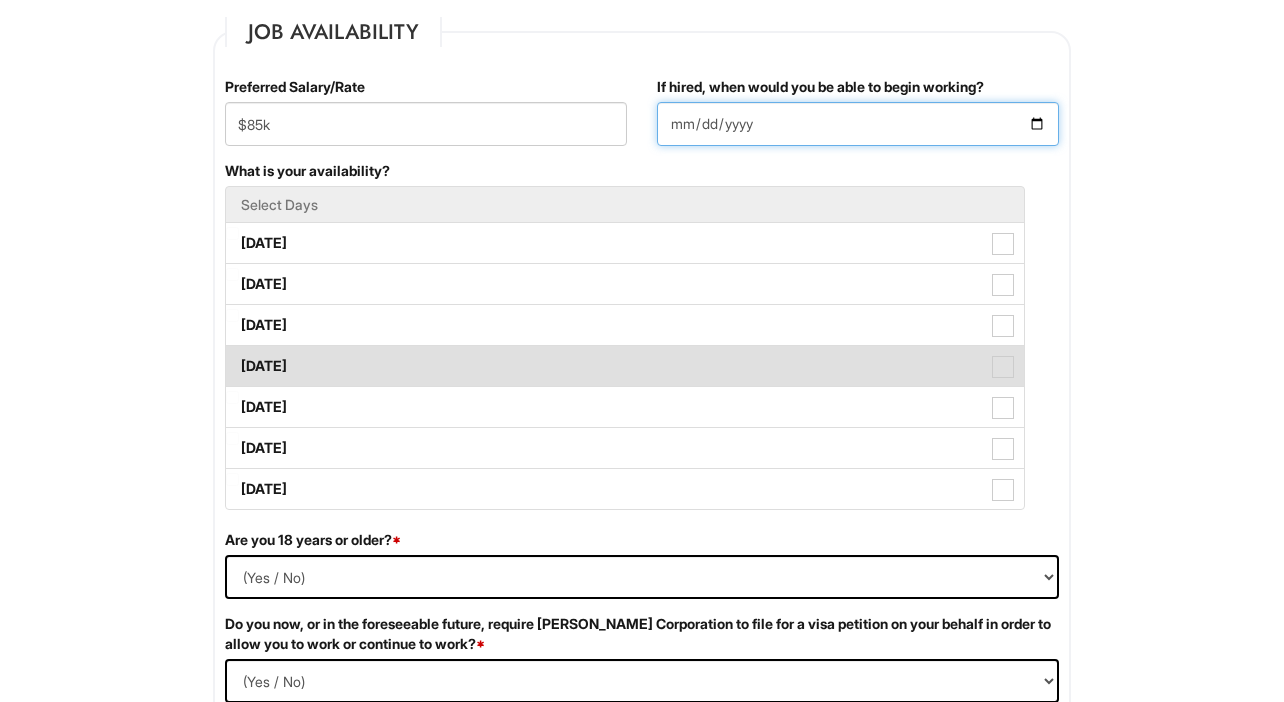 type on "2025-08-04" 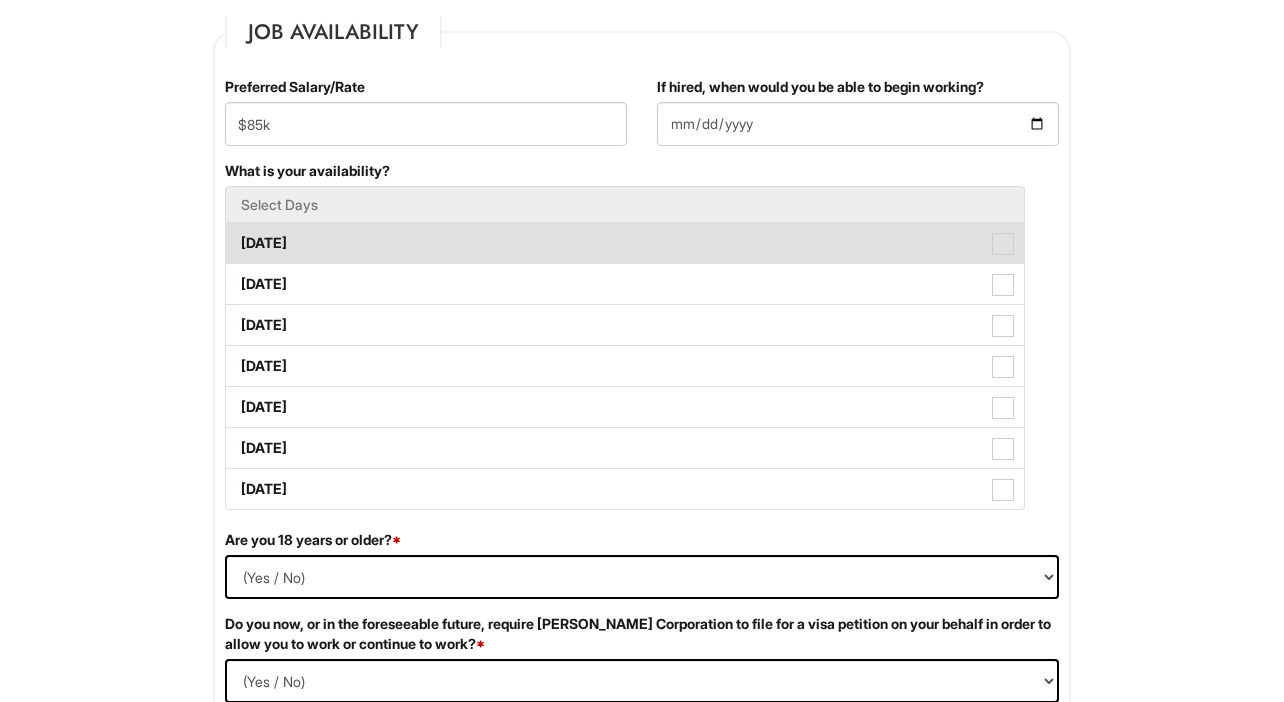 click on "Monday" at bounding box center (625, 243) 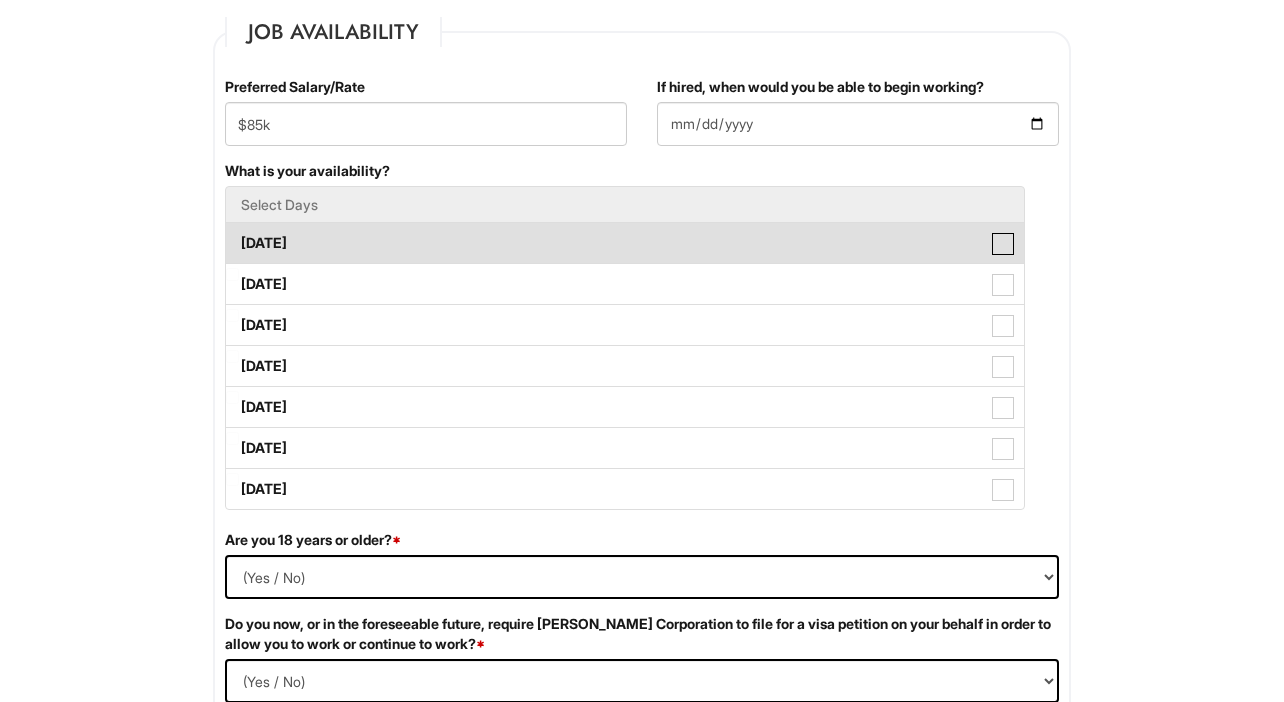 click on "Monday" at bounding box center [232, 233] 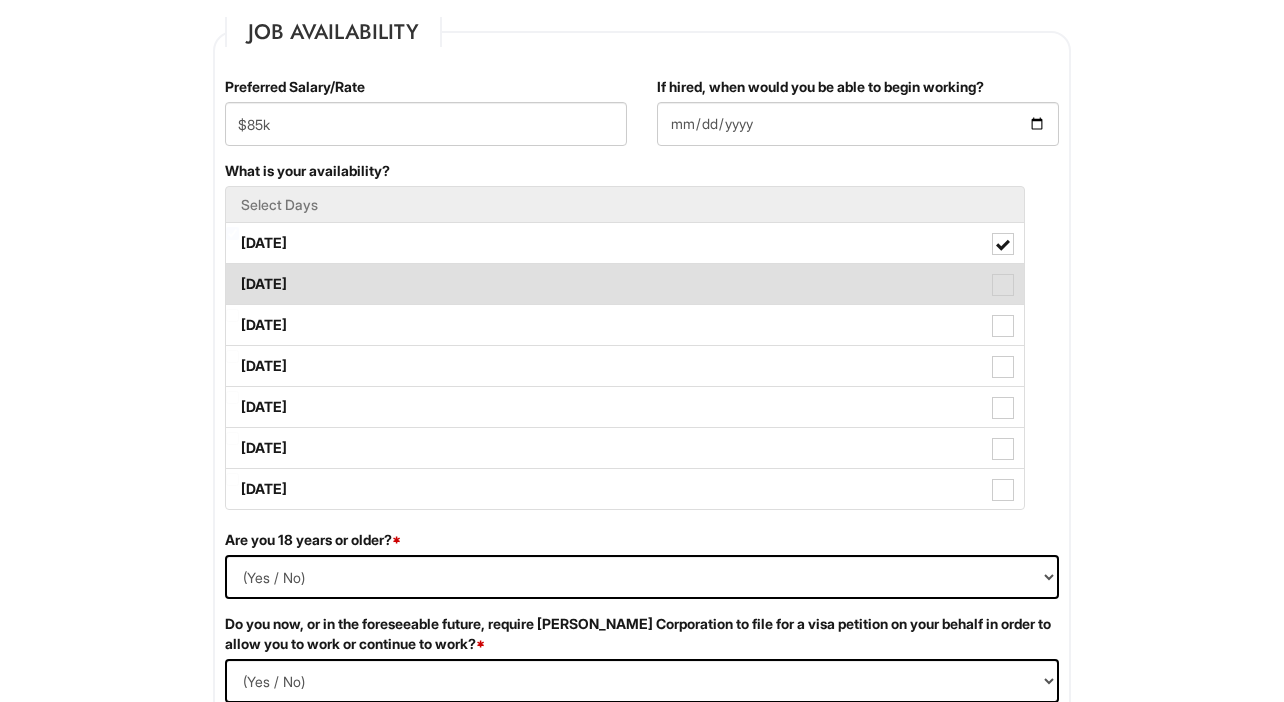 click on "Tuesday" at bounding box center [625, 284] 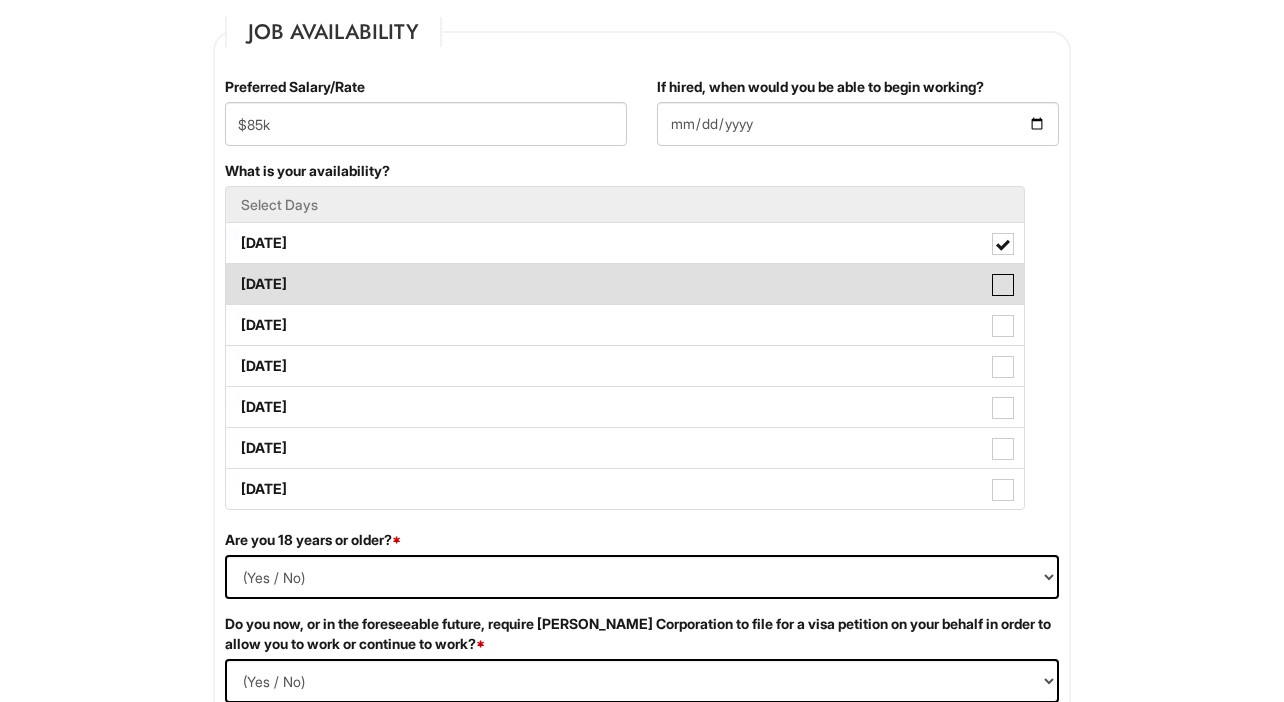 click on "Tuesday" at bounding box center [232, 274] 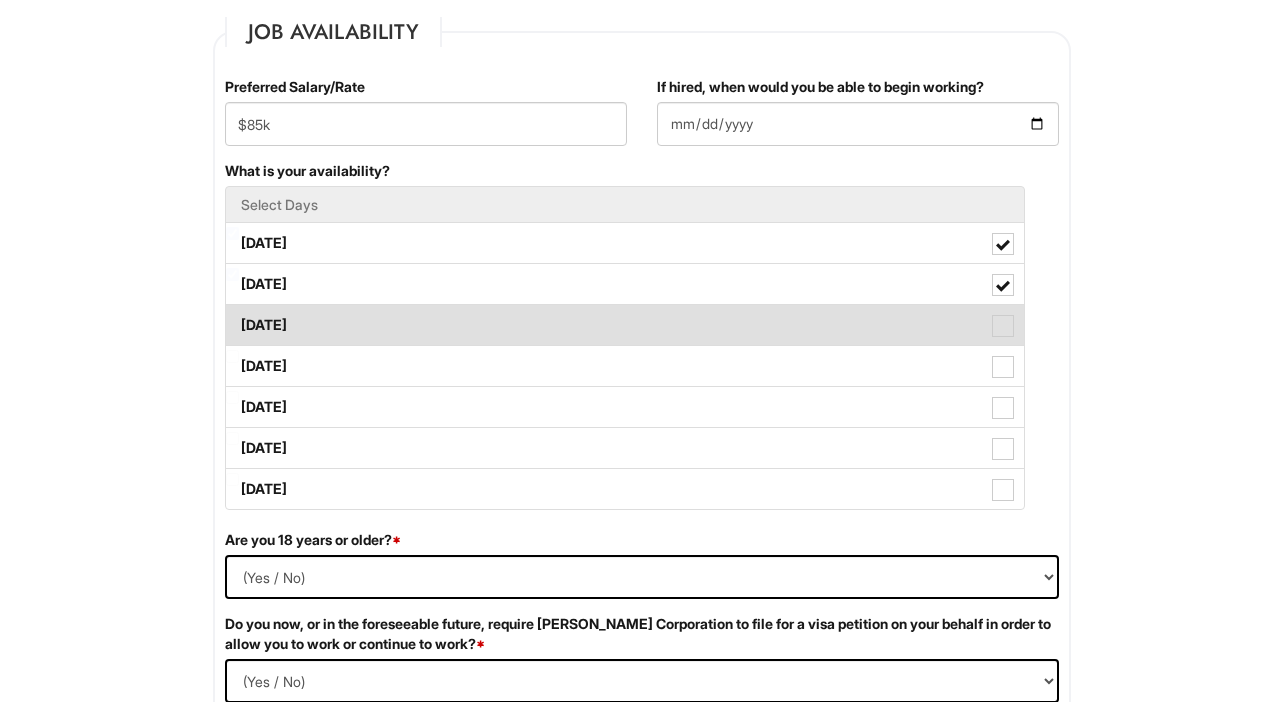 click on "Wednesday" at bounding box center [625, 325] 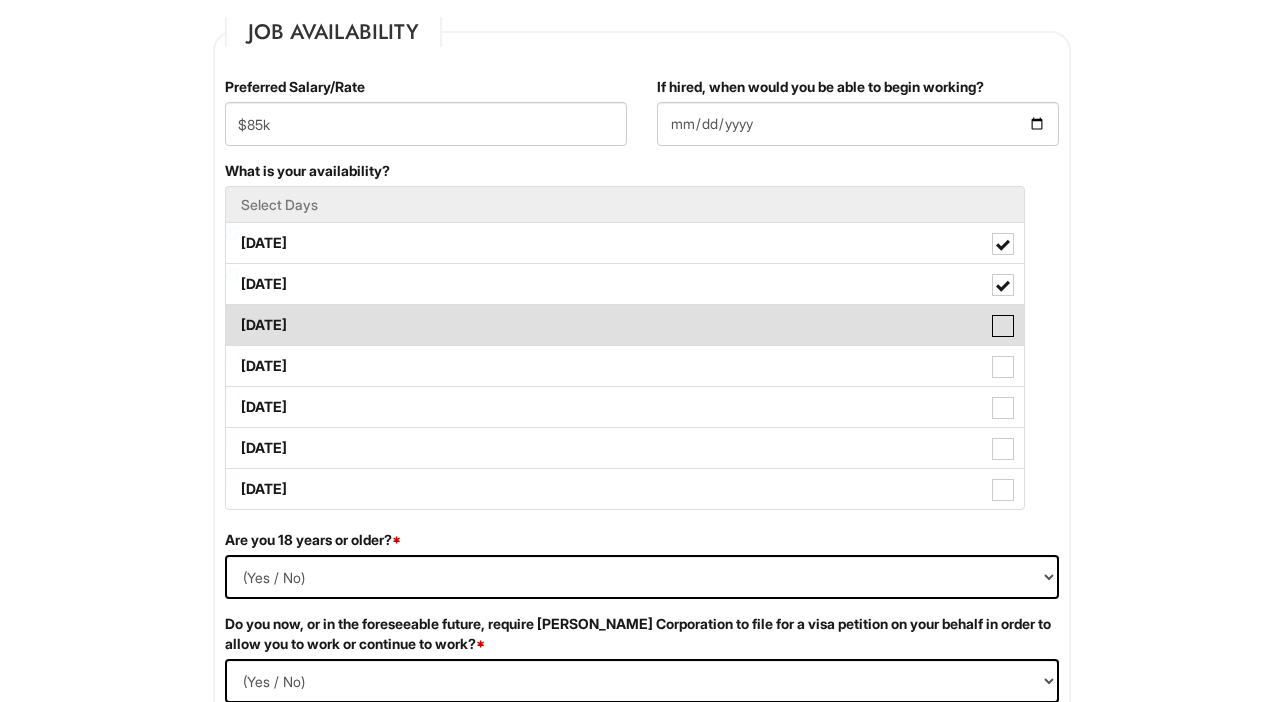 click on "Wednesday" at bounding box center [232, 315] 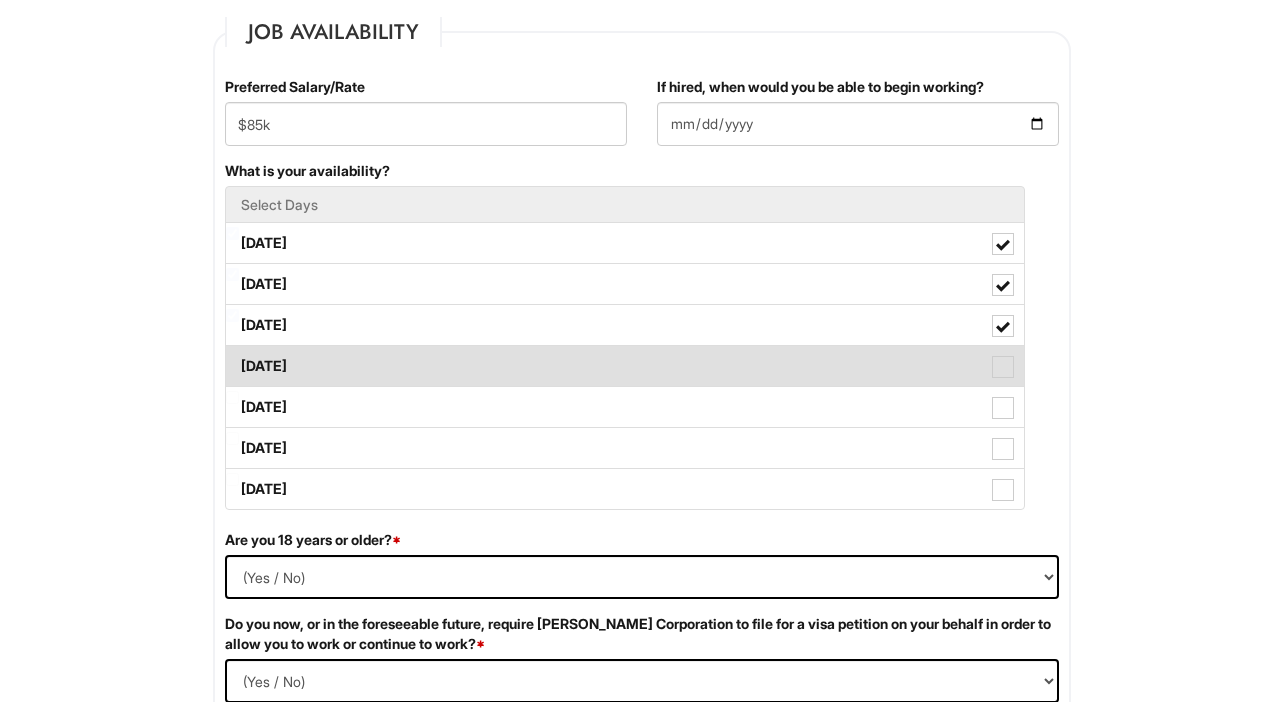 click on "Thursday" at bounding box center [625, 366] 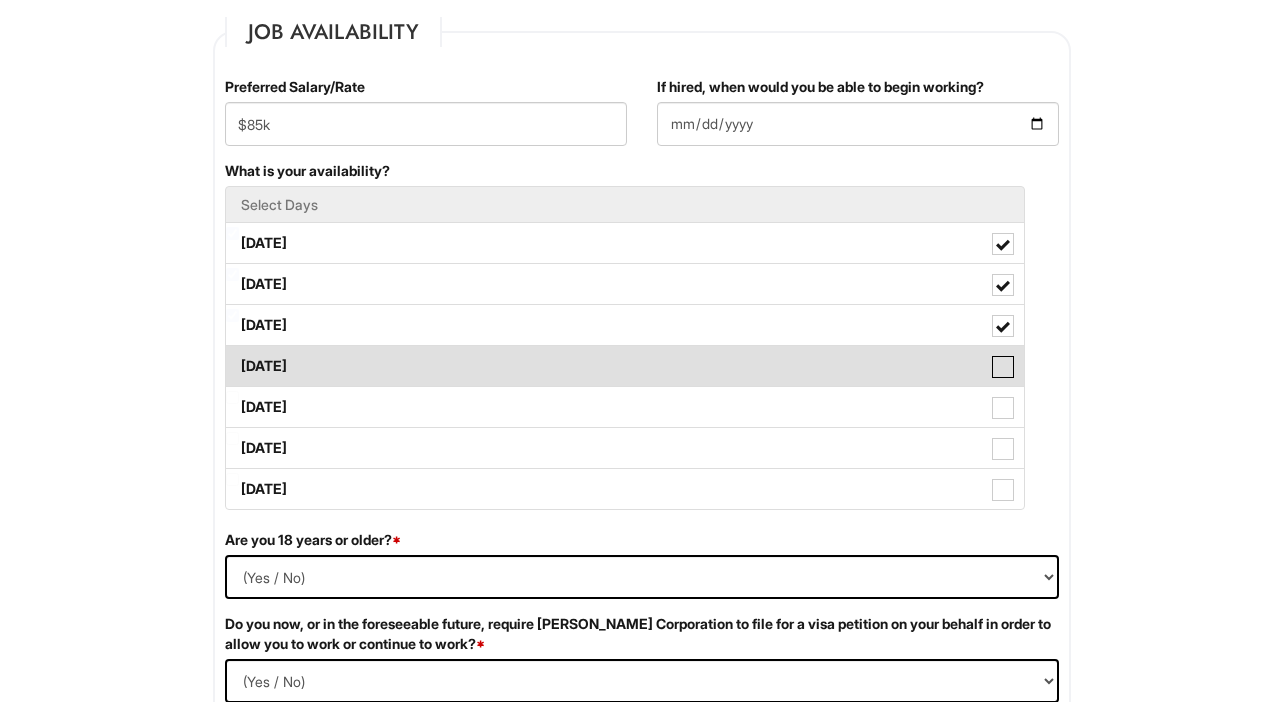 click on "Thursday" at bounding box center [232, 356] 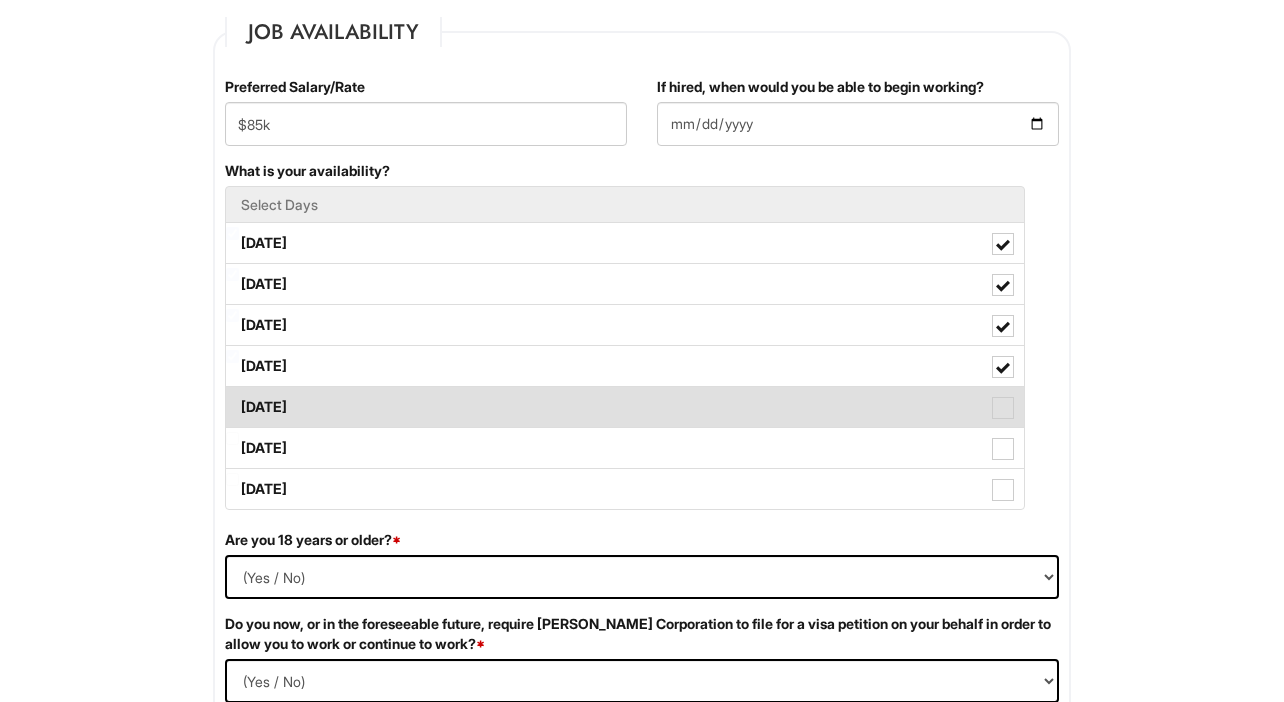 click on "Friday" at bounding box center [625, 407] 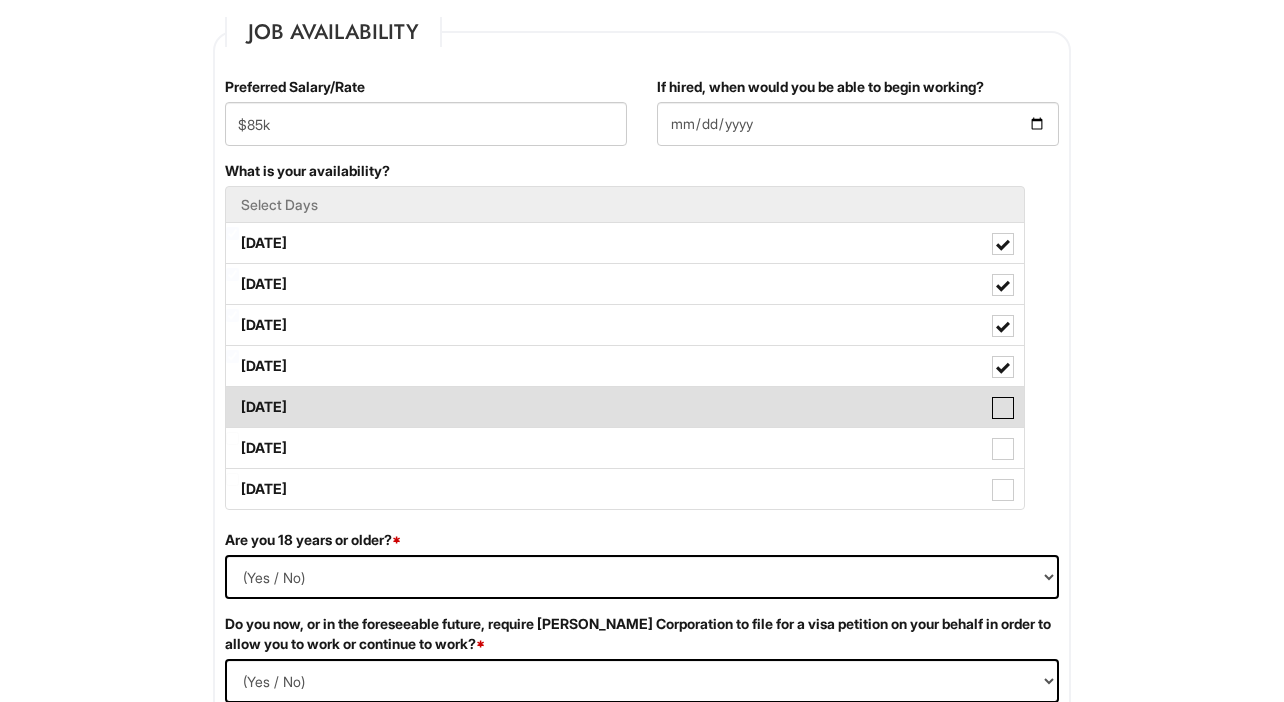 click on "Friday" at bounding box center [232, 397] 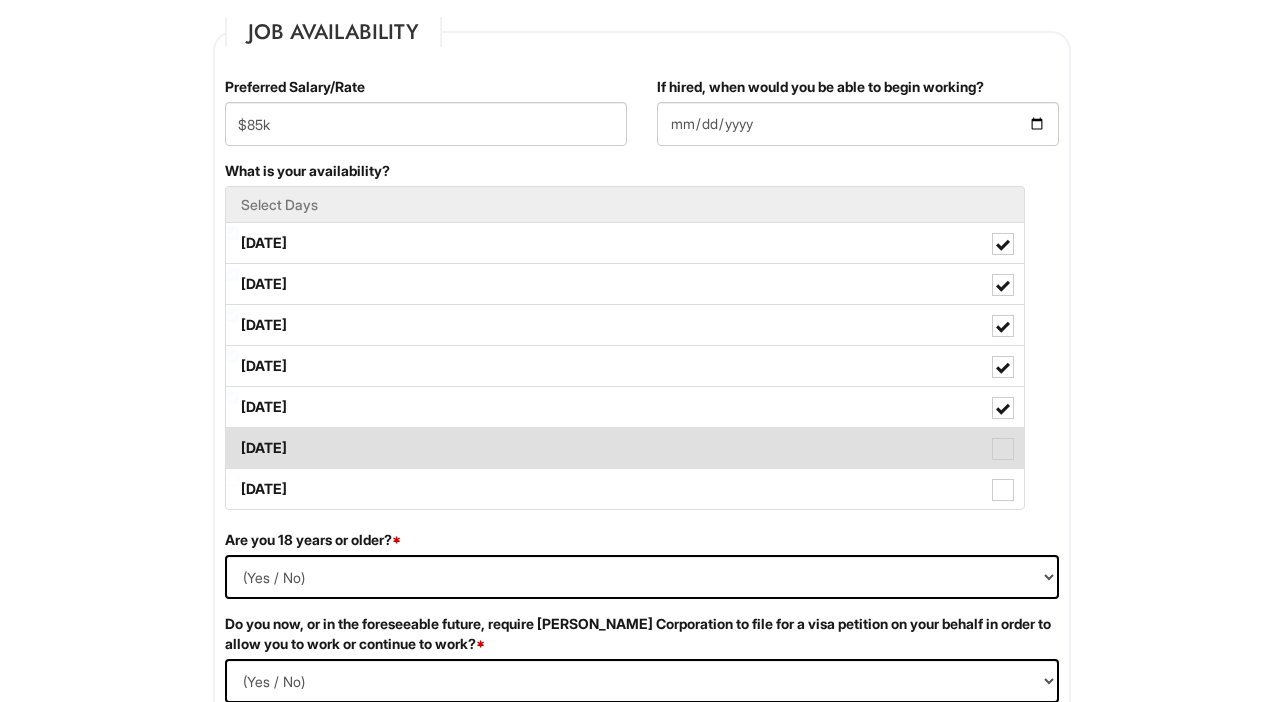 click on "Saturday" at bounding box center [625, 448] 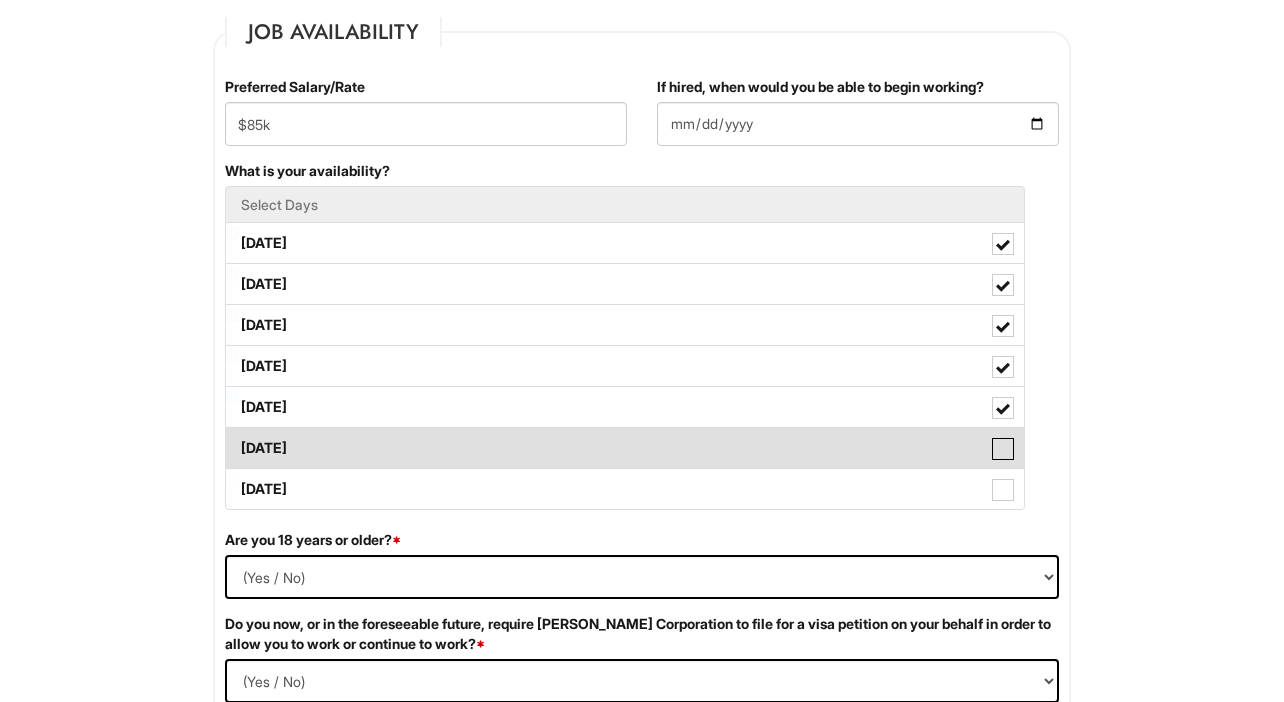 click on "Saturday" at bounding box center [232, 438] 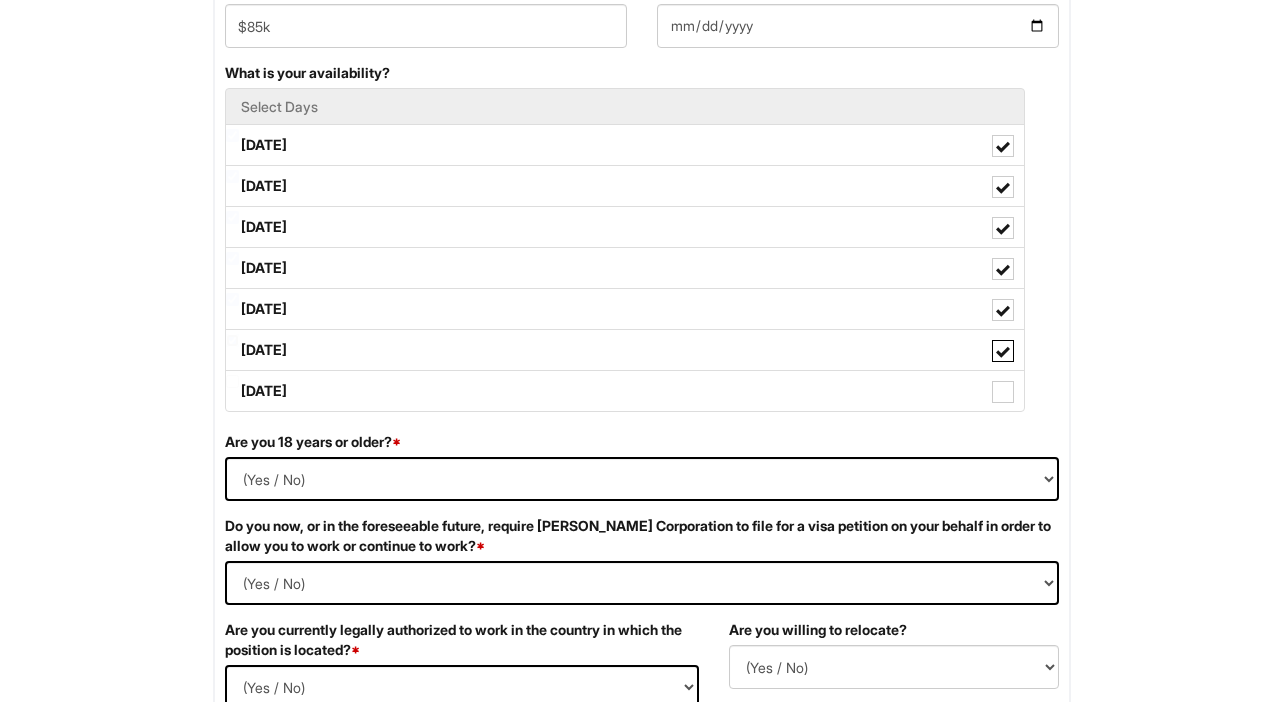 scroll, scrollTop: 1023, scrollLeft: 0, axis: vertical 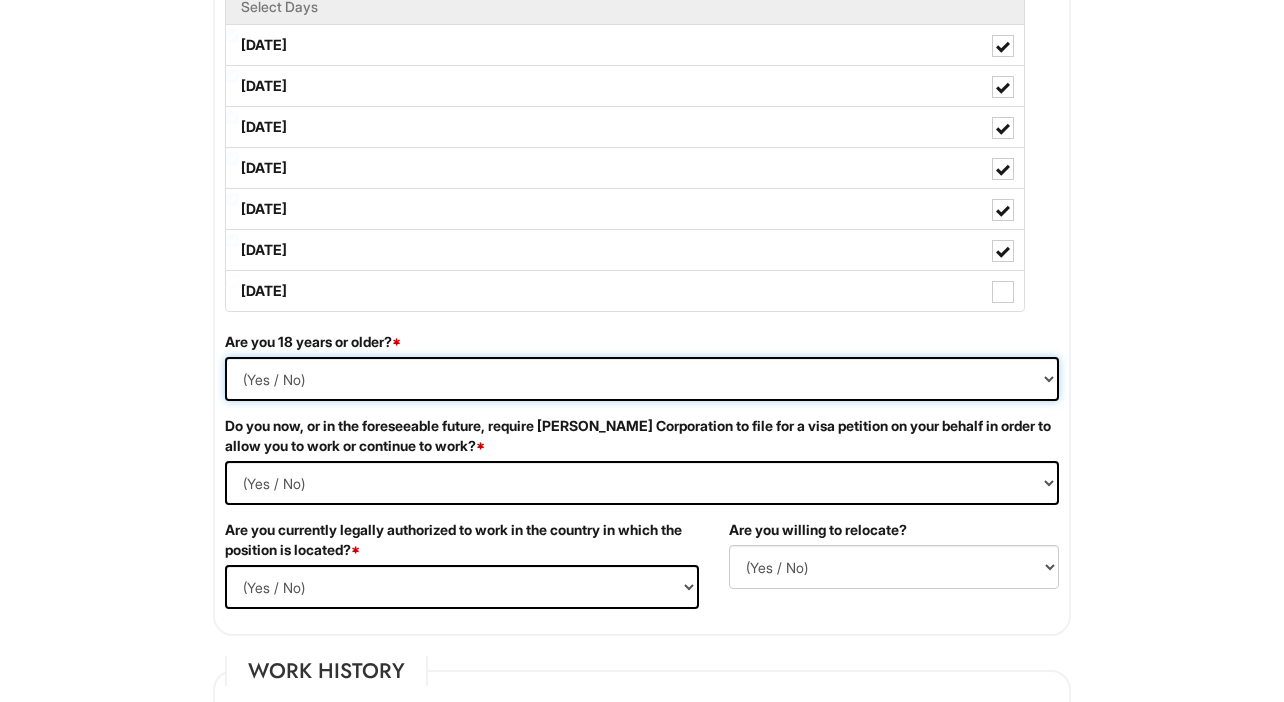 click on "(Yes / No) Yes No" at bounding box center (642, 379) 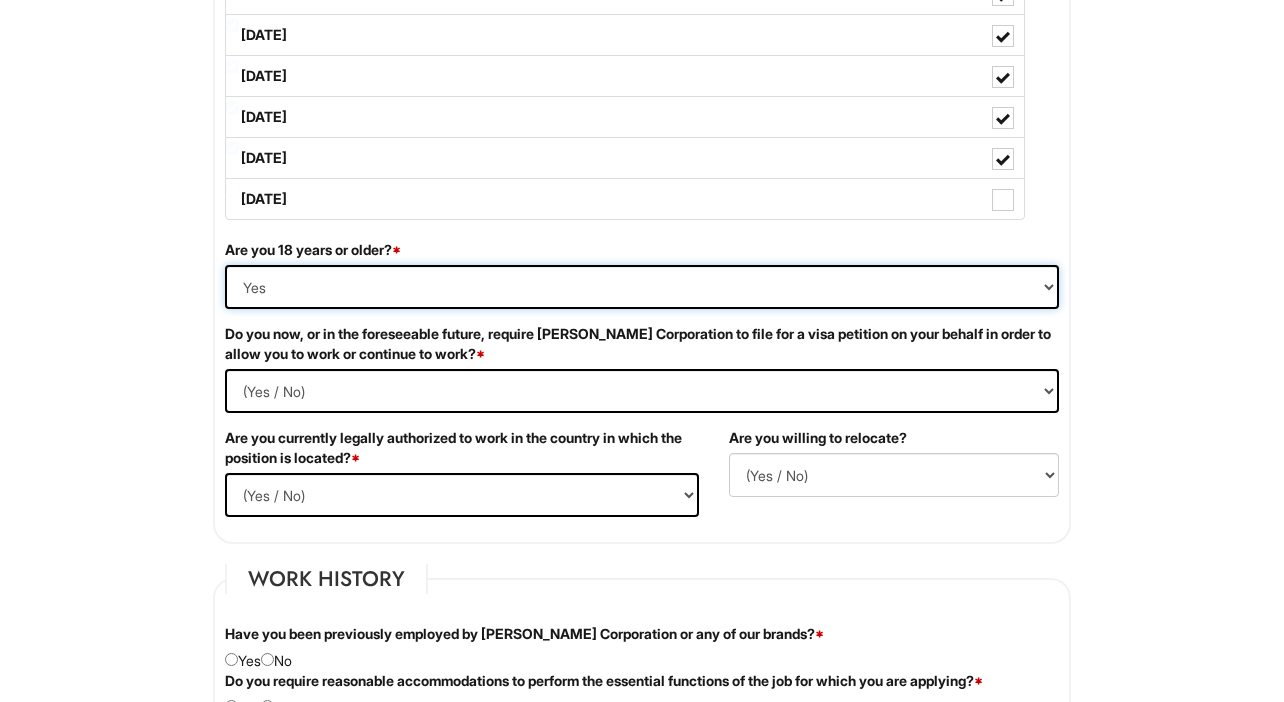 scroll, scrollTop: 1130, scrollLeft: 0, axis: vertical 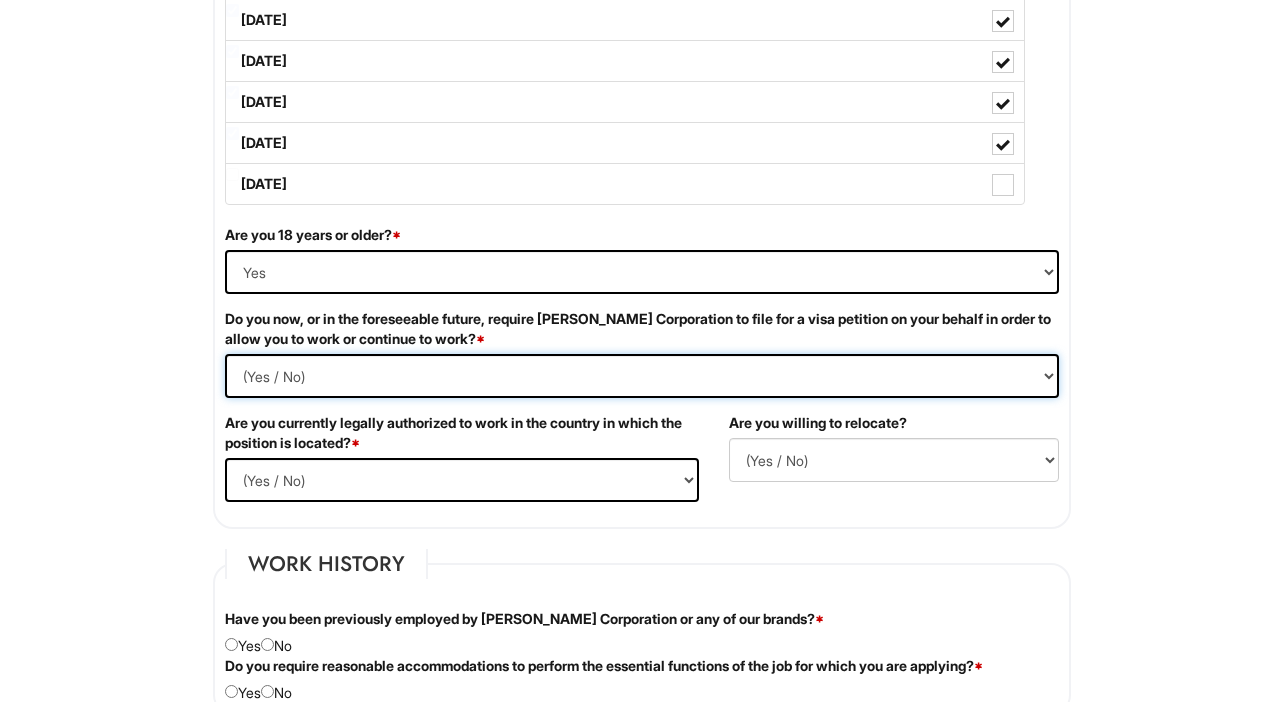 click on "(Yes / No) Yes No" at bounding box center [642, 376] 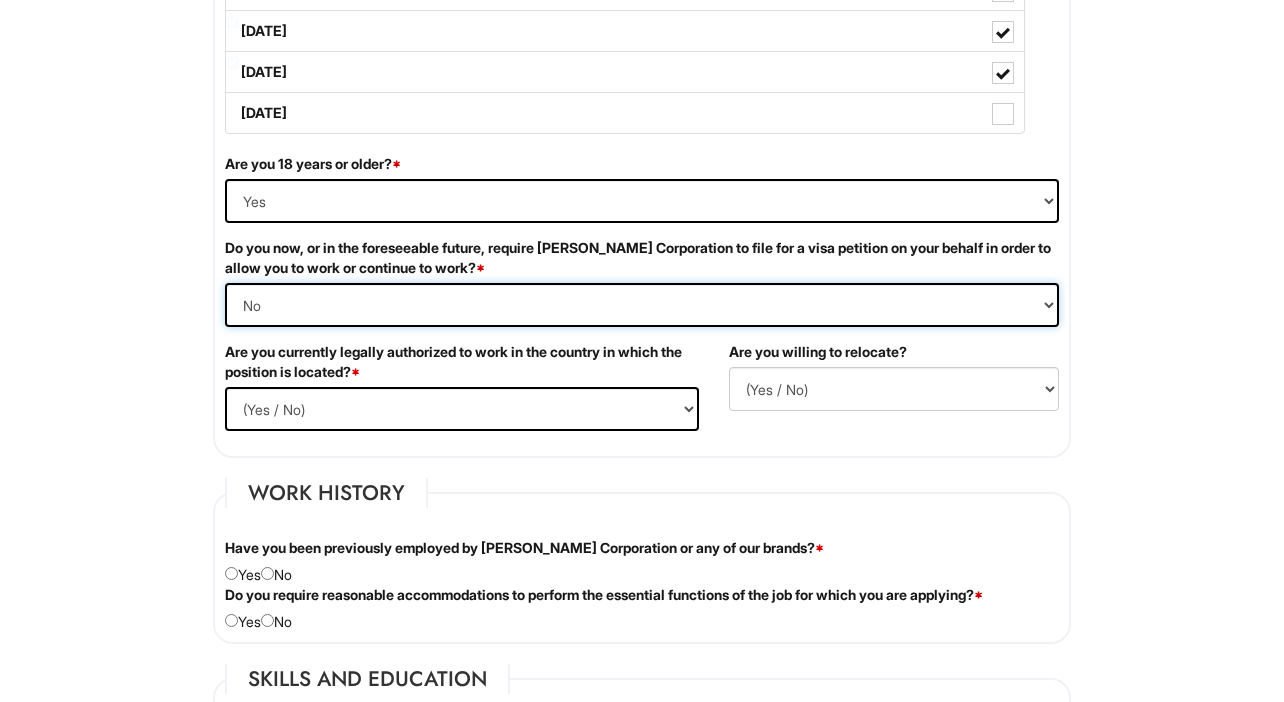 scroll, scrollTop: 1206, scrollLeft: 0, axis: vertical 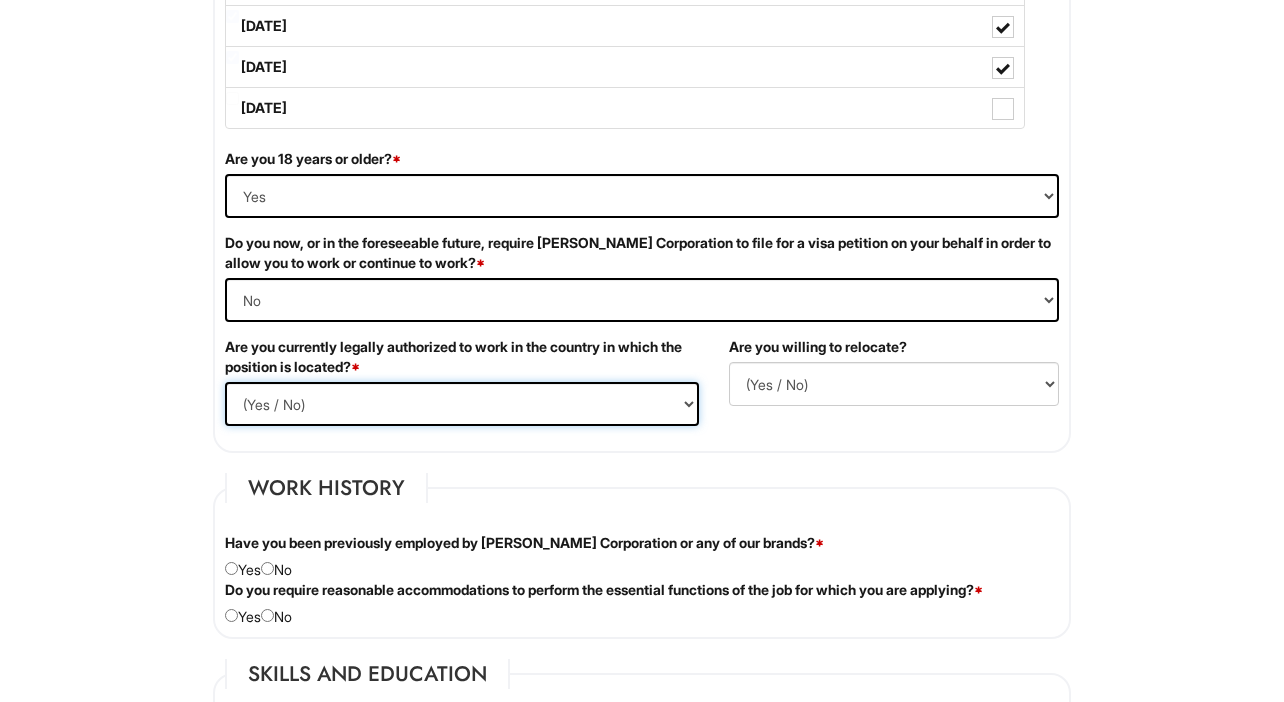 click on "(Yes / No) Yes No" at bounding box center (462, 404) 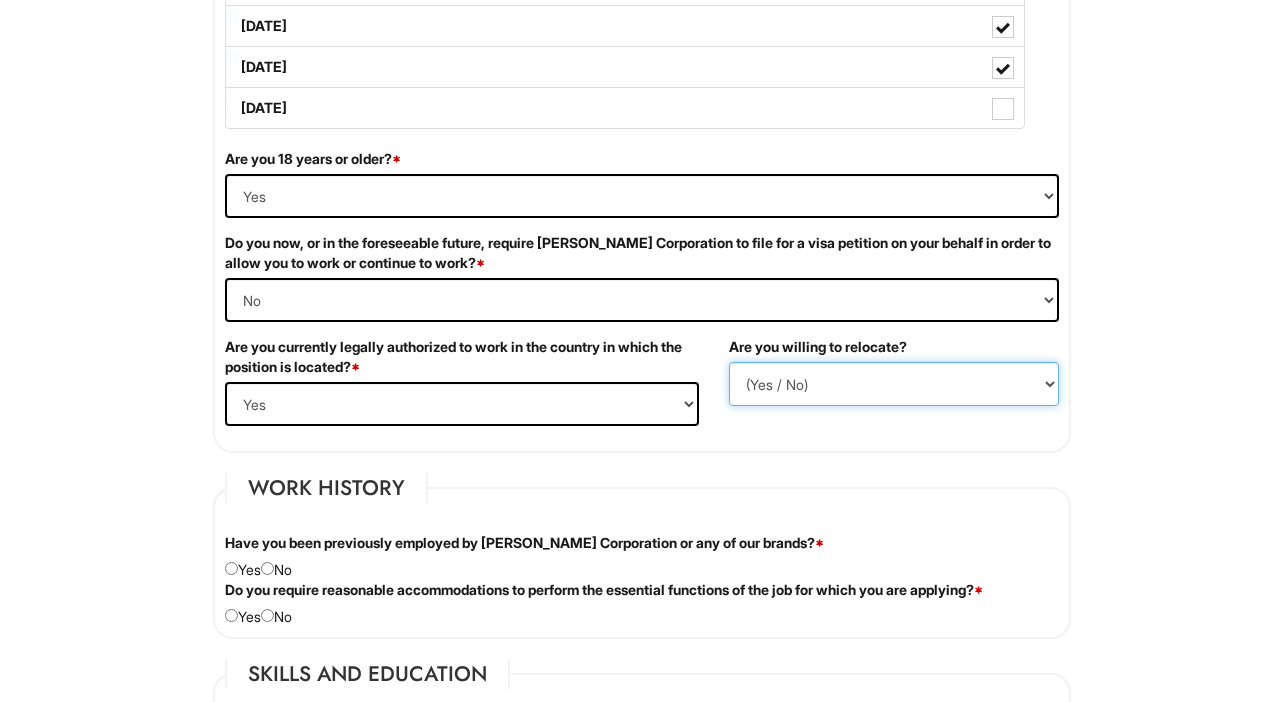 click on "(Yes / No) No Yes" at bounding box center (894, 384) 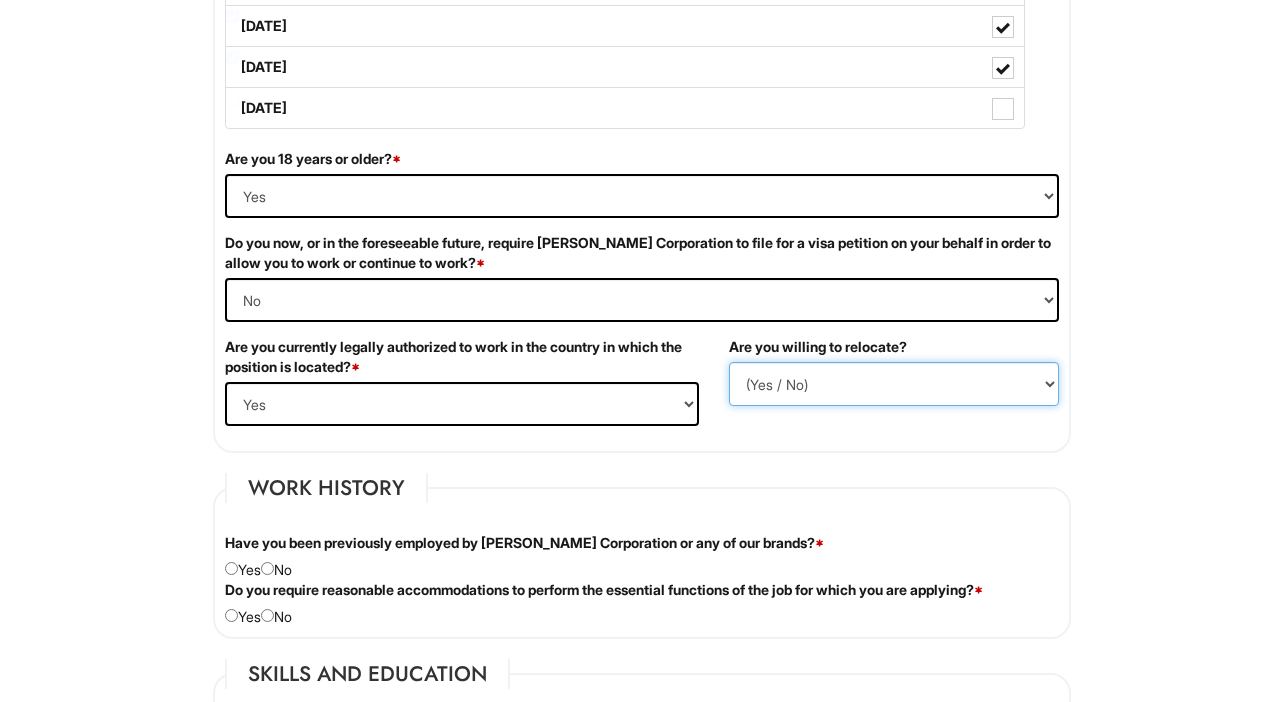 select on "Y" 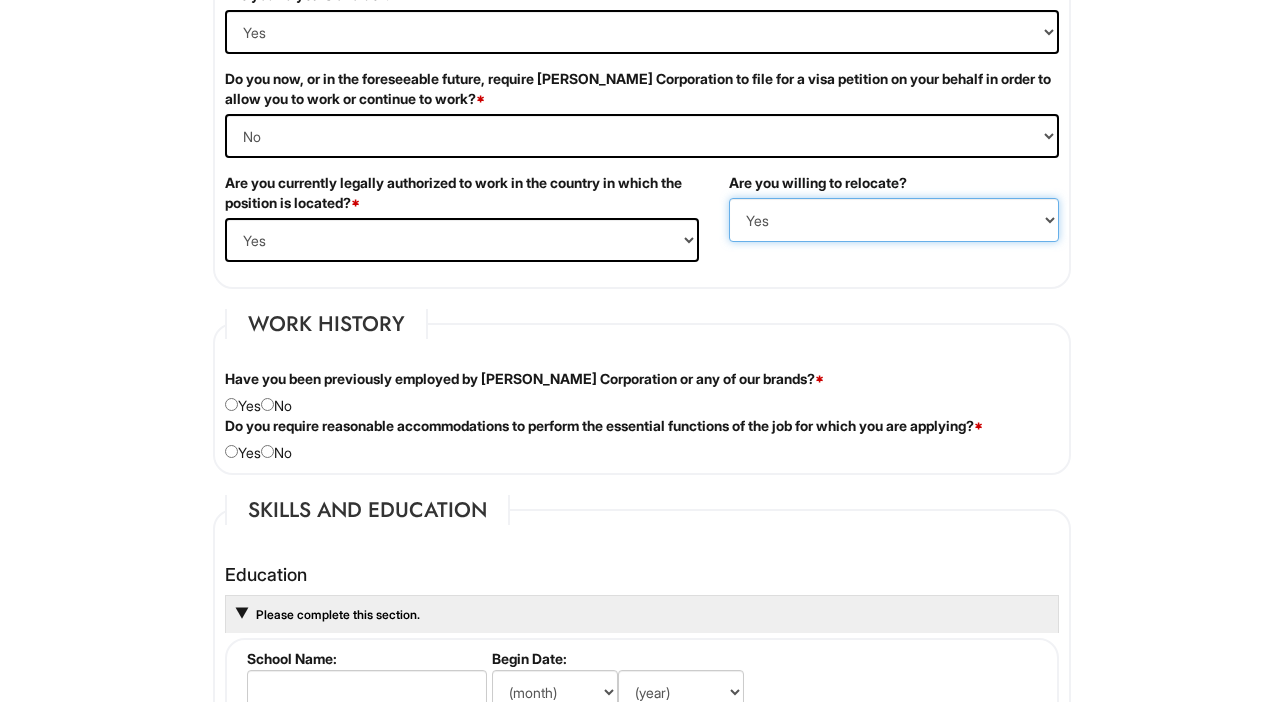 scroll, scrollTop: 1445, scrollLeft: 0, axis: vertical 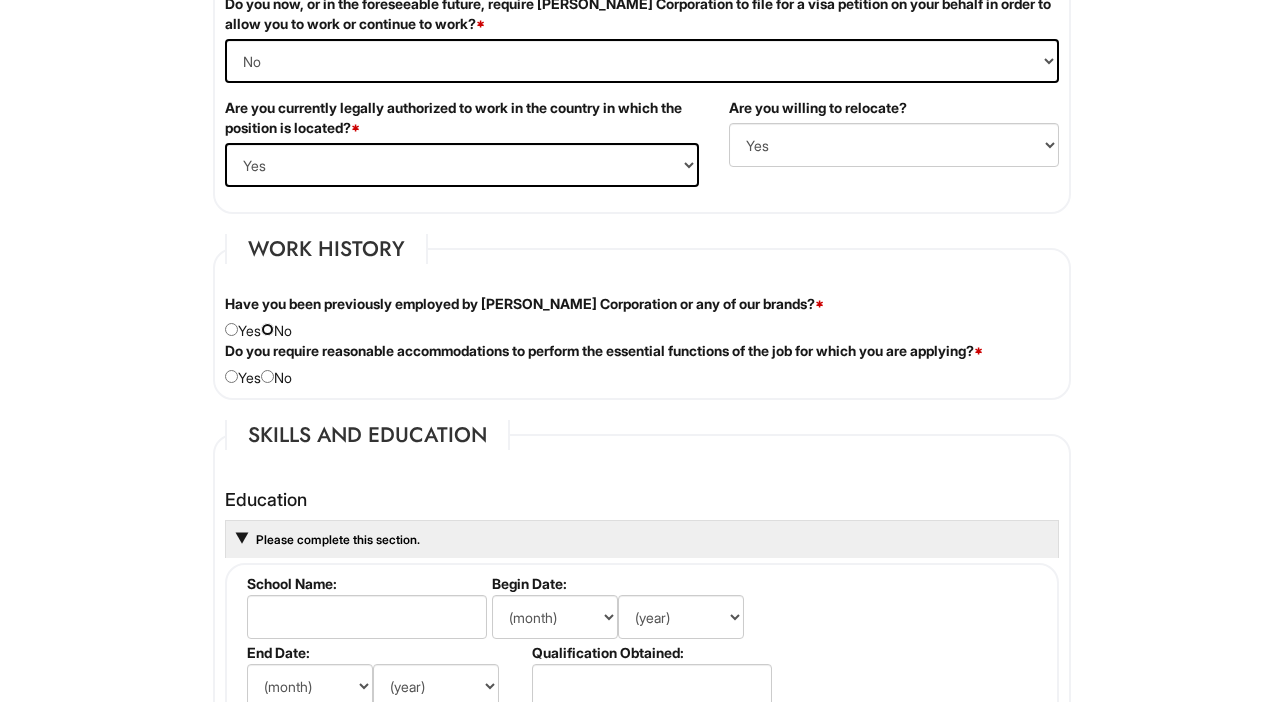 click at bounding box center (267, 329) 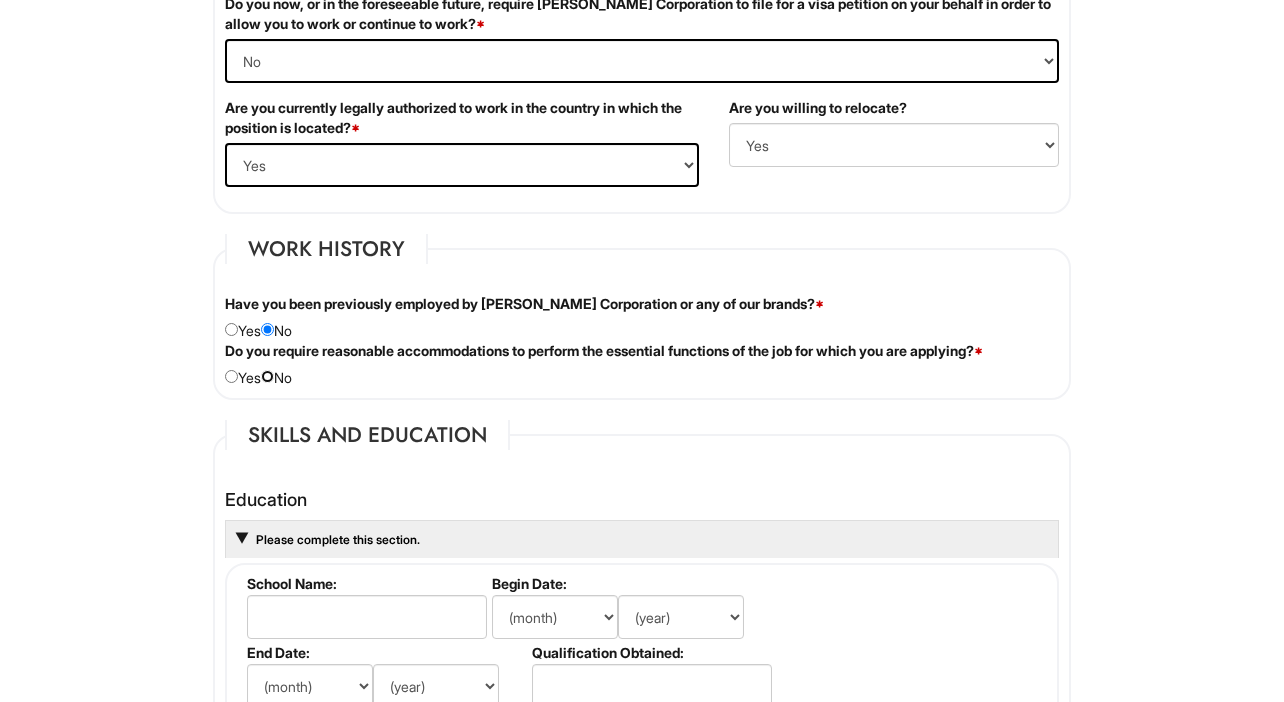 click at bounding box center (267, 376) 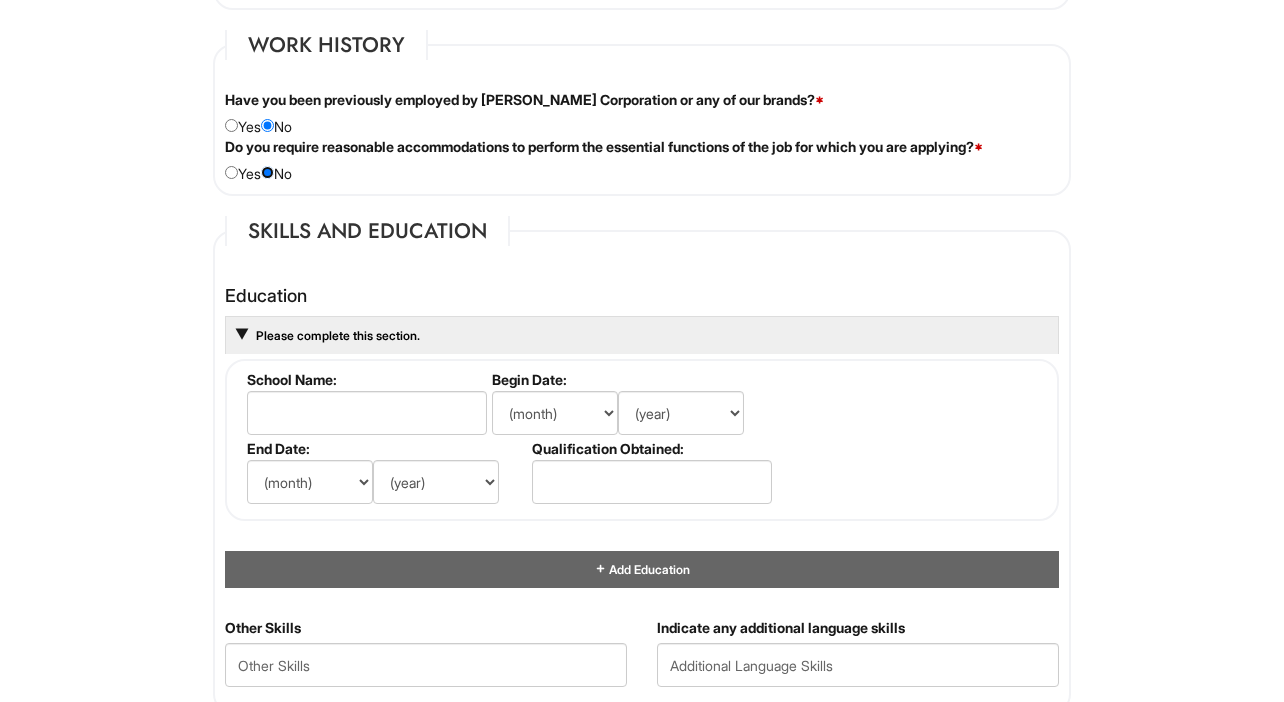 scroll, scrollTop: 1666, scrollLeft: 0, axis: vertical 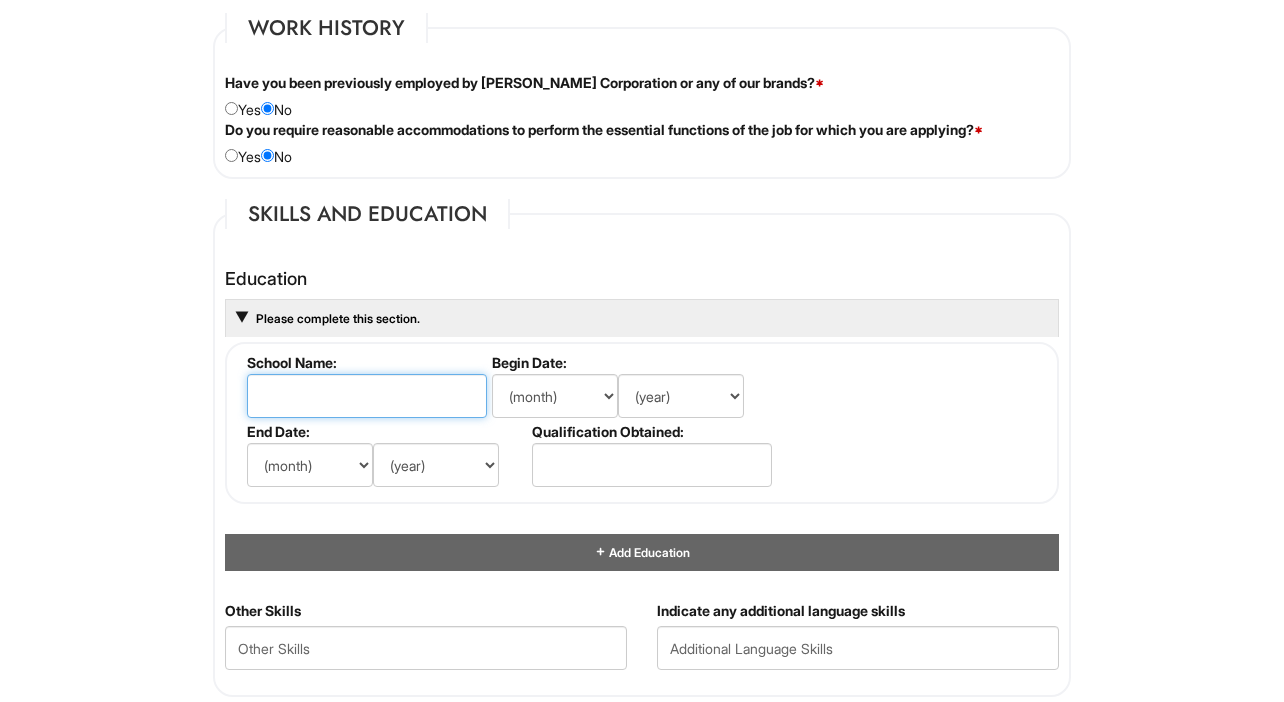 click at bounding box center [367, 396] 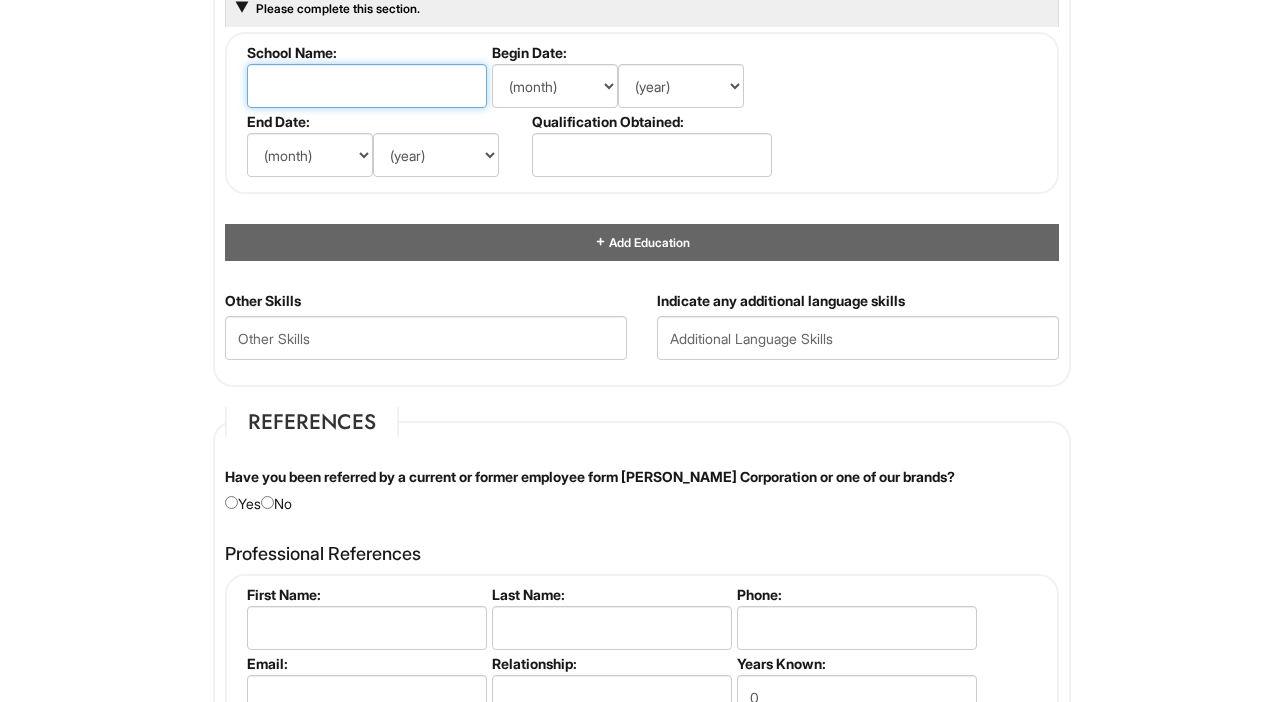 scroll, scrollTop: 1972, scrollLeft: 0, axis: vertical 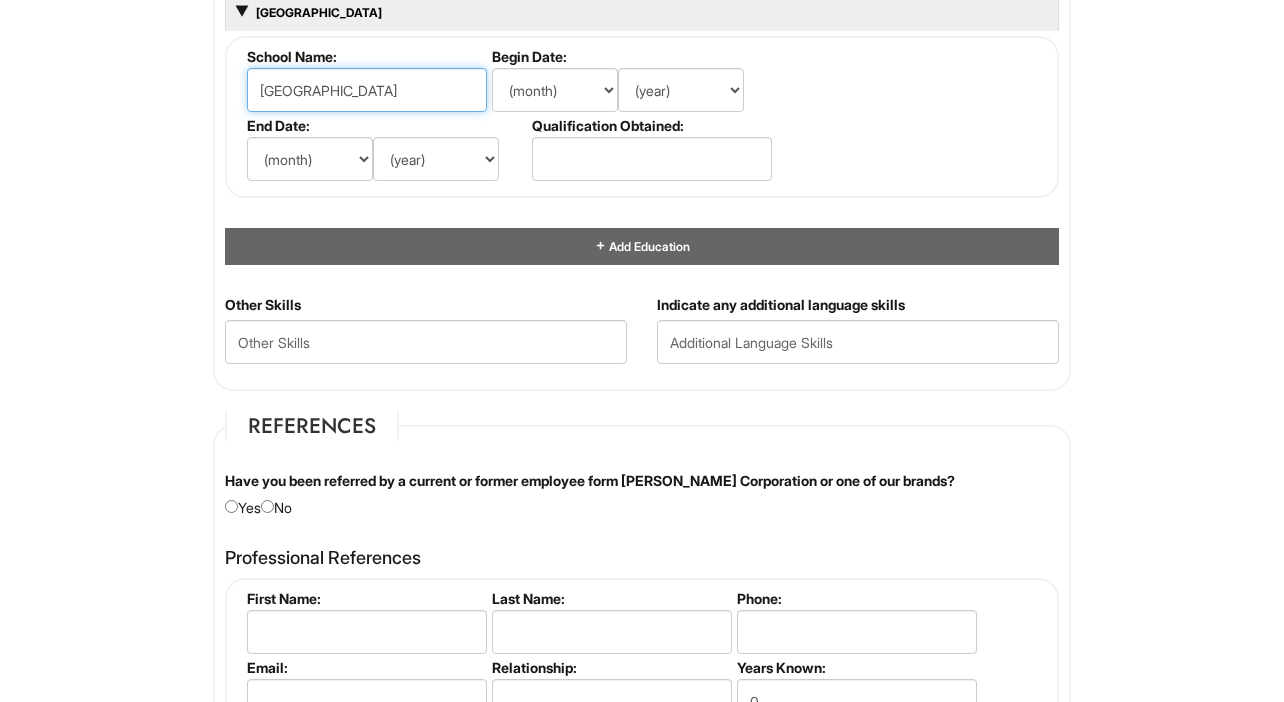 type on "Ming Chuan University" 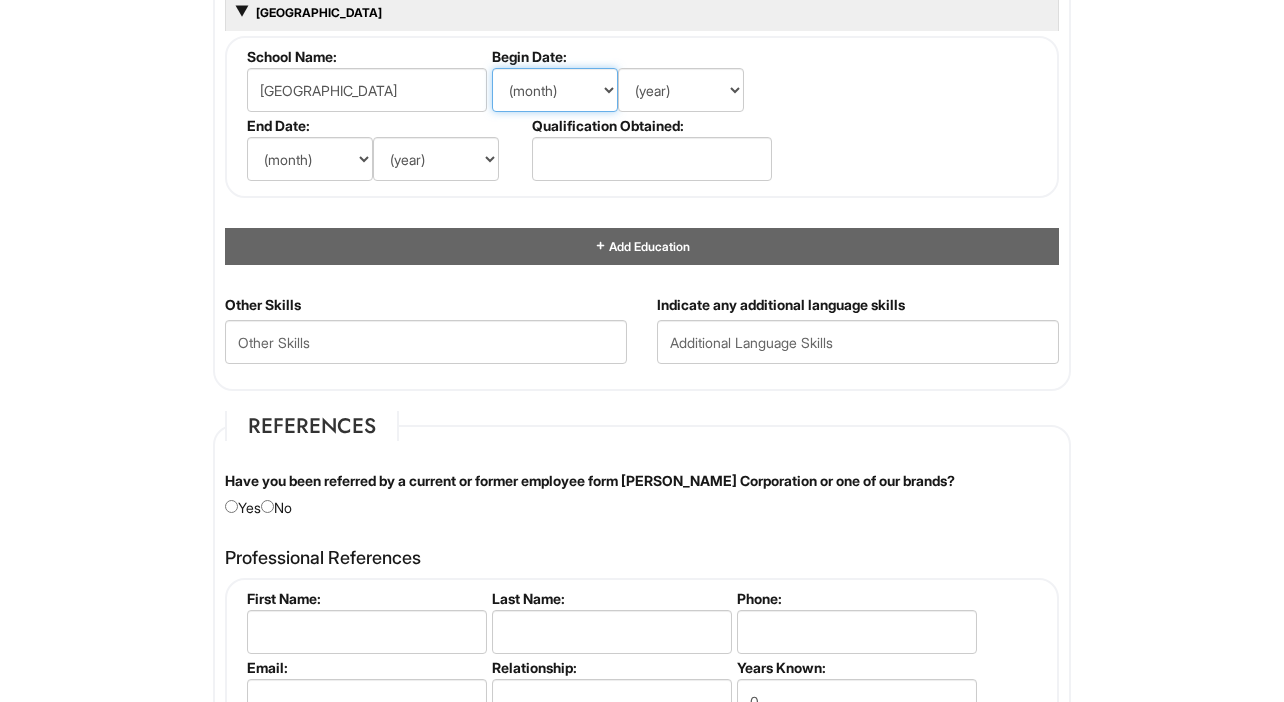 click on "(month) Jan Feb Mar Apr May Jun Jul Aug Sep Oct Nov Dec" at bounding box center [555, 90] 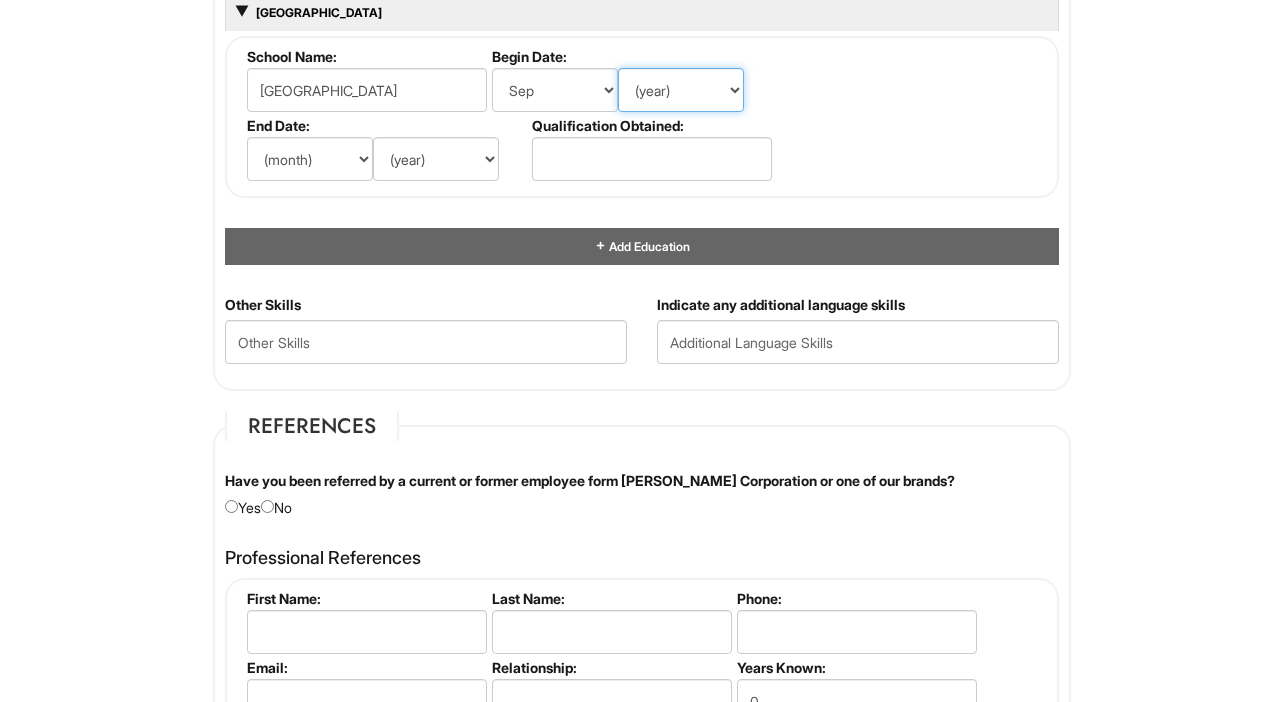 click on "(year) 2029 2028 2027 2026 2025 2024 2023 2022 2021 2020 2019 2018 2017 2016 2015 2014 2013 2012 2011 2010 2009 2008 2007 2006 2005 2004 2003 2002 2001 2000 1999 1998 1997 1996 1995 1994 1993 1992 1991 1990 1989 1988 1987 1986 1985 1984 1983 1982 1981 1980 1979 1978 1977 1976 1975 1974 1973 1972 1971 1970 1969 1968 1967 1966 1965 1964 1963 1962 1961 1960 1959 1958 1957 1956 1955 1954 1953 1952 1951 1950 1949 1948 1947 1946  --  2030 2031 2032 2033 2034 2035 2036 2037 2038 2039 2040 2041 2042 2043 2044 2045 2046 2047 2048 2049 2050 2051 2052 2053 2054 2055 2056 2057 2058 2059 2060 2061 2062 2063 2064" at bounding box center [681, 90] 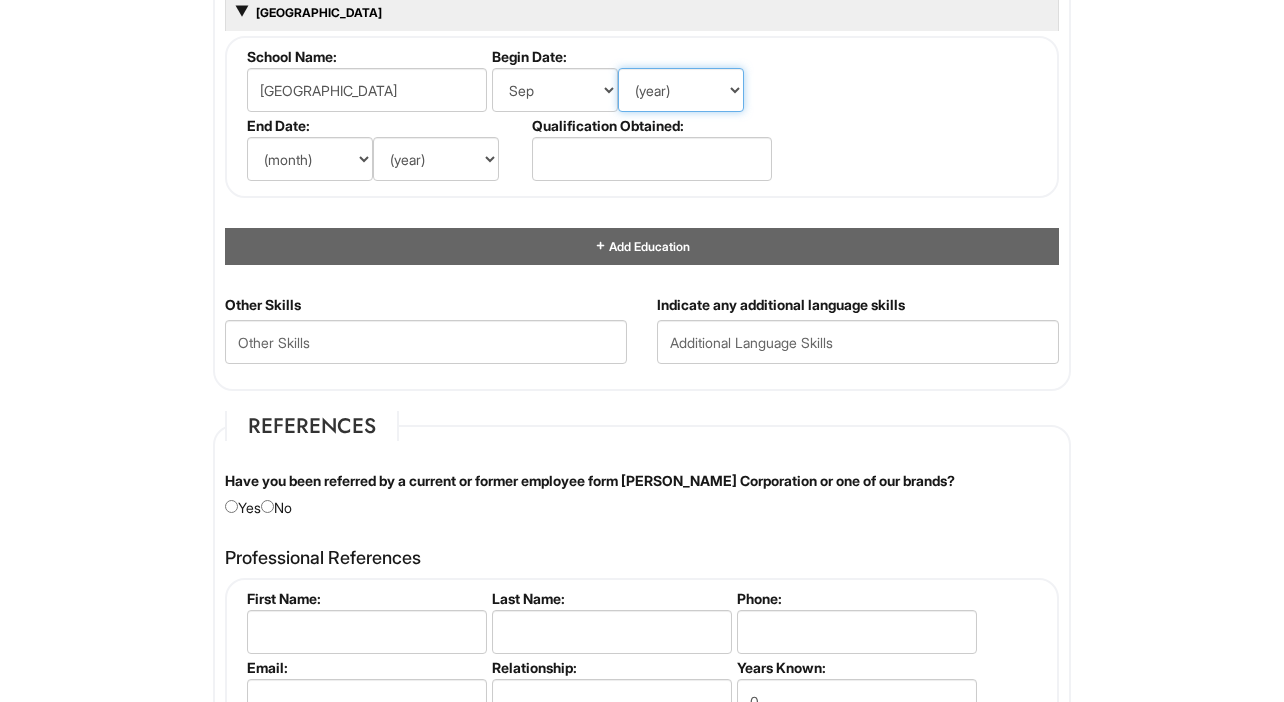 select on "2018" 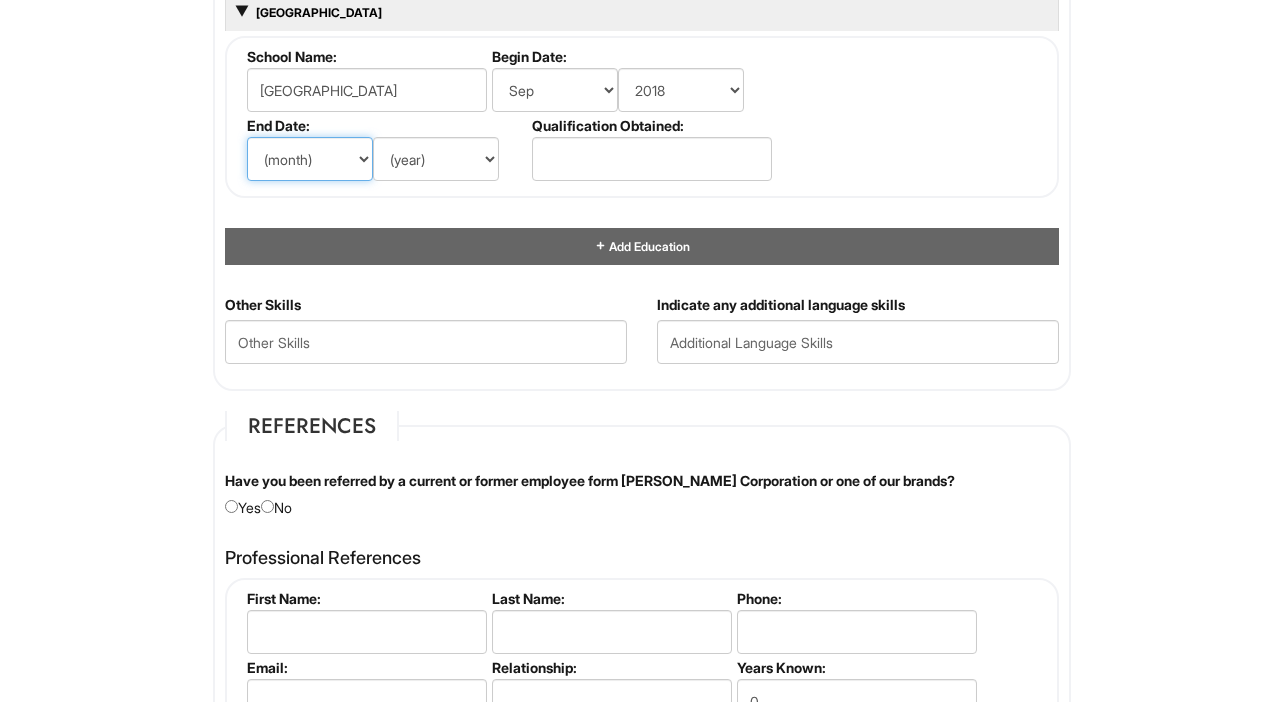 click on "(month) Jan Feb Mar Apr May Jun Jul Aug Sep Oct Nov Dec" at bounding box center (310, 159) 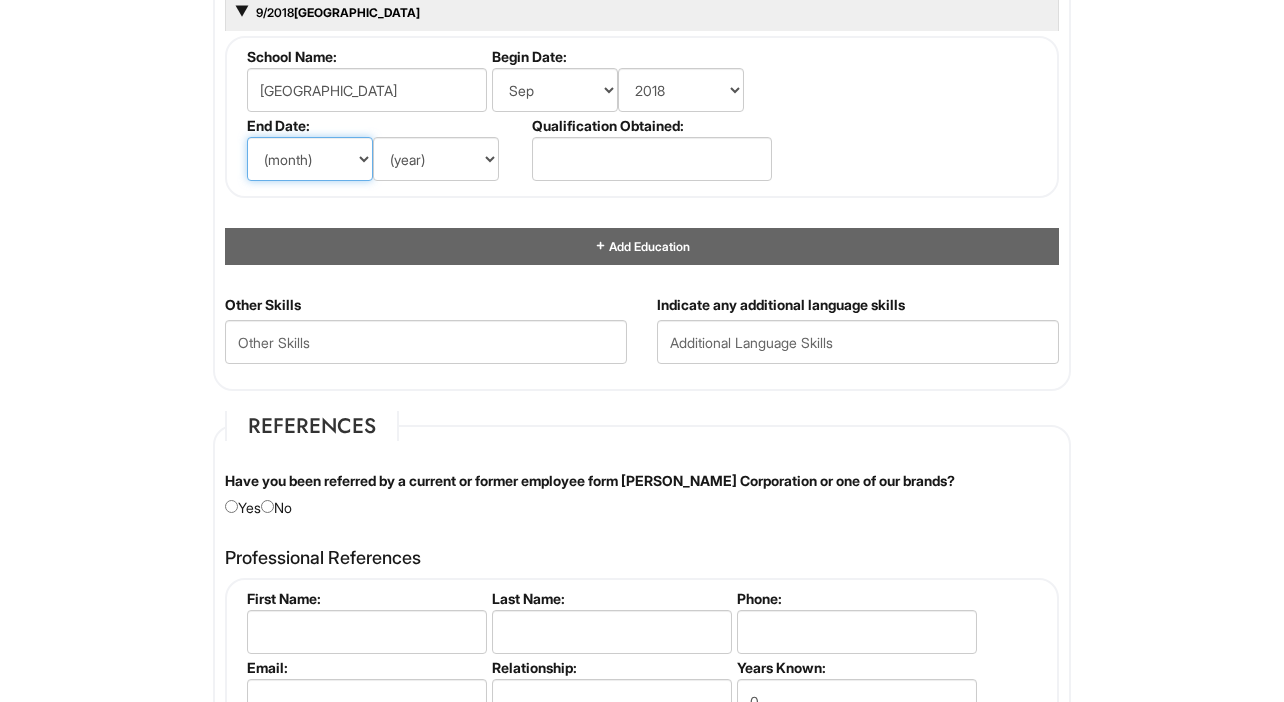 select on "6" 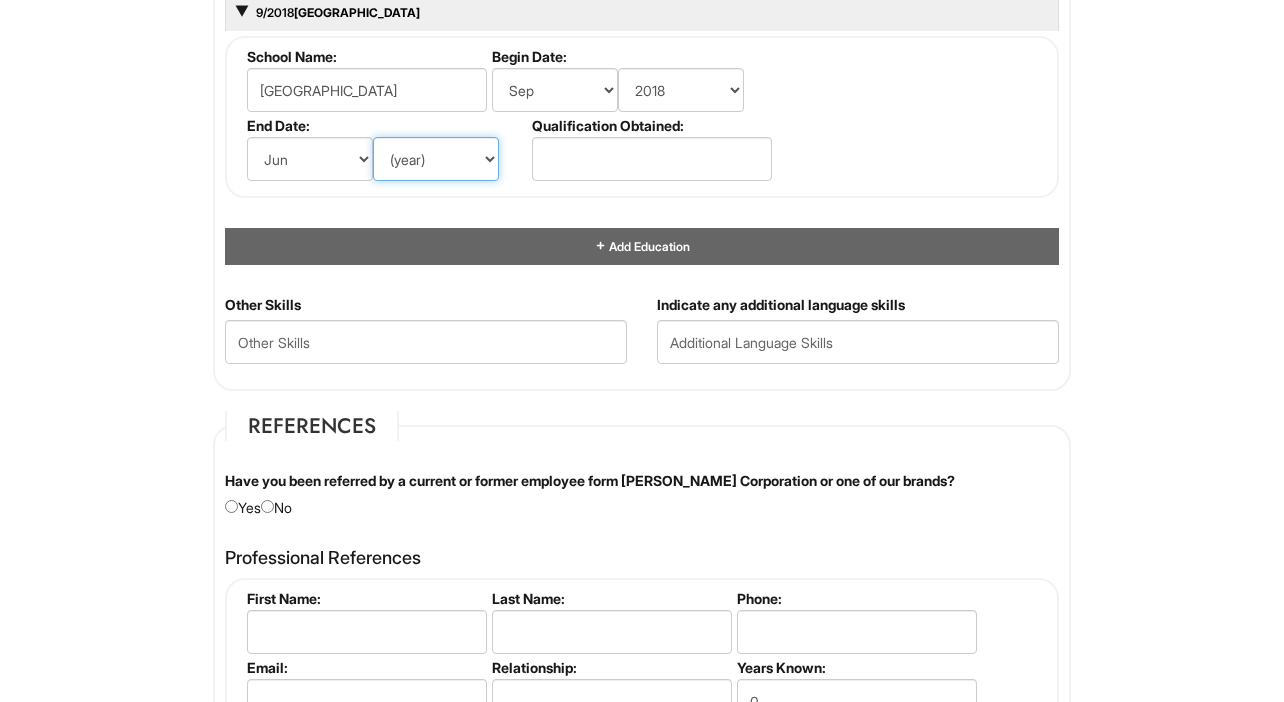 click on "(year) 2029 2028 2027 2026 2025 2024 2023 2022 2021 2020 2019 2018 2017 2016 2015 2014 2013 2012 2011 2010 2009 2008 2007 2006 2005 2004 2003 2002 2001 2000 1999 1998 1997 1996 1995 1994 1993 1992 1991 1990 1989 1988 1987 1986 1985 1984 1983 1982 1981 1980 1979 1978 1977 1976 1975 1974 1973 1972 1971 1970 1969 1968 1967 1966 1965 1964 1963 1962 1961 1960 1959 1958 1957 1956 1955 1954 1953 1952 1951 1950 1949 1948 1947 1946  --  2030 2031 2032 2033 2034 2035 2036 2037 2038 2039 2040 2041 2042 2043 2044 2045 2046 2047 2048 2049 2050 2051 2052 2053 2054 2055 2056 2057 2058 2059 2060 2061 2062 2063 2064" at bounding box center [436, 159] 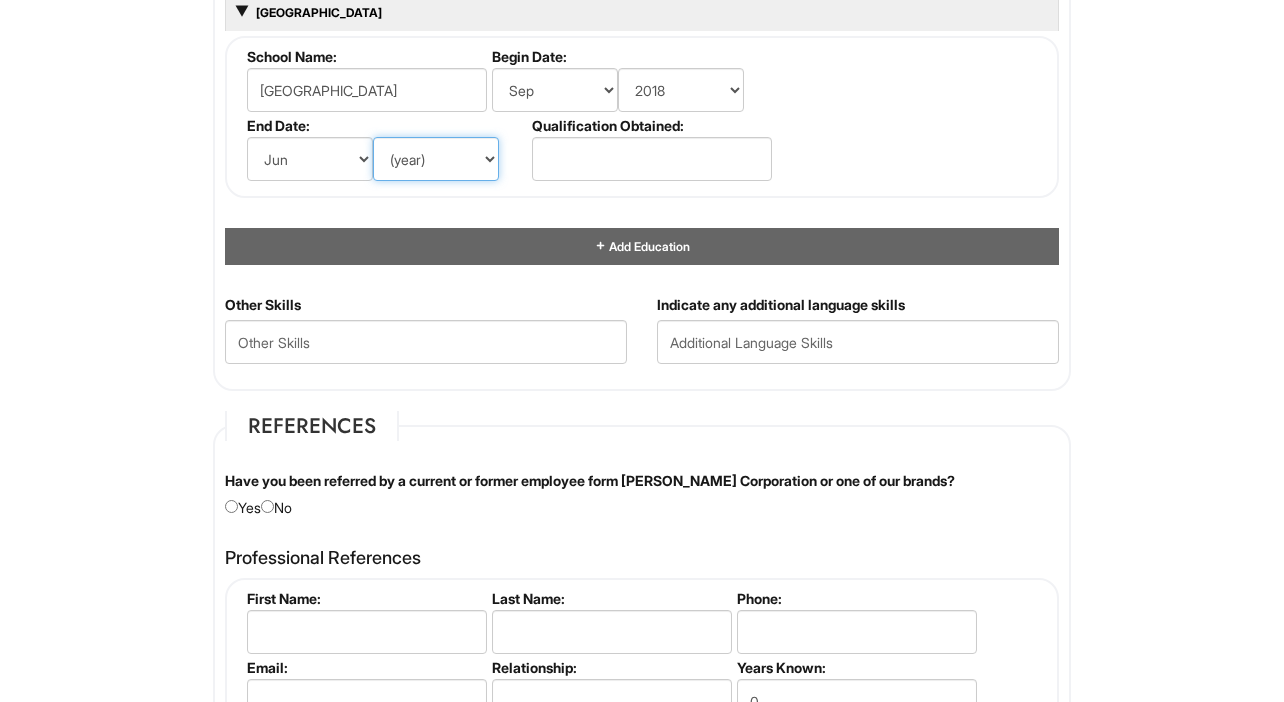 select on "2022" 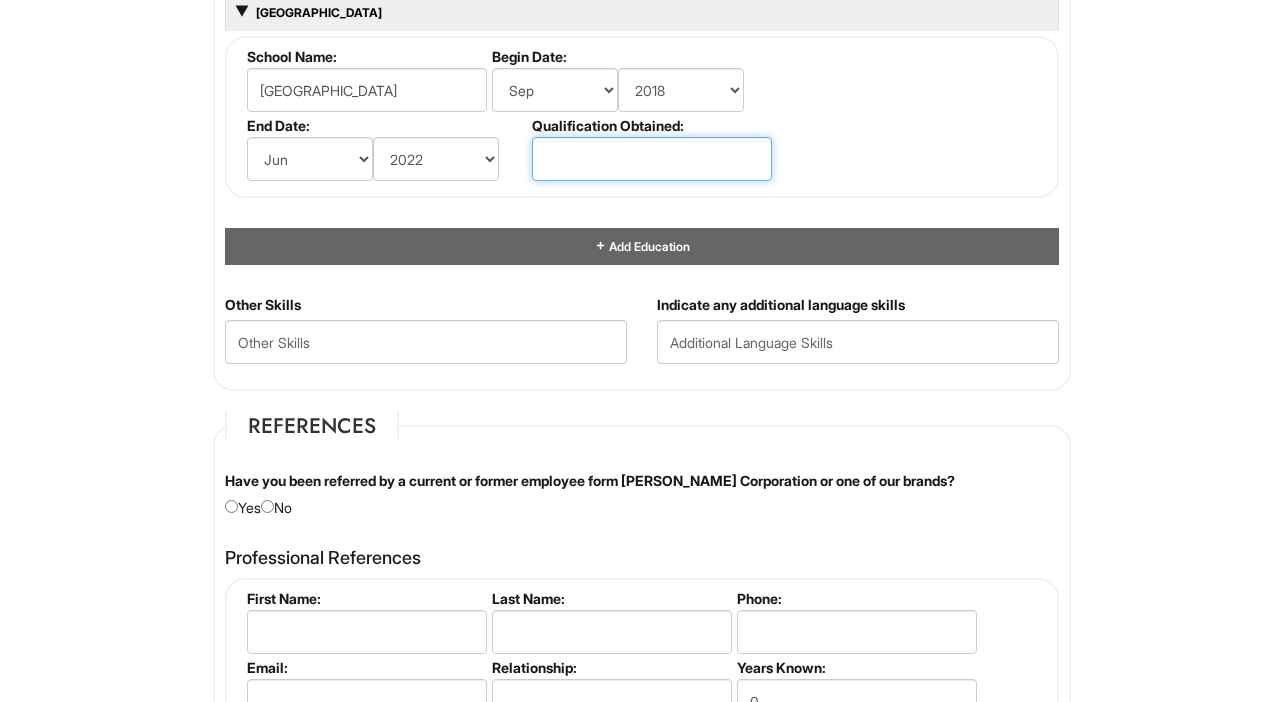 click at bounding box center [652, 159] 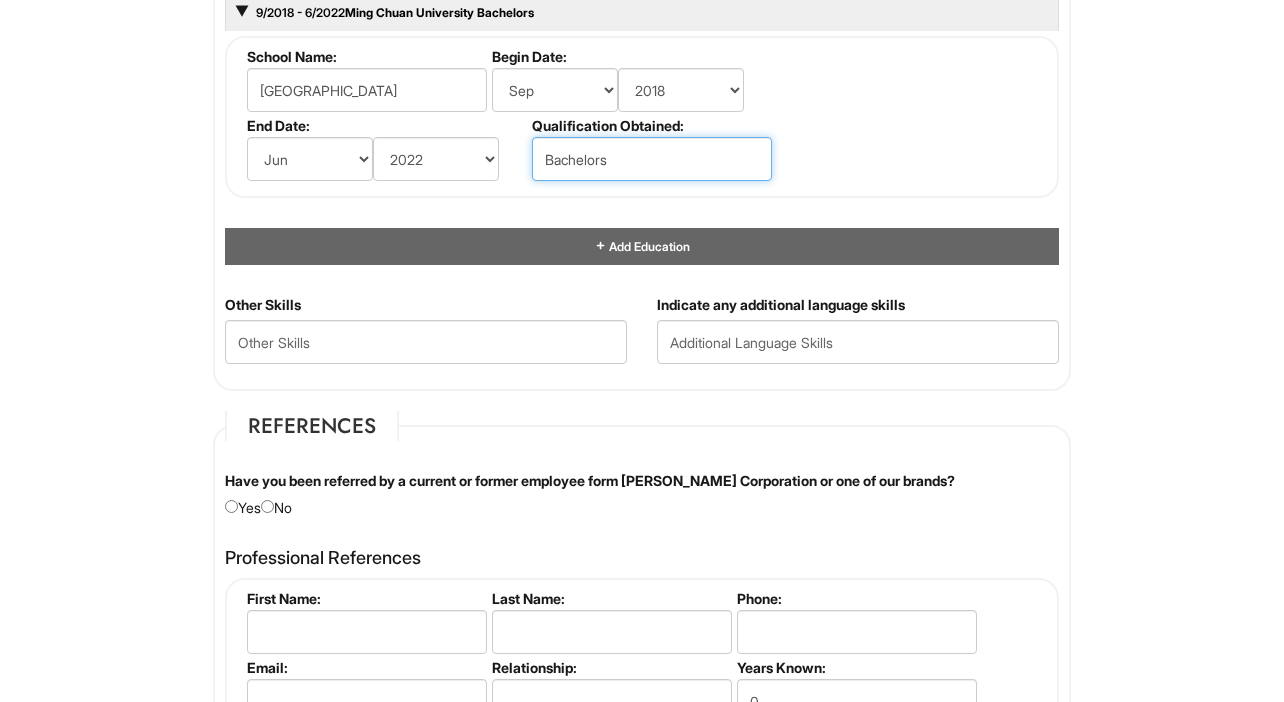 type on "Bachelors" 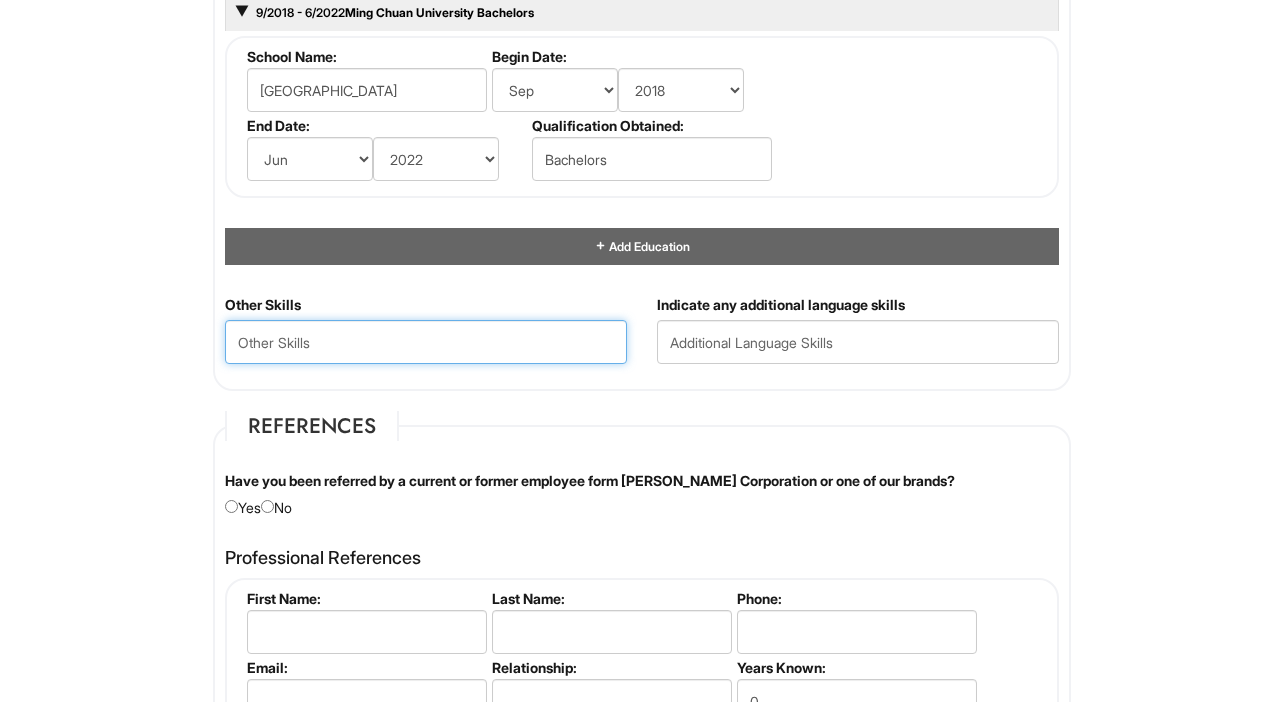 click at bounding box center [426, 342] 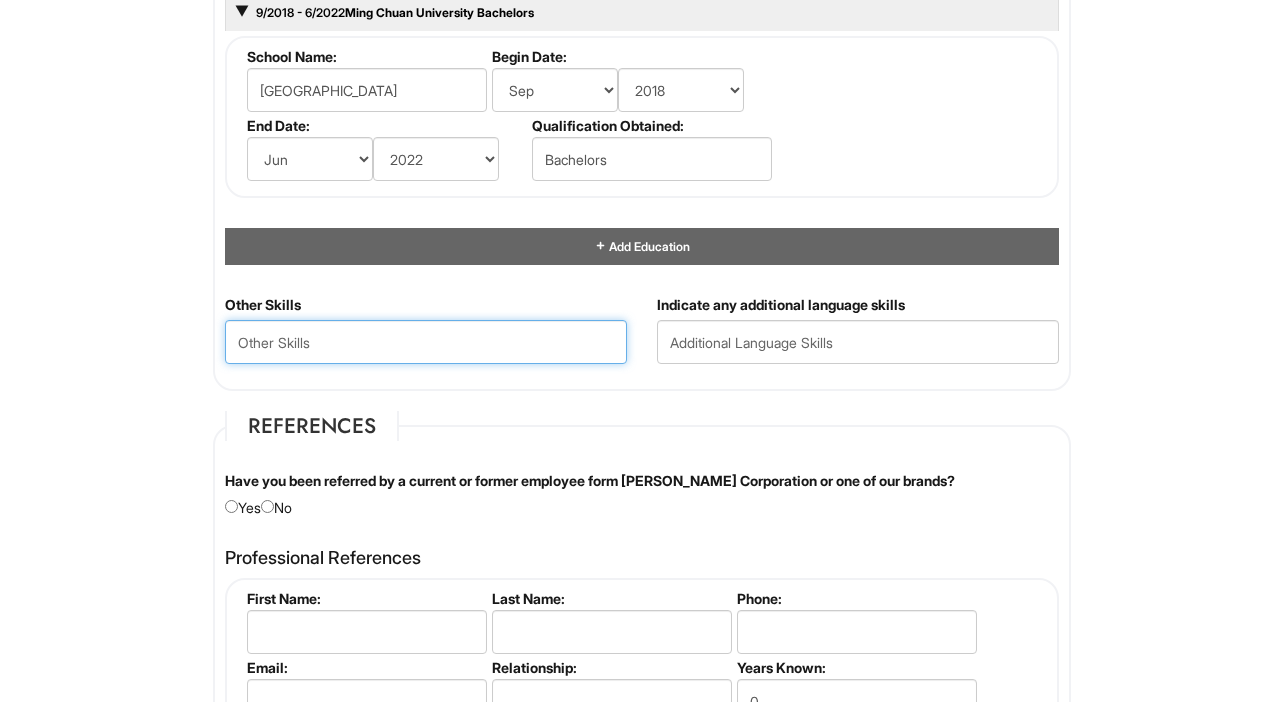 paste on "Excellent written & verbal communication skills Risk management and mitigation Analytical problem-solving Safety and regulatory compliance" 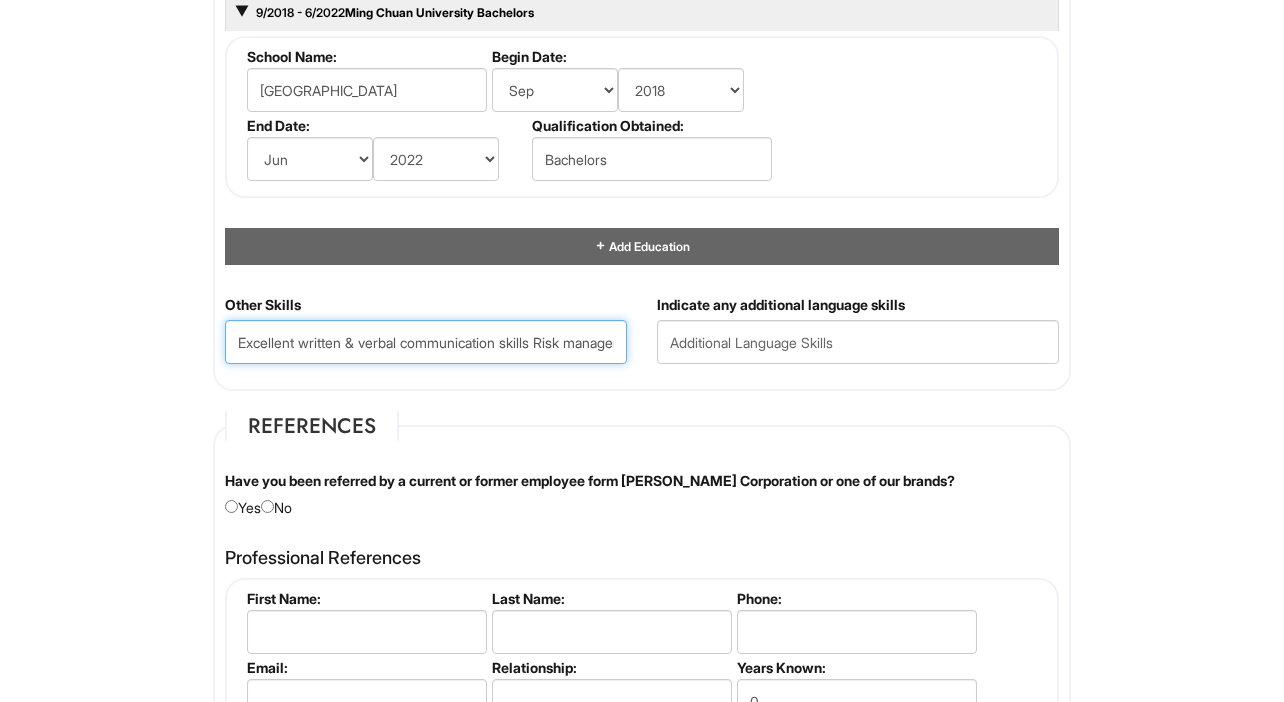 scroll, scrollTop: 0, scrollLeft: 559, axis: horizontal 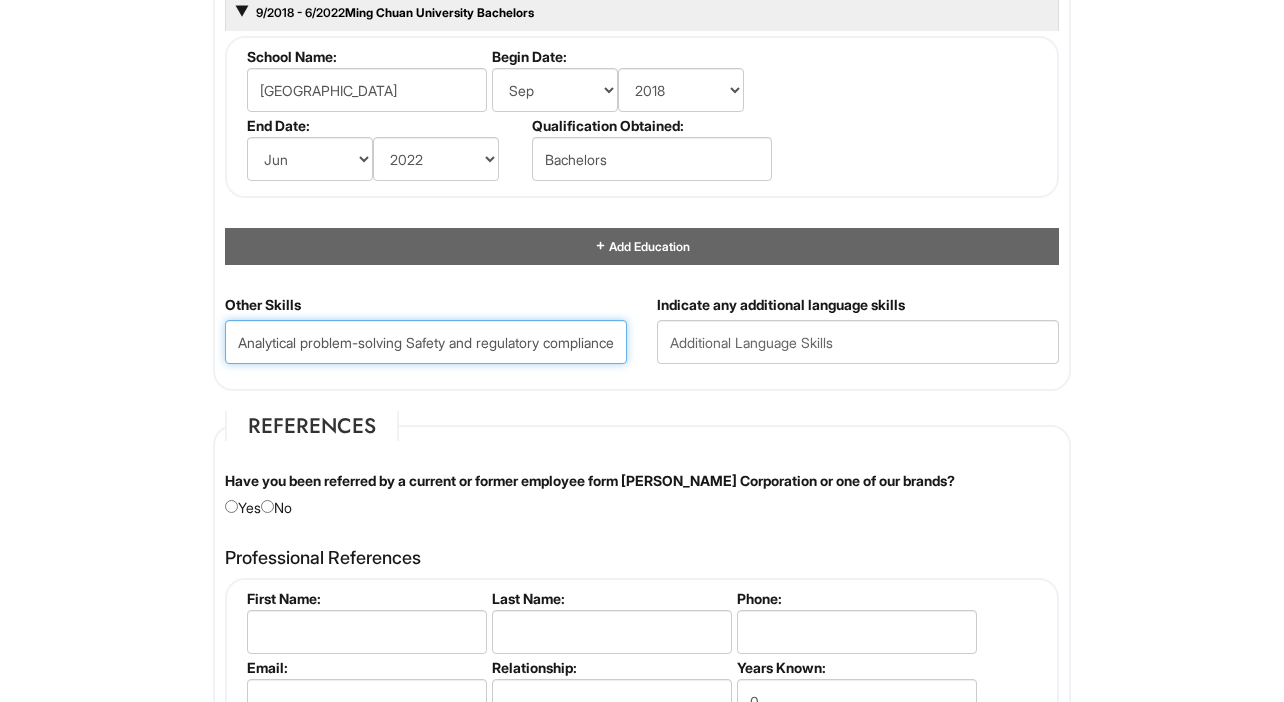 type on "Excellent written & verbal communication skills Risk management and mitigation Analytical problem-solving Safety and regulatory compliance" 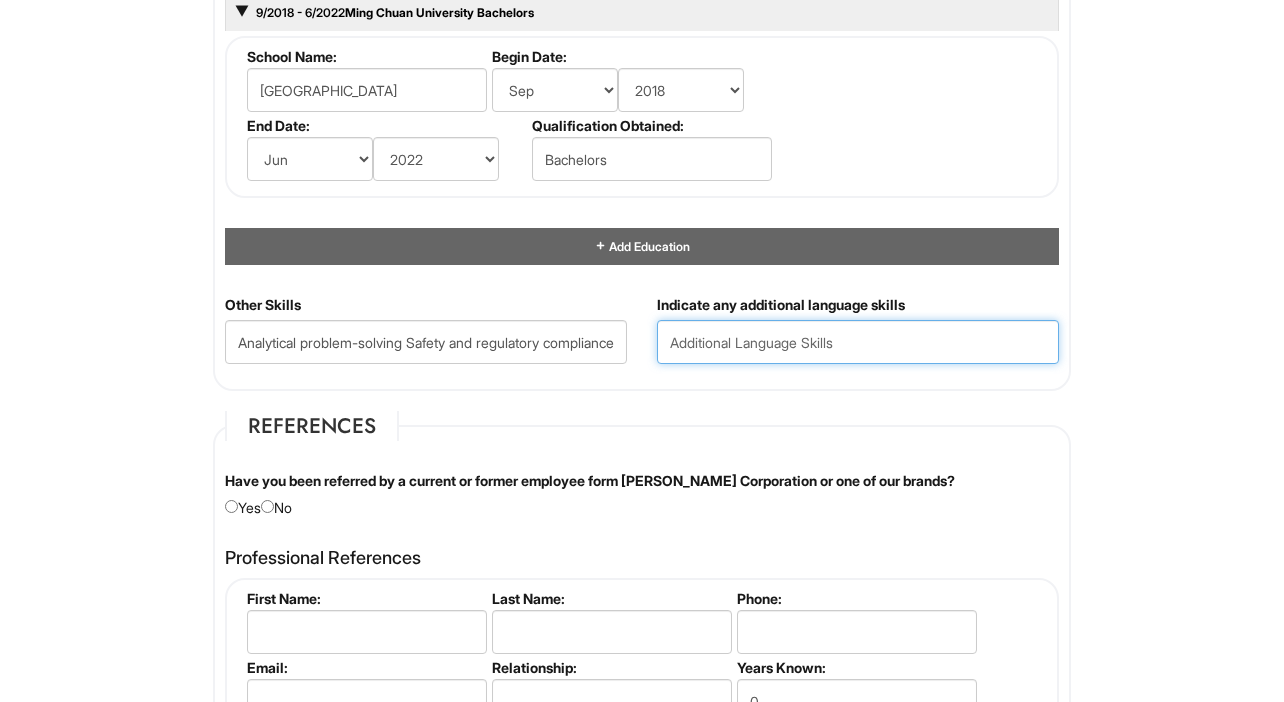 click at bounding box center (858, 342) 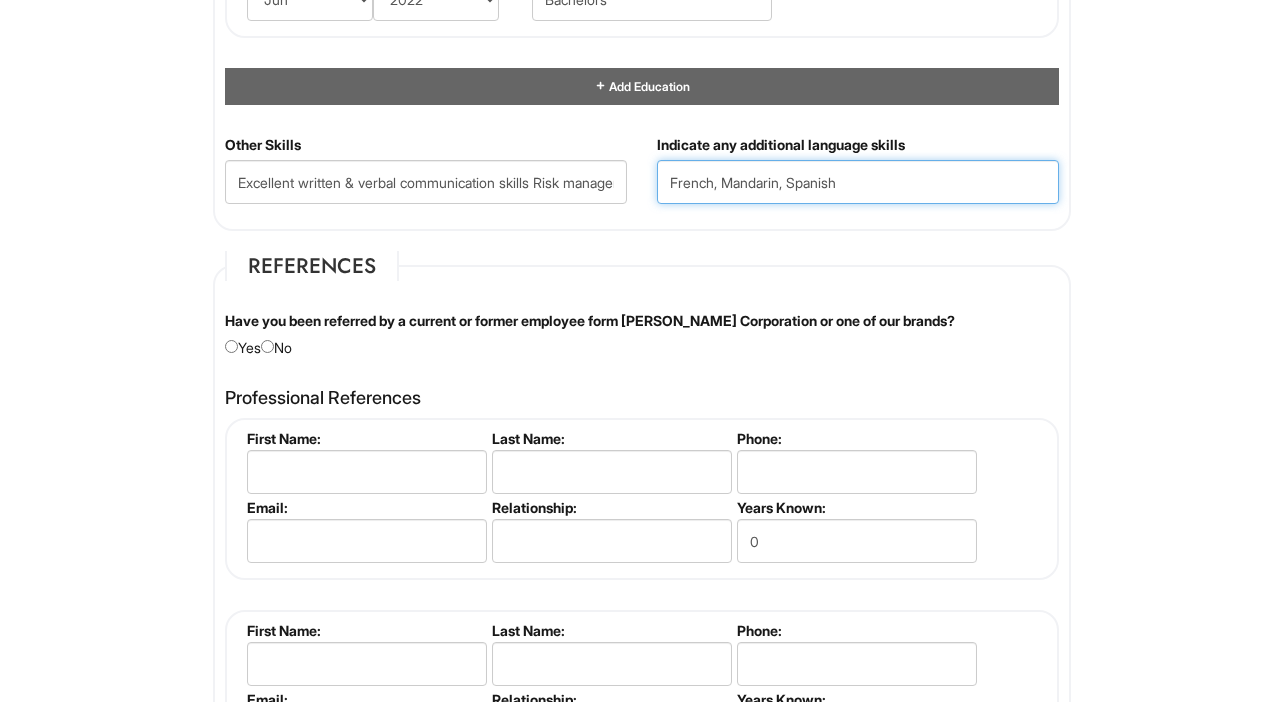 scroll, scrollTop: 2135, scrollLeft: 0, axis: vertical 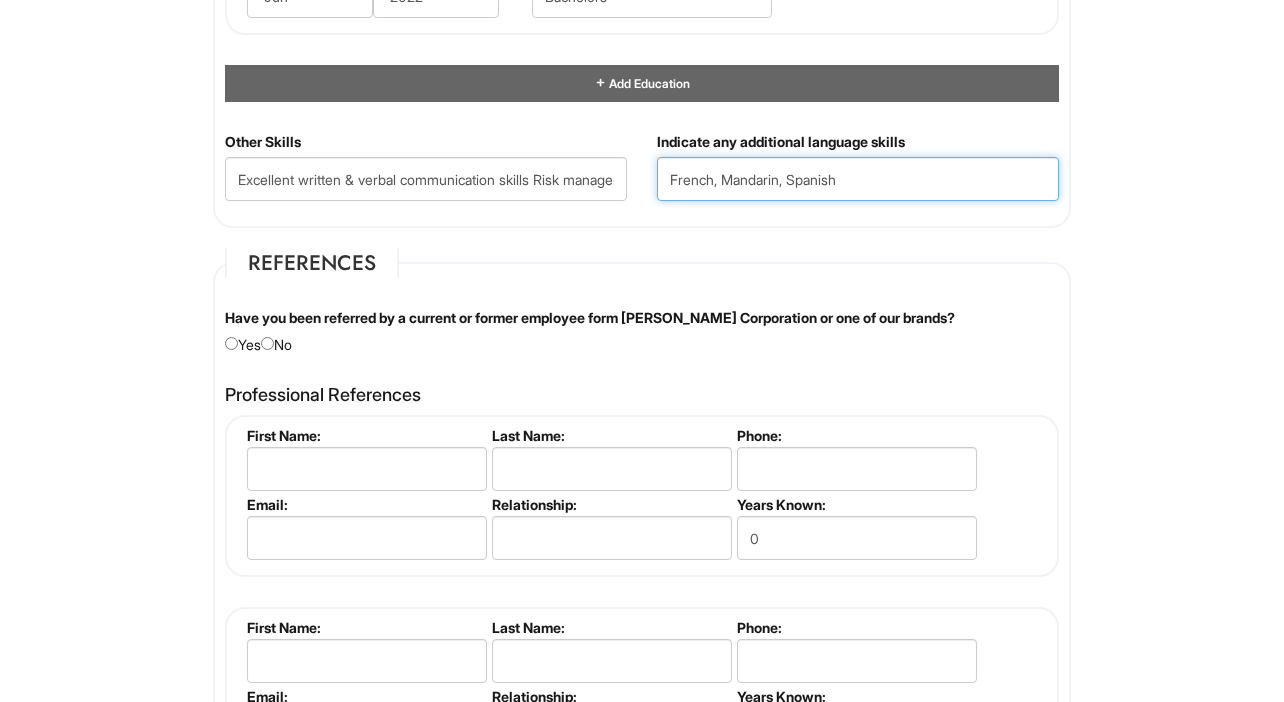 type on "French, Mandarin, Spanish" 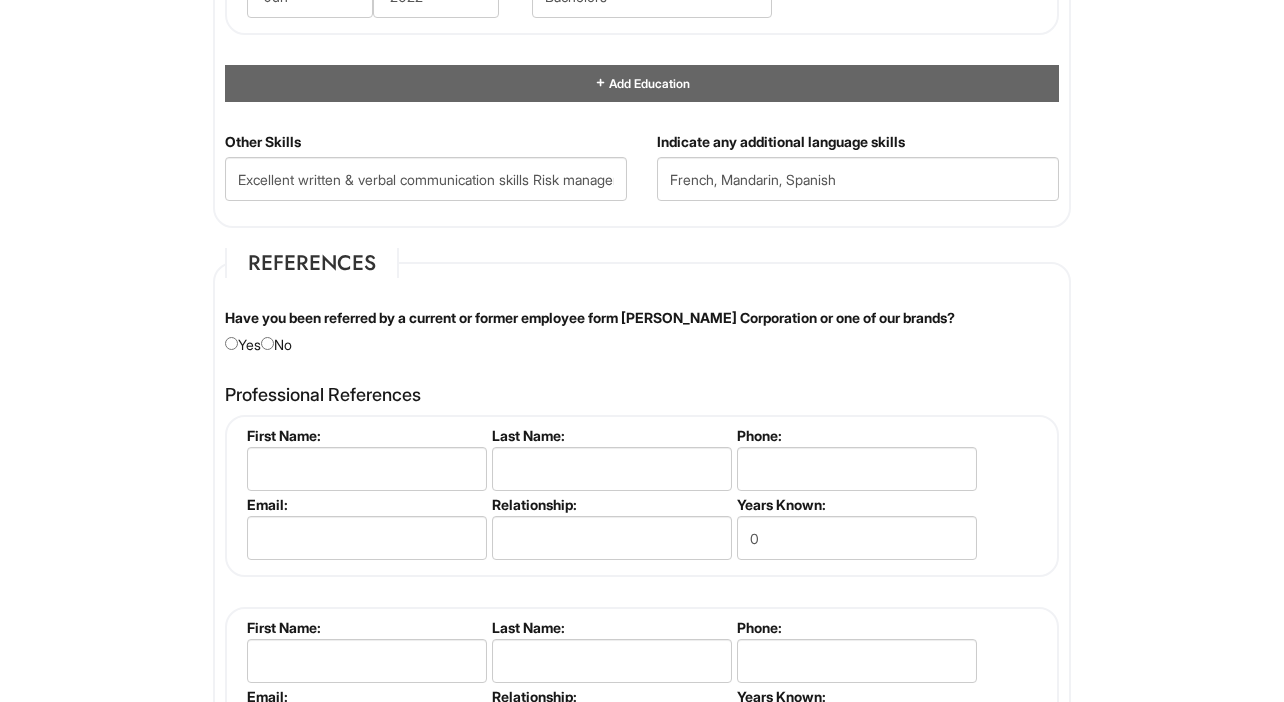 click on "Have you been referred by a current or former employee form Giorgio Armani Corporation or one of our brands?    Yes   No" at bounding box center [642, 331] 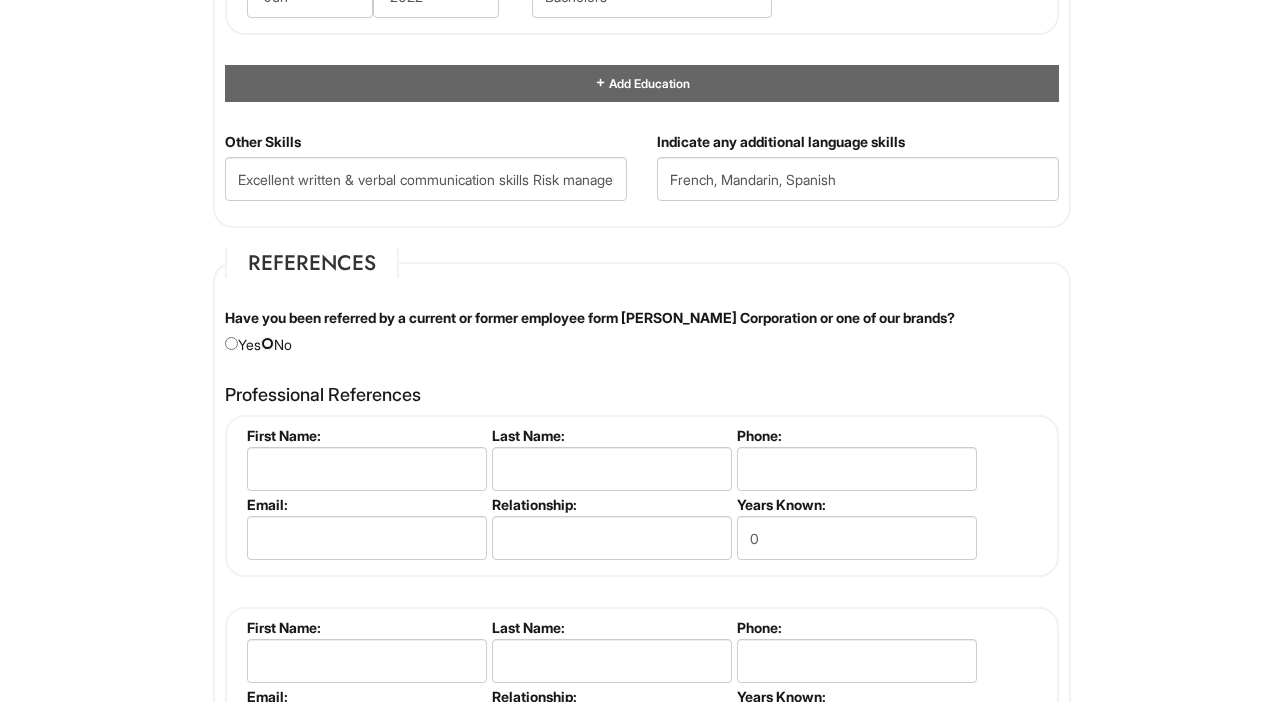 click at bounding box center (267, 343) 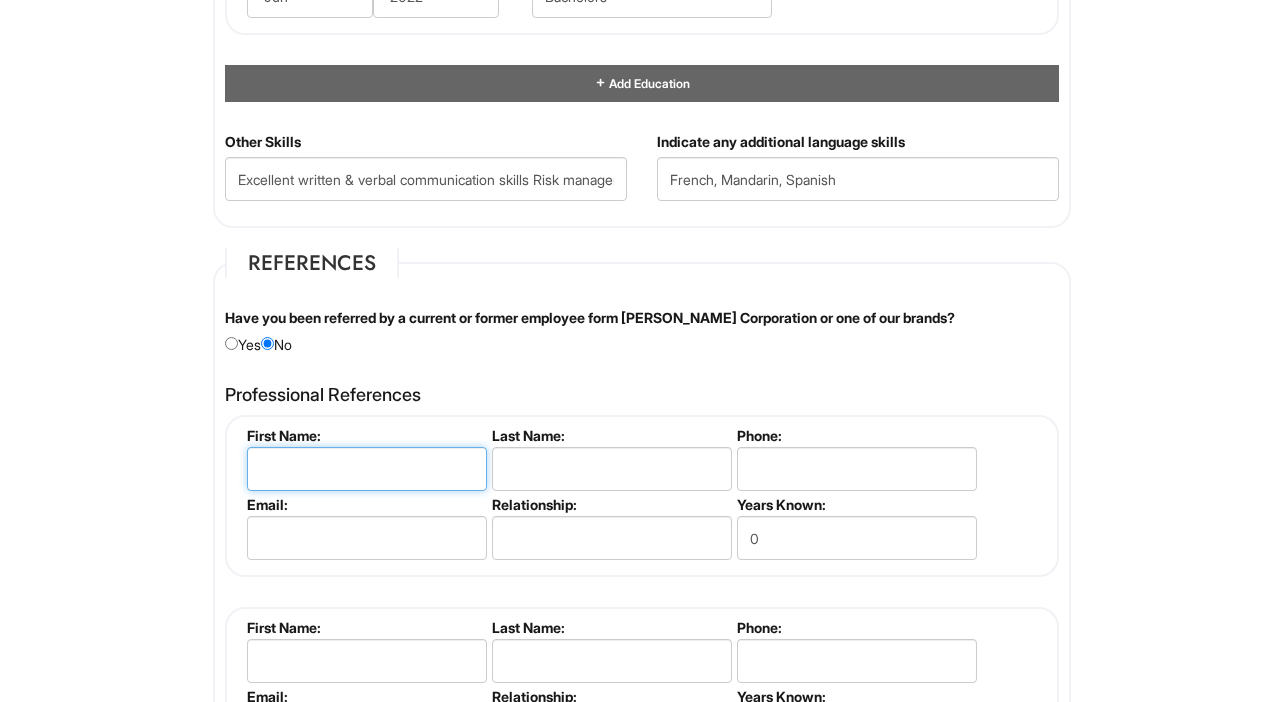 click at bounding box center (367, 469) 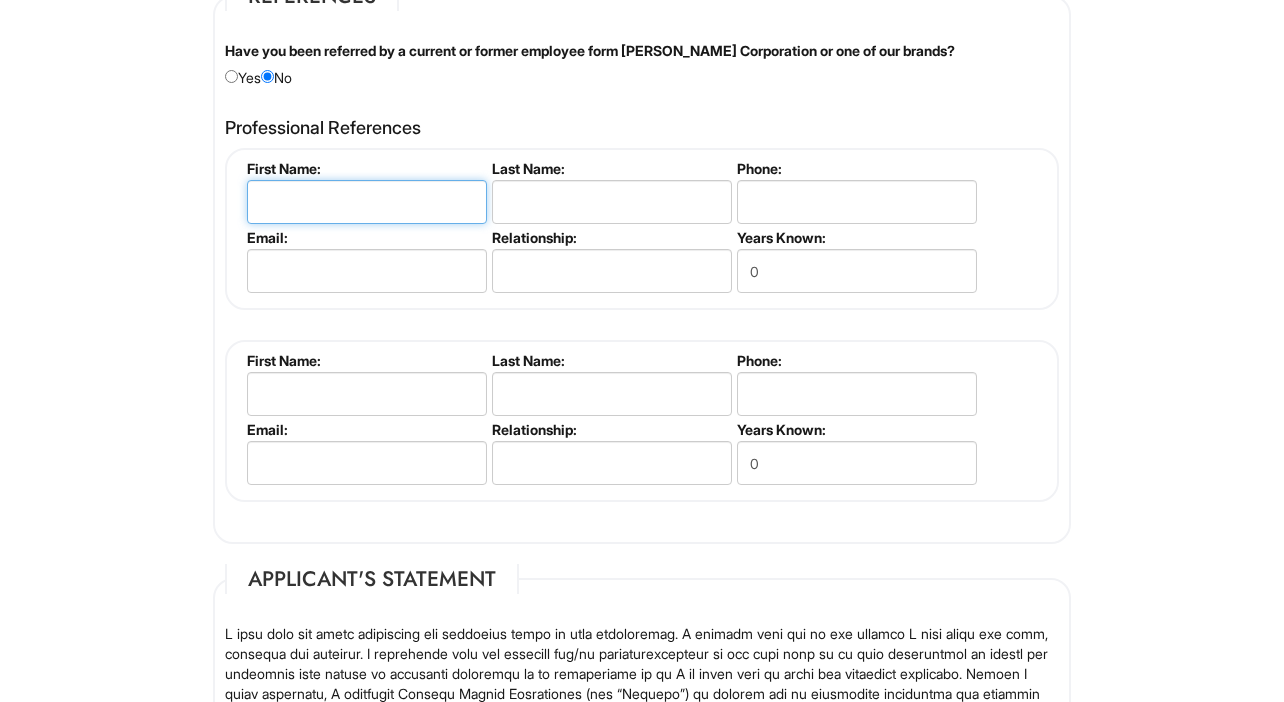 scroll, scrollTop: 2403, scrollLeft: 0, axis: vertical 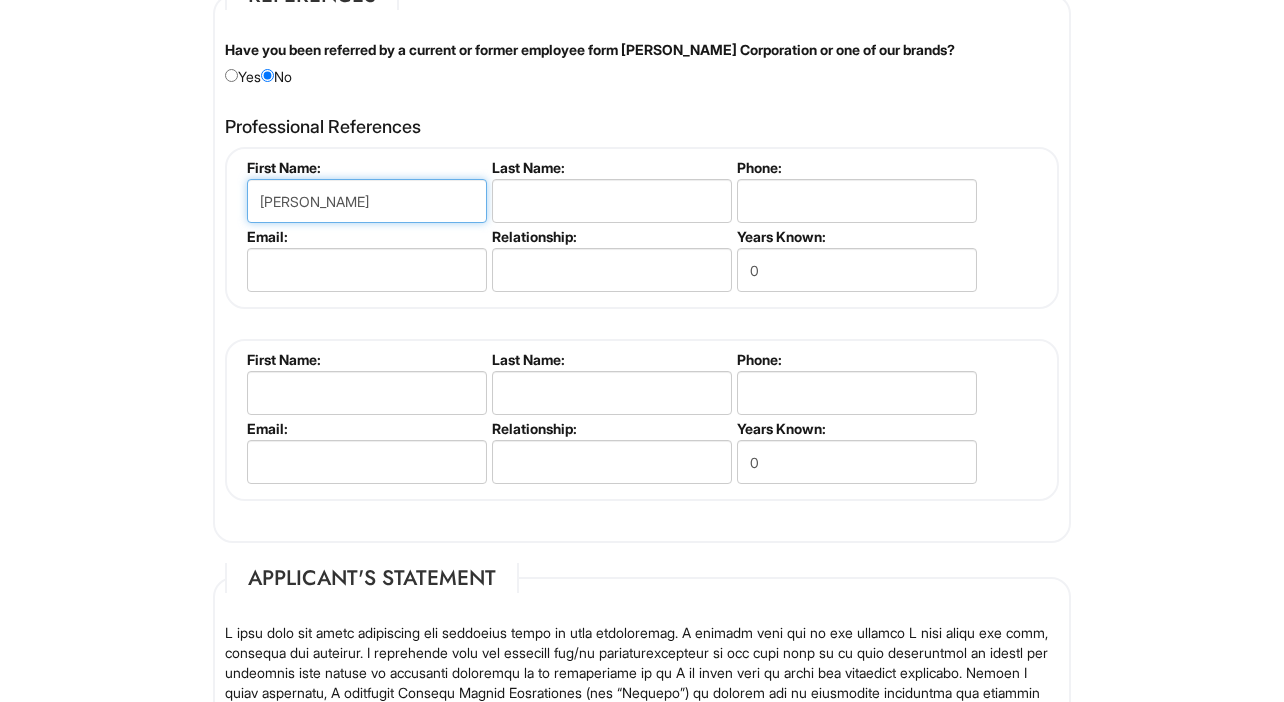 click on "Max O'Regan" at bounding box center (367, 201) 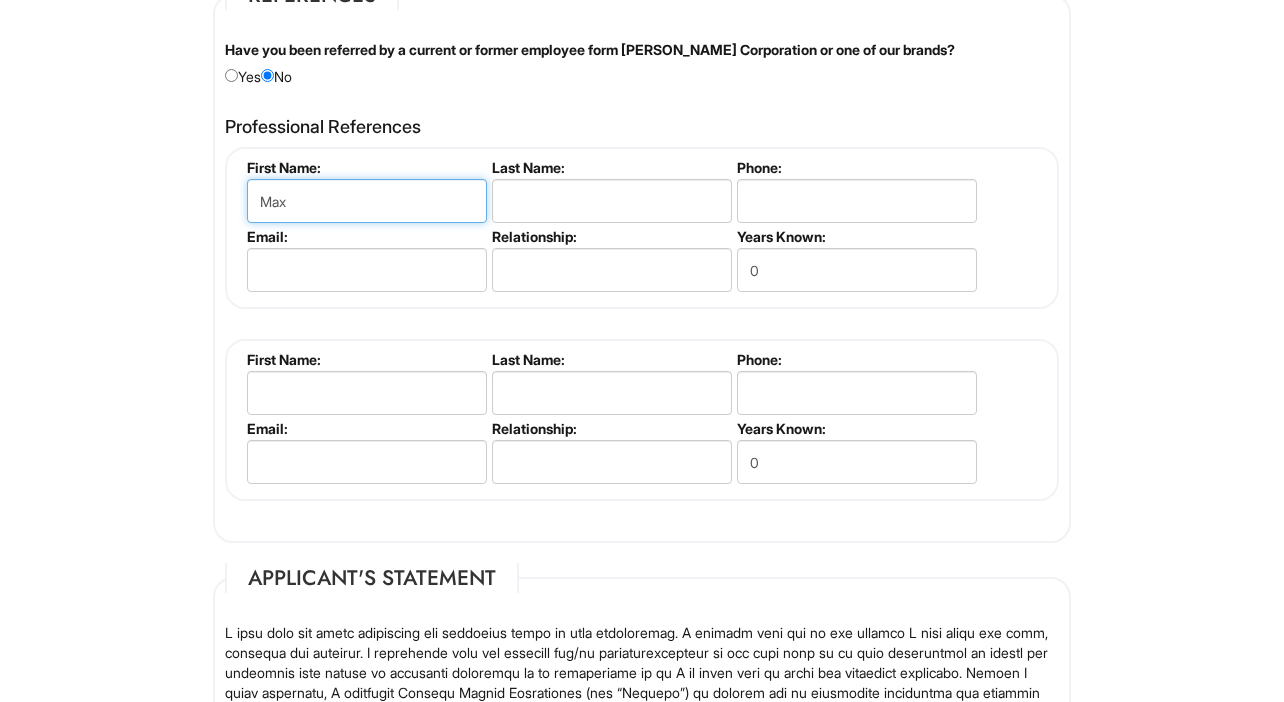 type on "Max" 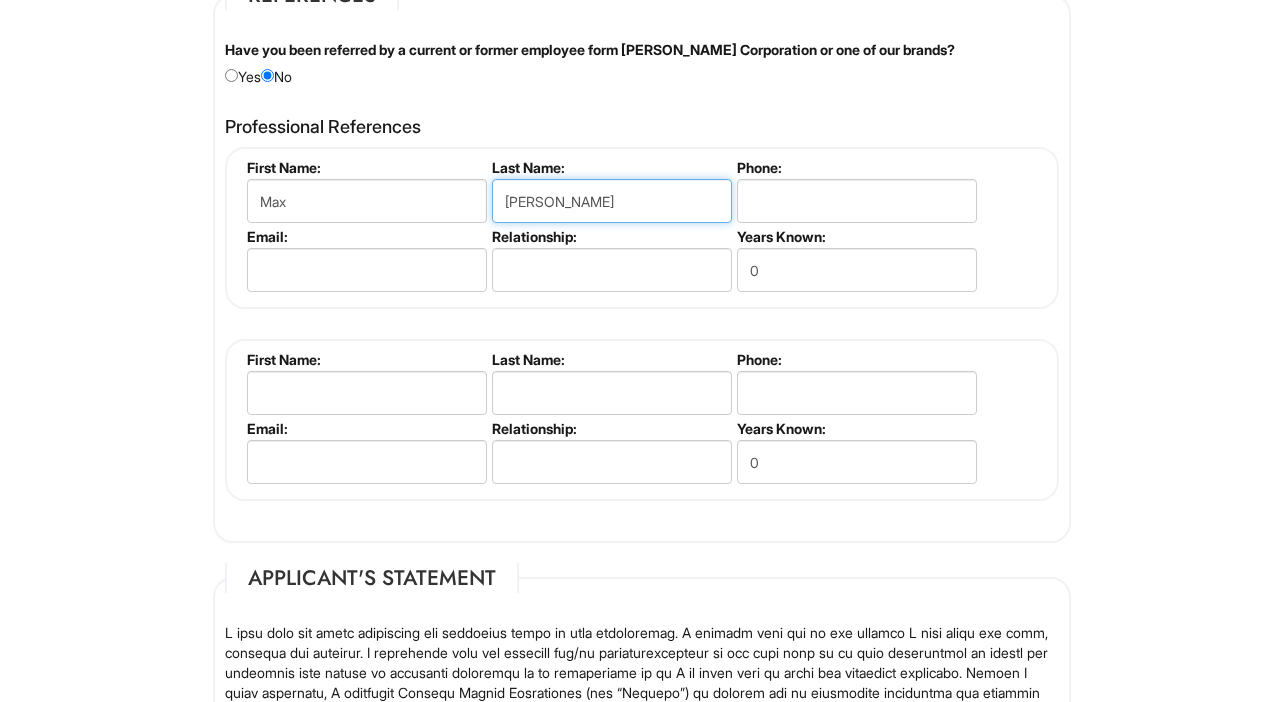 type on "O'Regan" 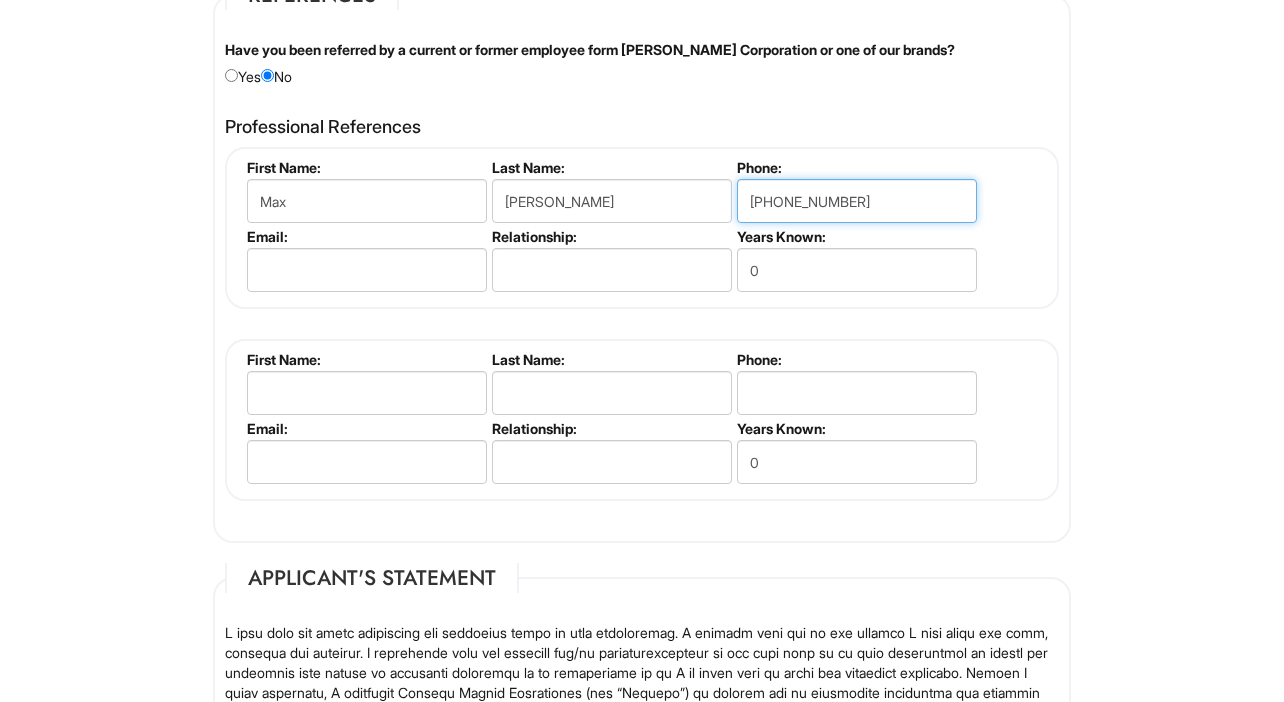 type on "310-977-1178" 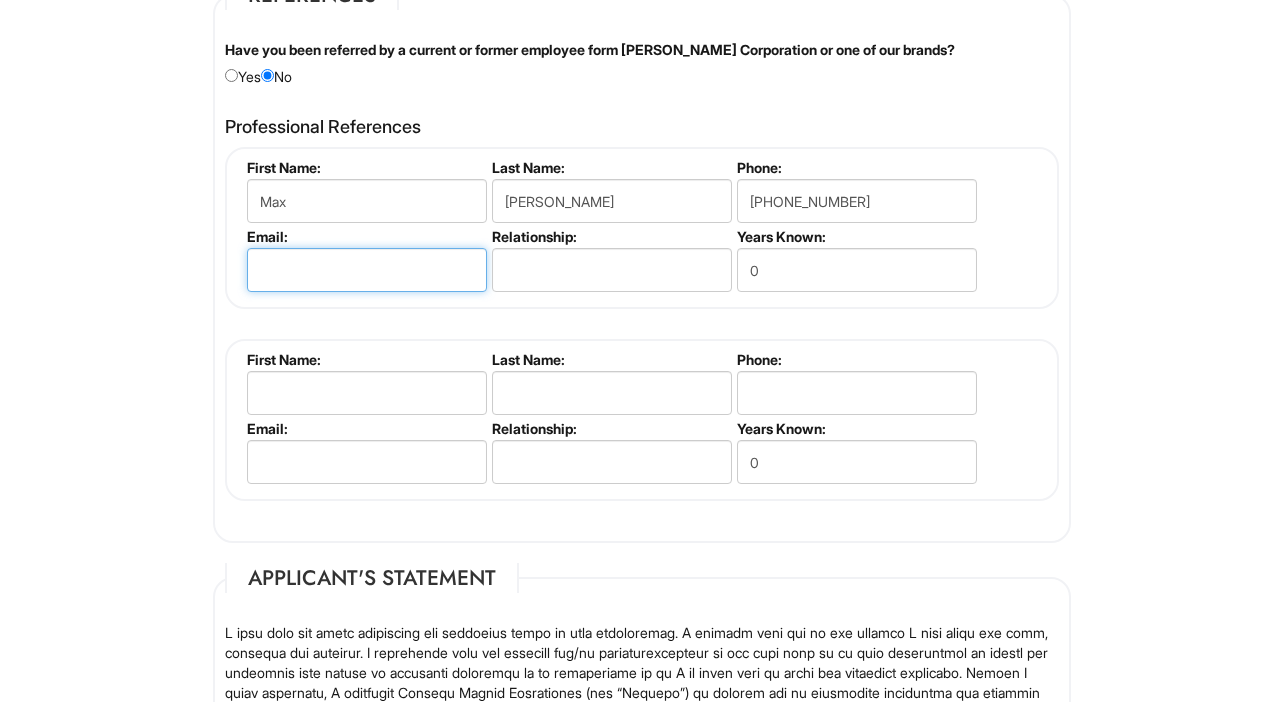 click at bounding box center (367, 270) 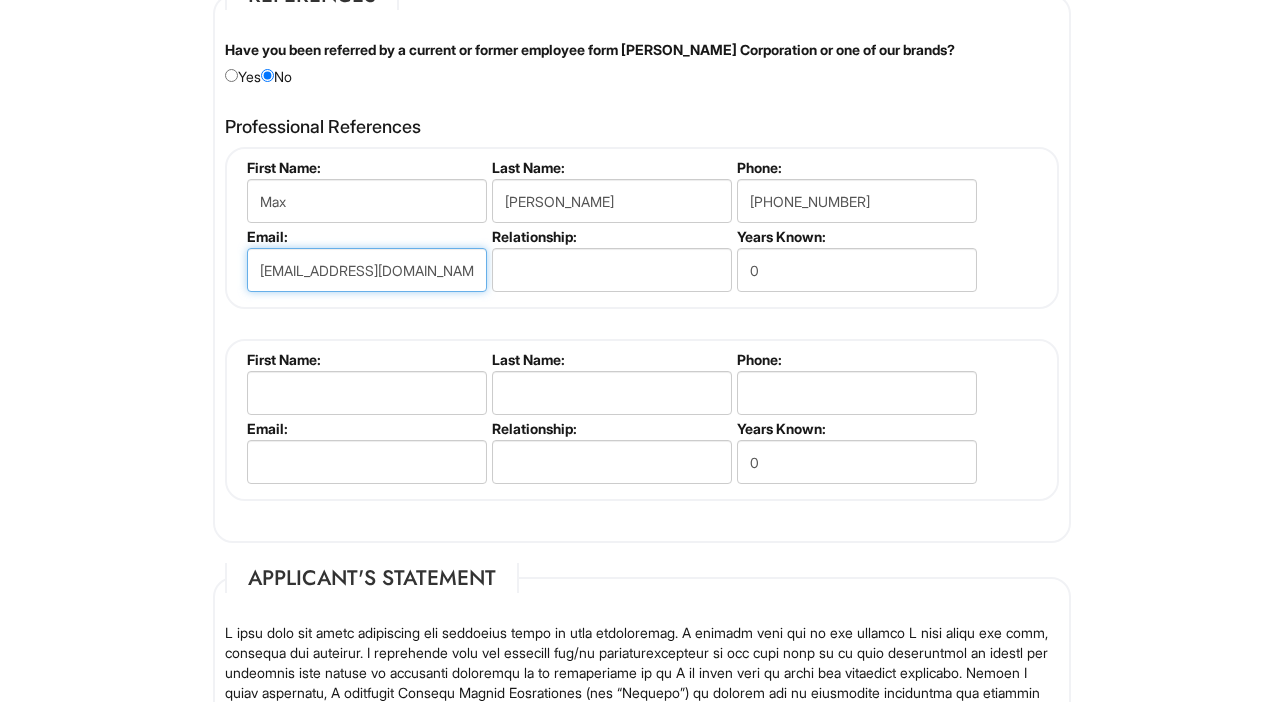 type on "moregan@terranea.com" 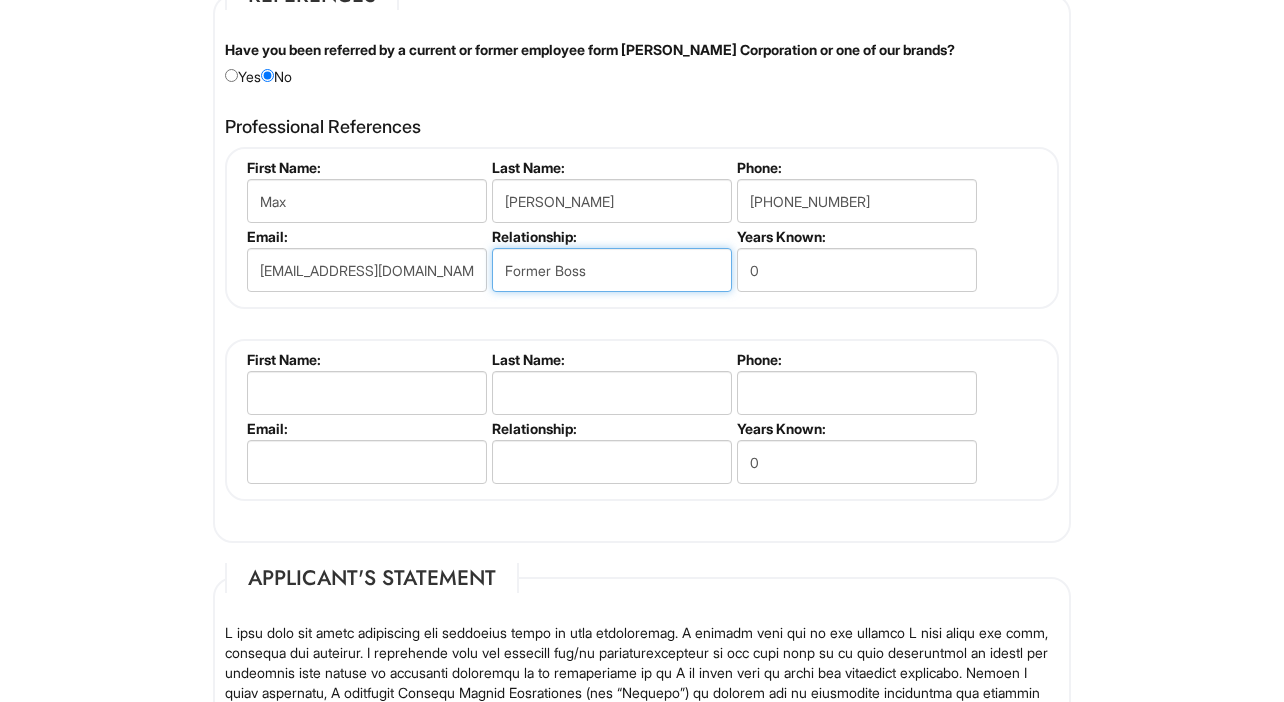 type on "Former Boss" 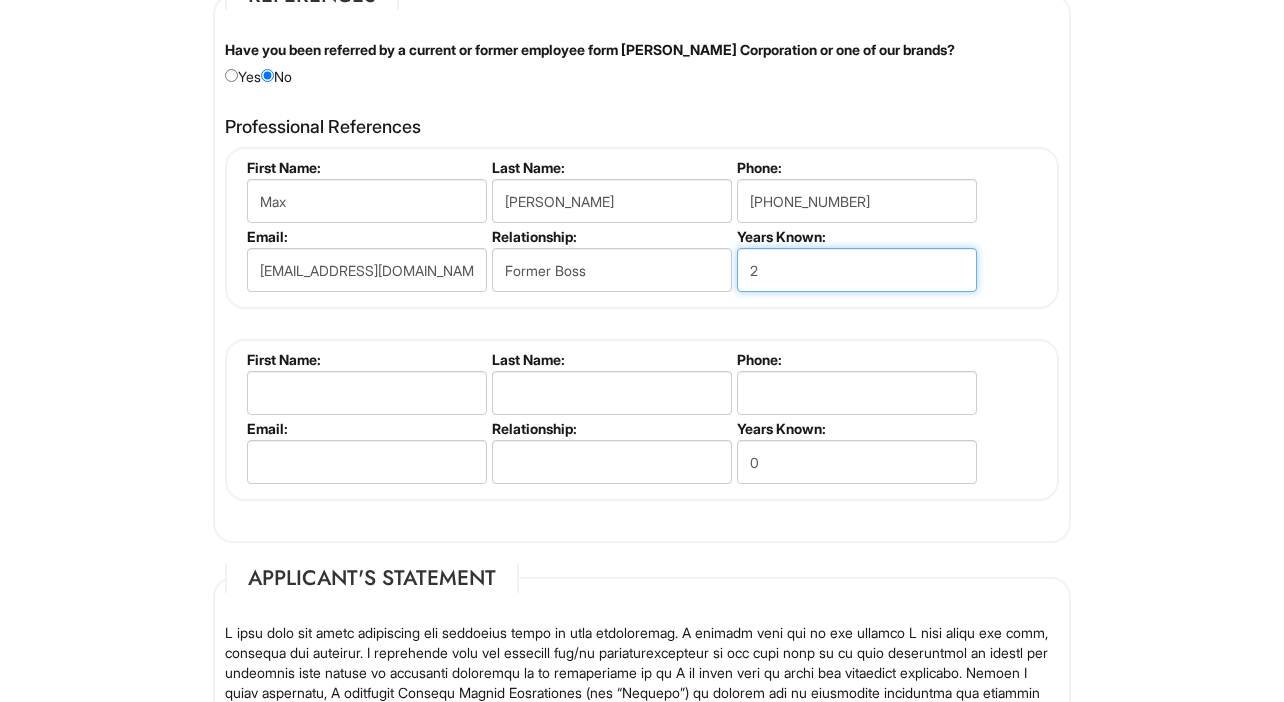 type on "2" 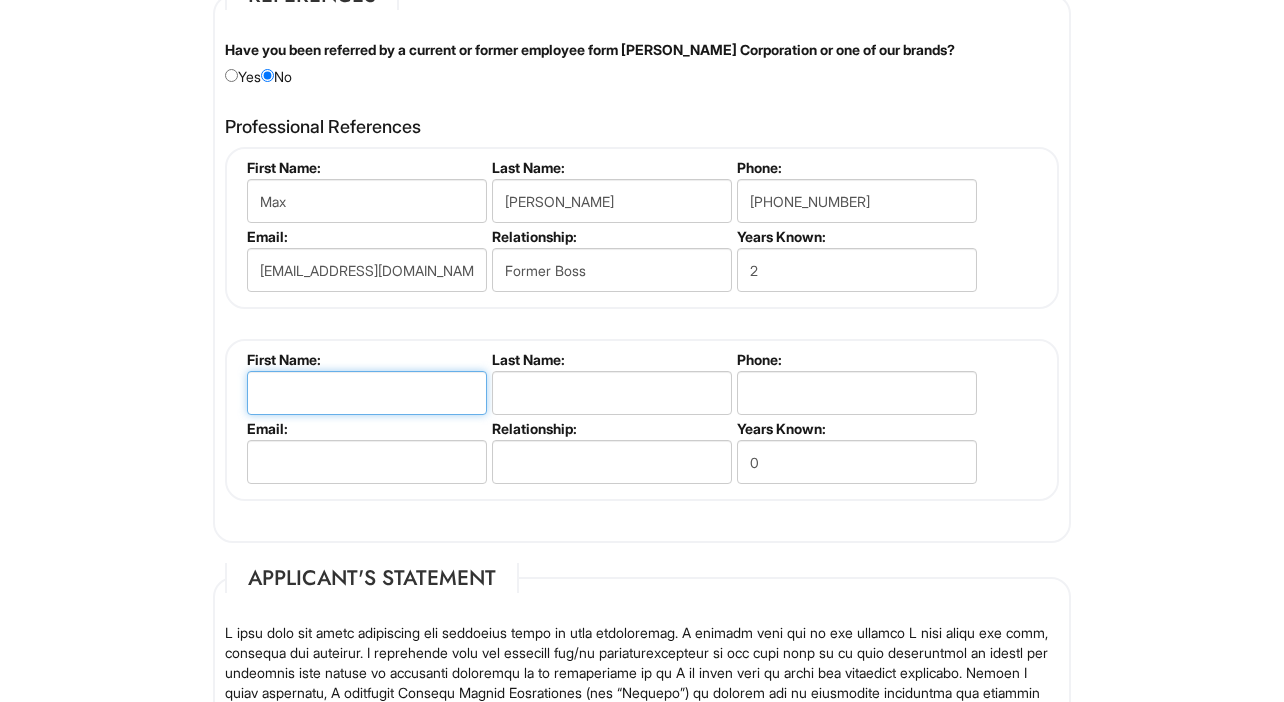 click at bounding box center (367, 393) 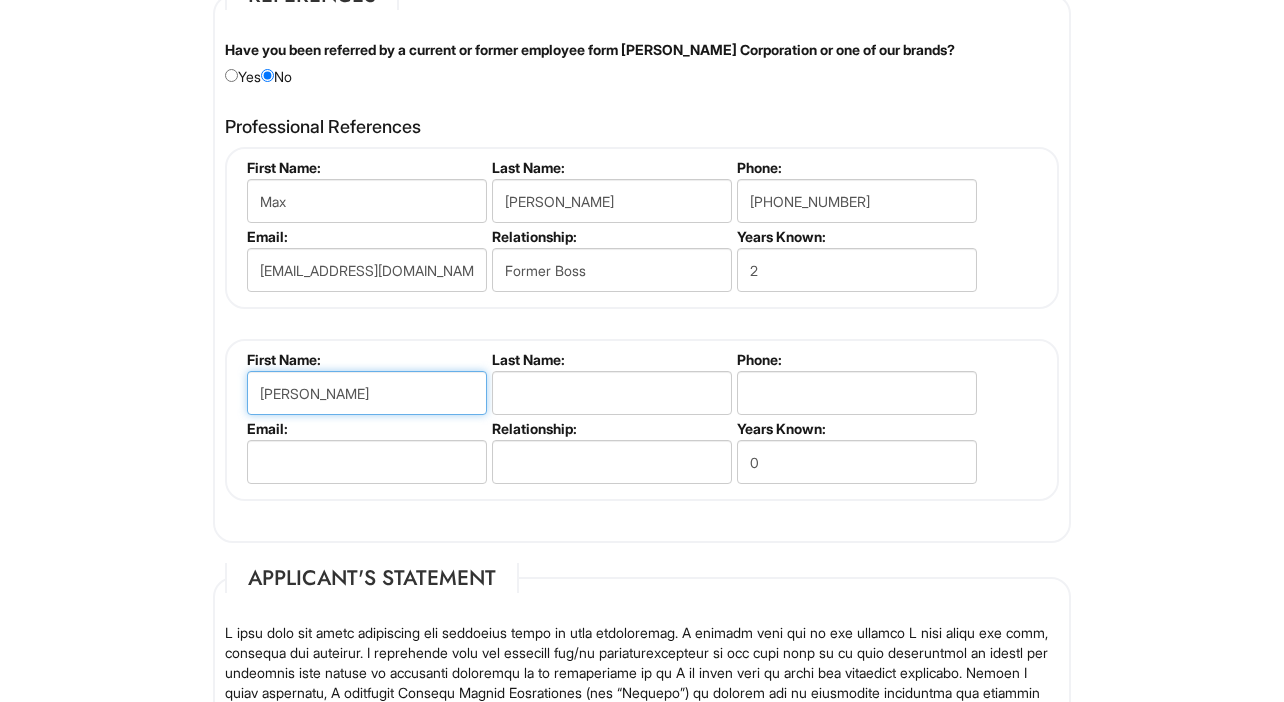 type on "Kevin" 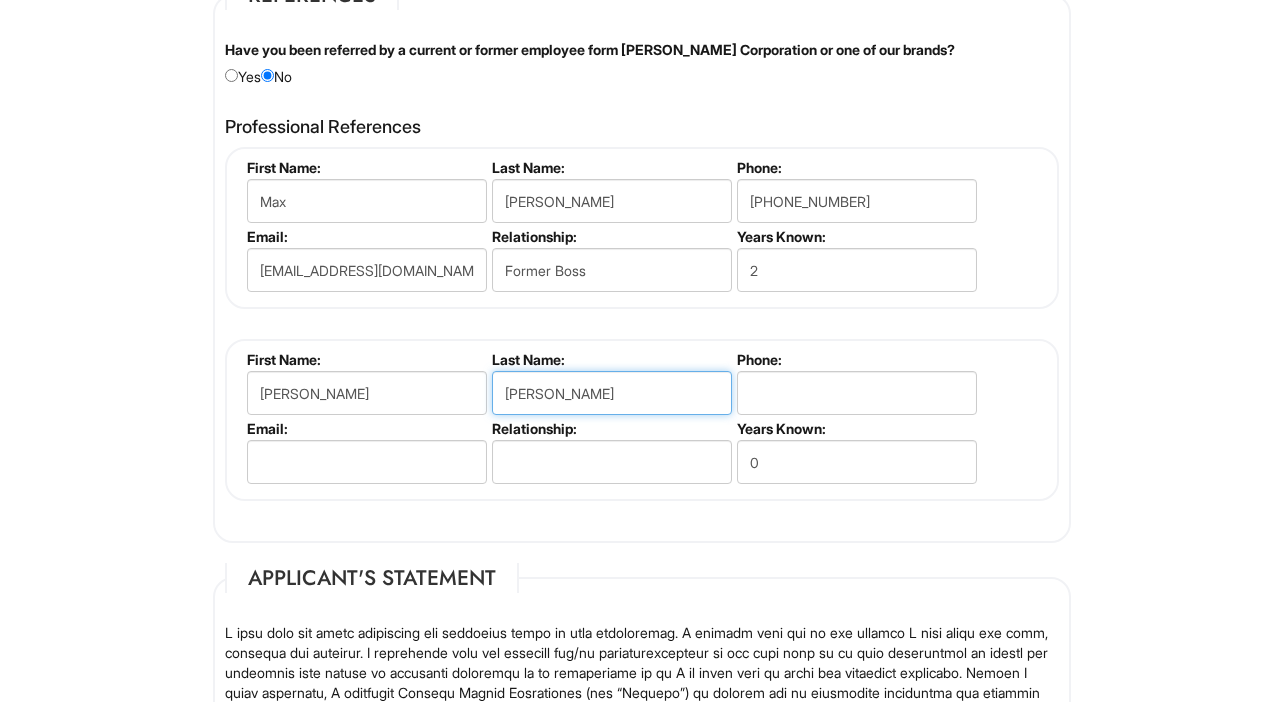 type on "Morales" 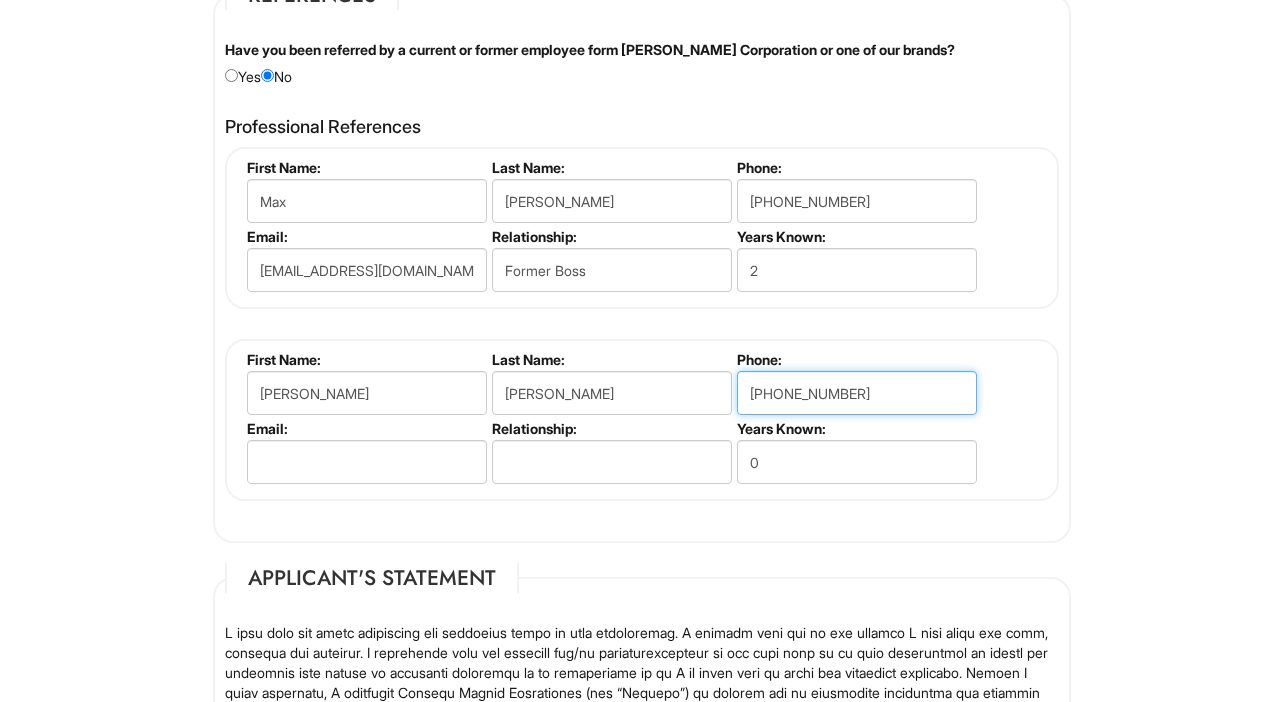 type on "562-533-1566" 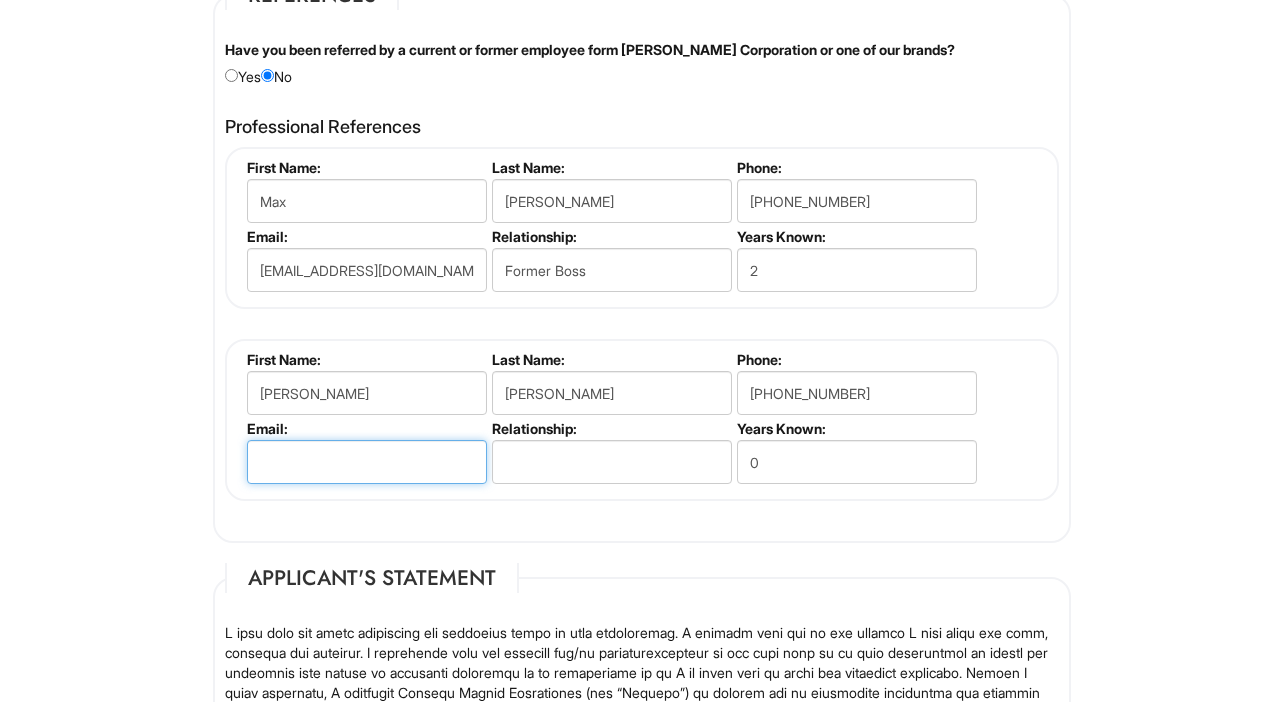click at bounding box center [367, 462] 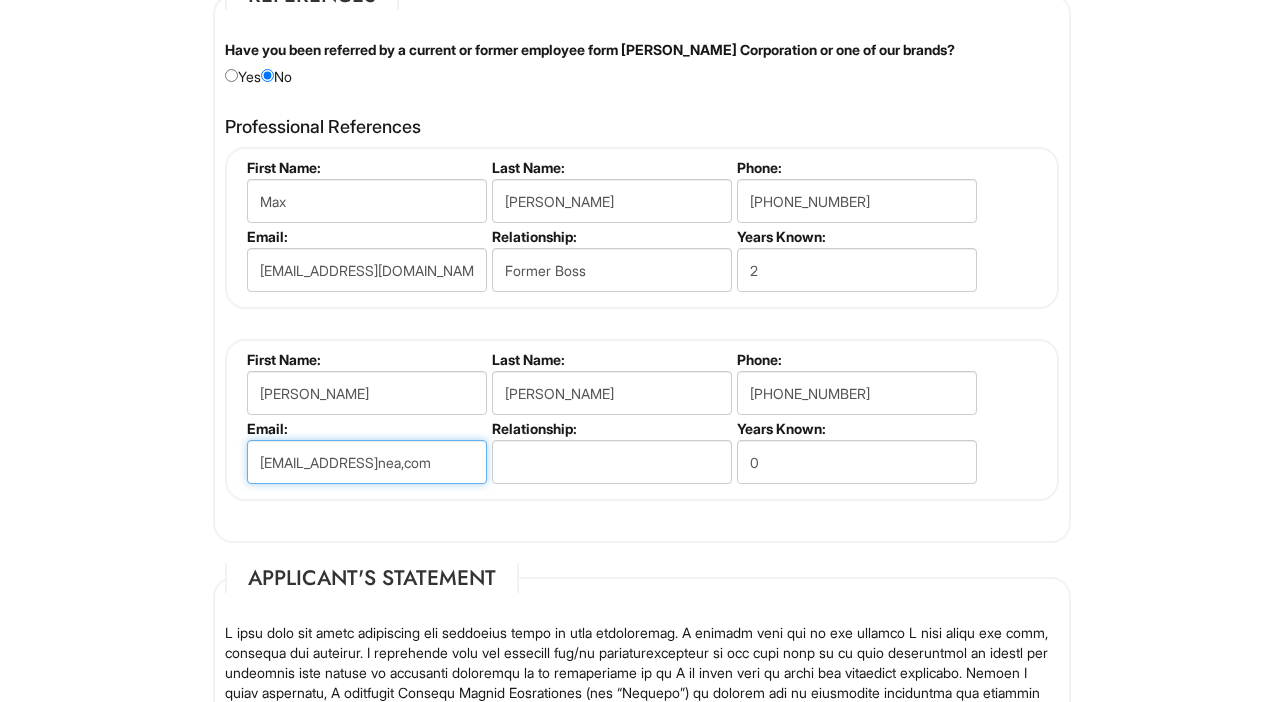 click on "kmorales@terranea,com" at bounding box center [367, 462] 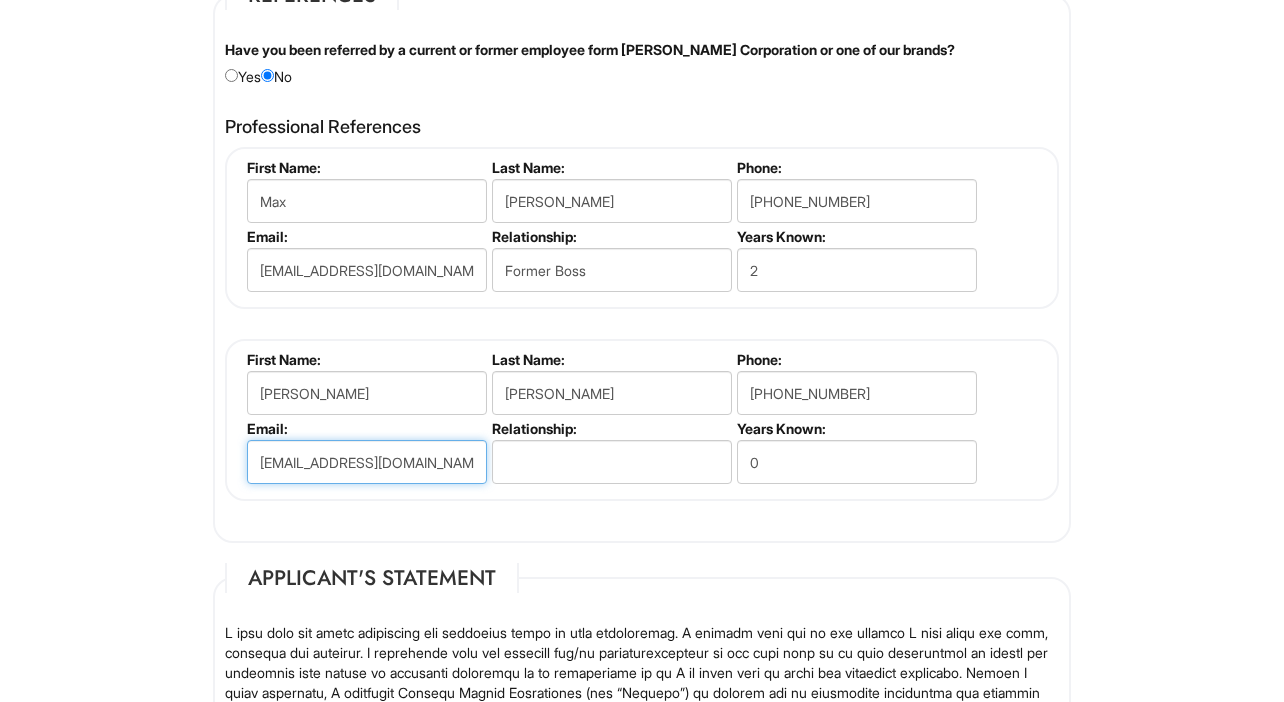 type on "kmorales@terranea.com" 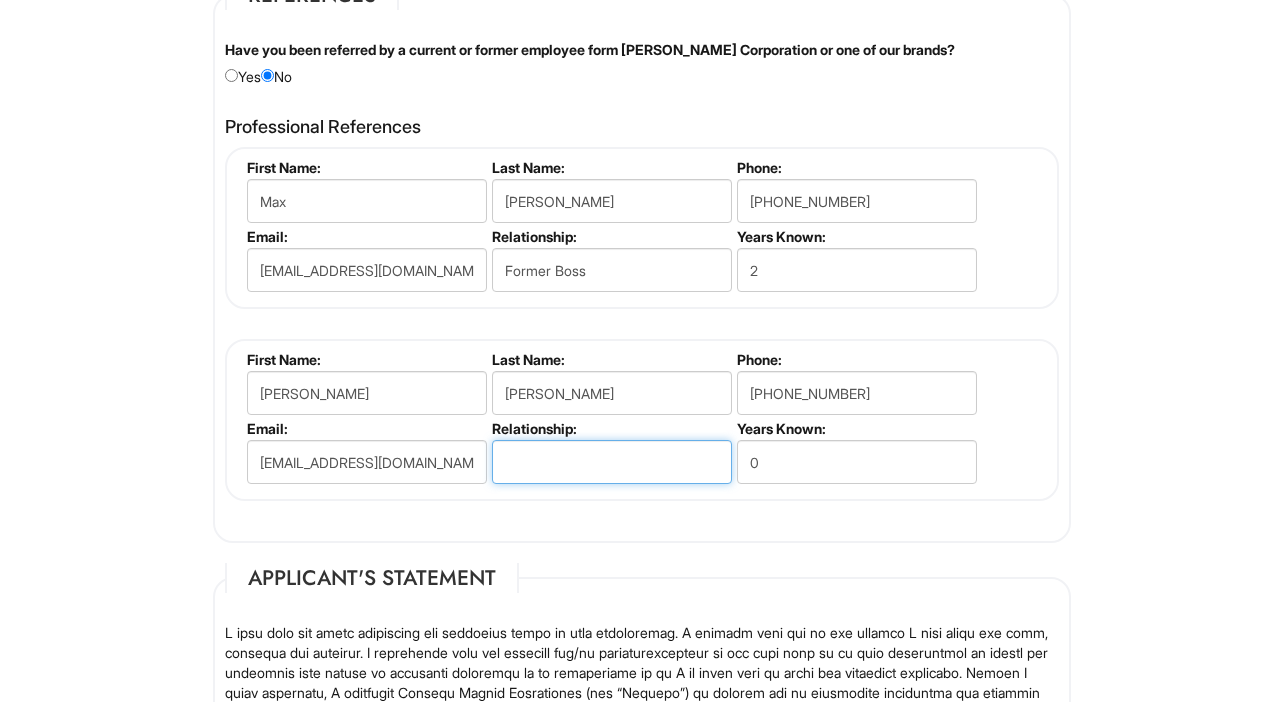 click at bounding box center (612, 462) 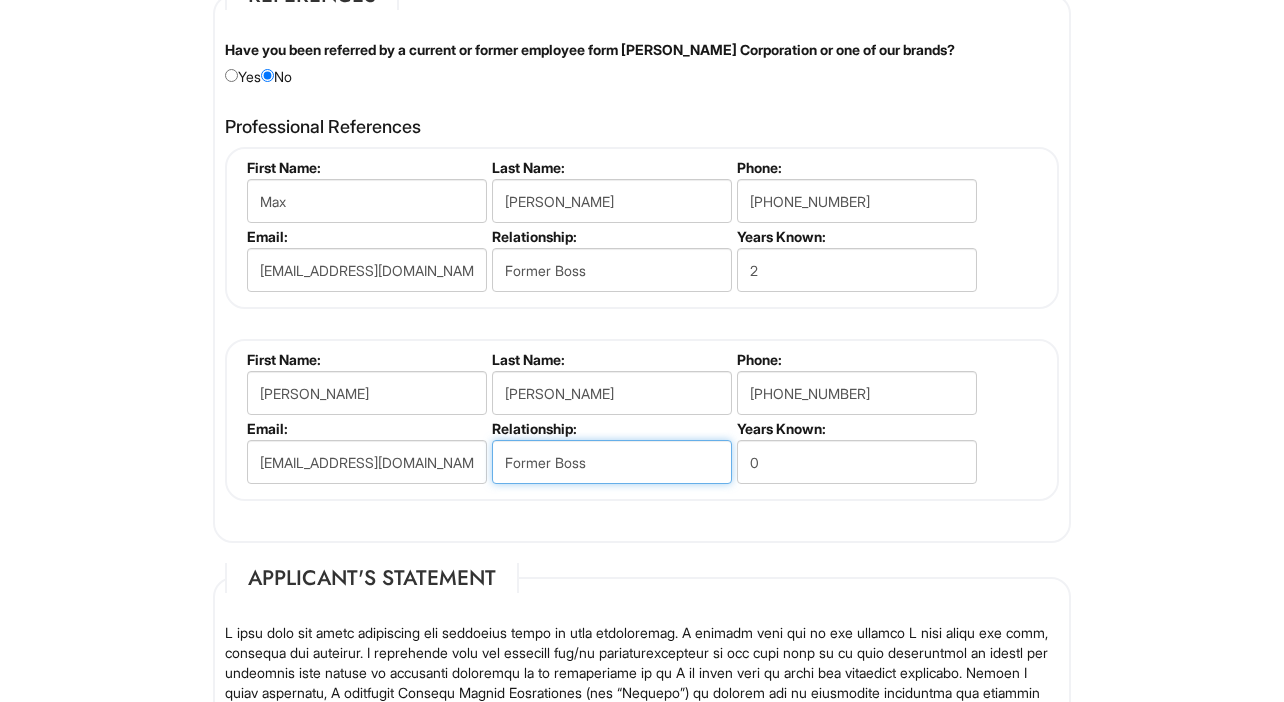 type on "Former Boss" 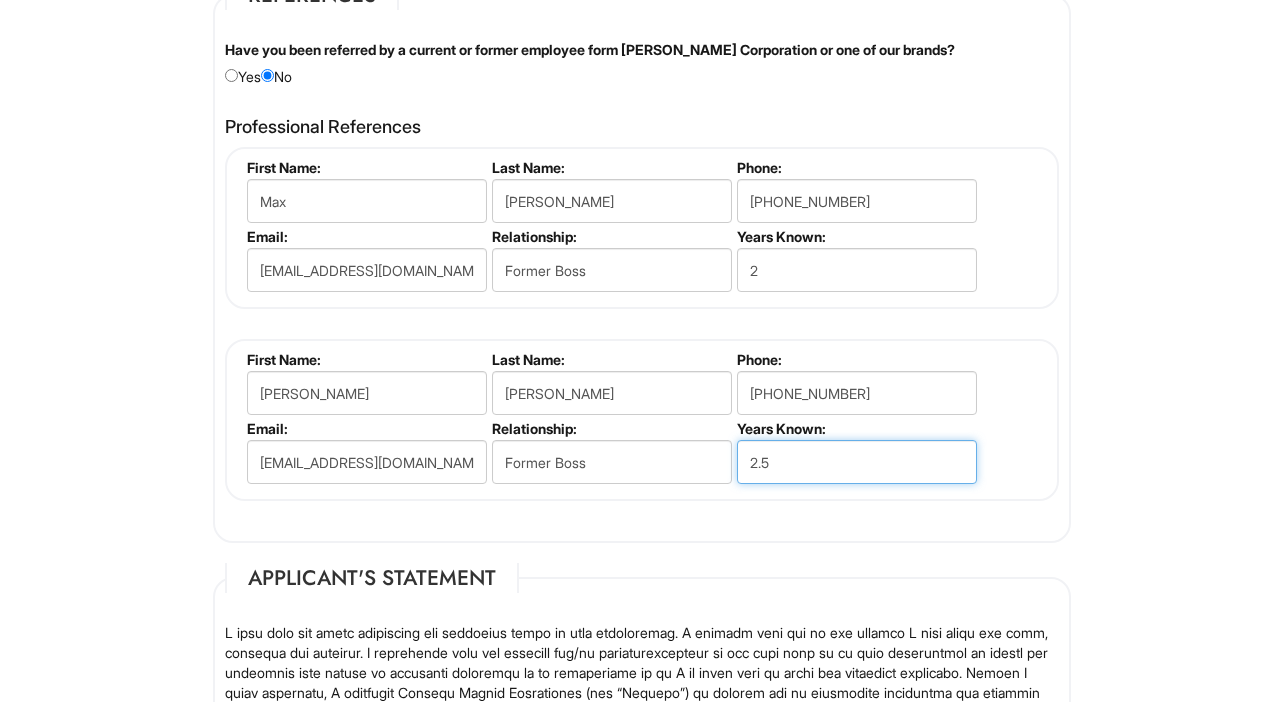 type on "2.5" 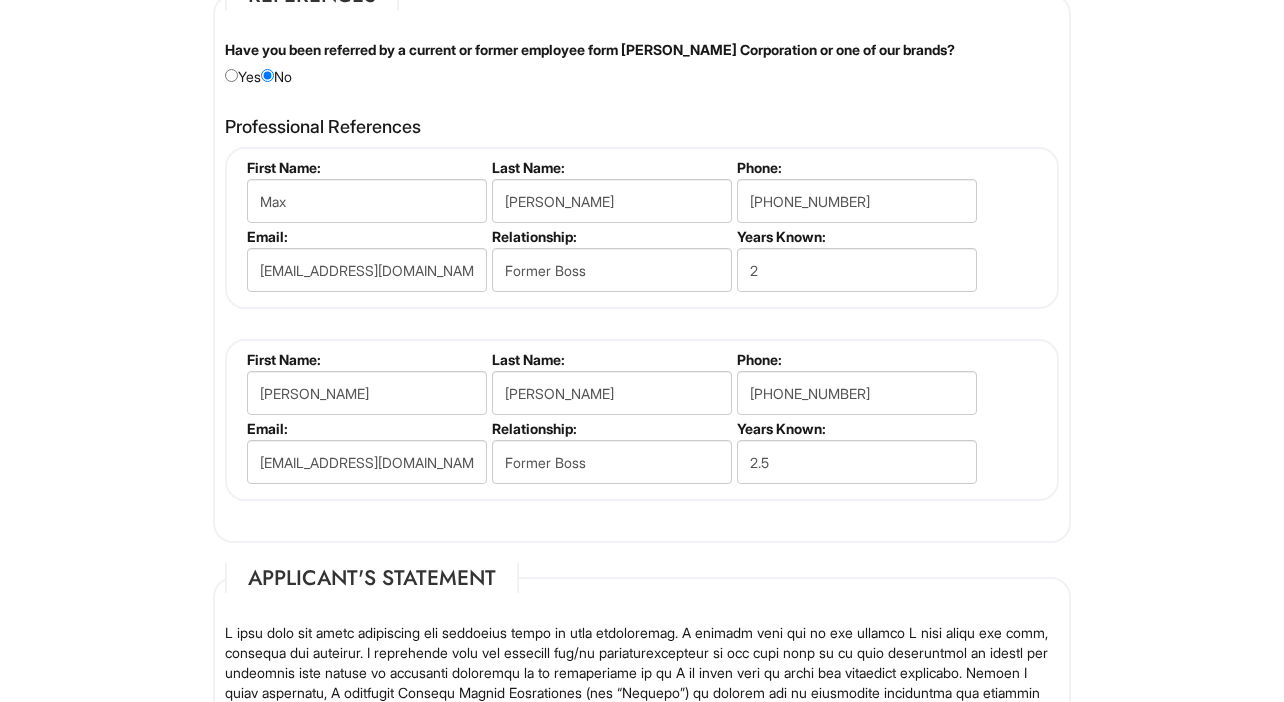 click on "Years Known:" at bounding box center [855, 236] 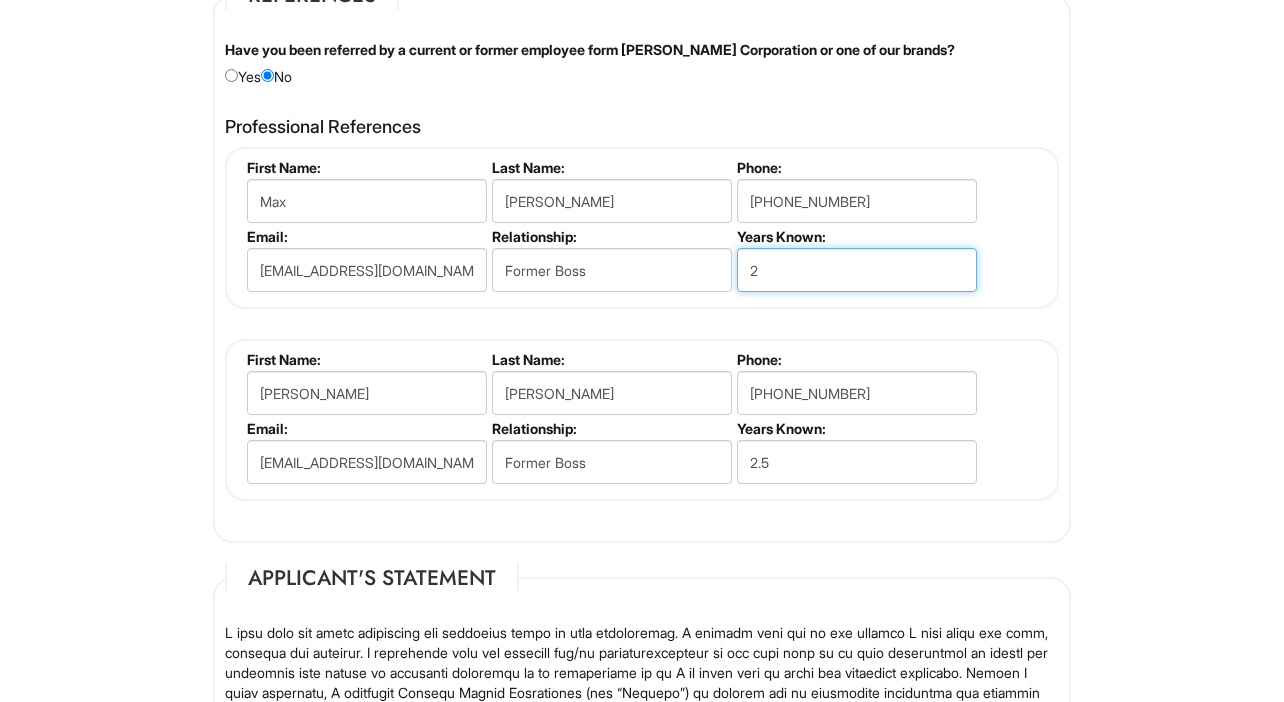 click on "2" at bounding box center [857, 270] 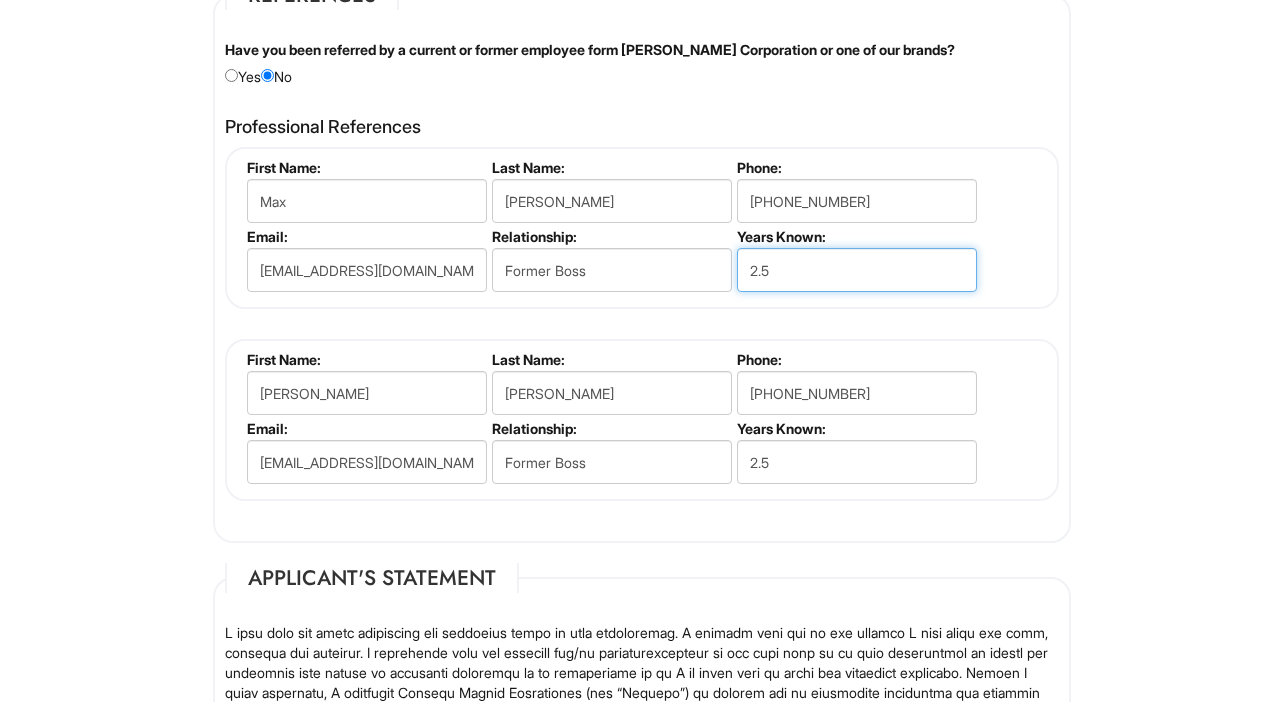 type on "2.5" 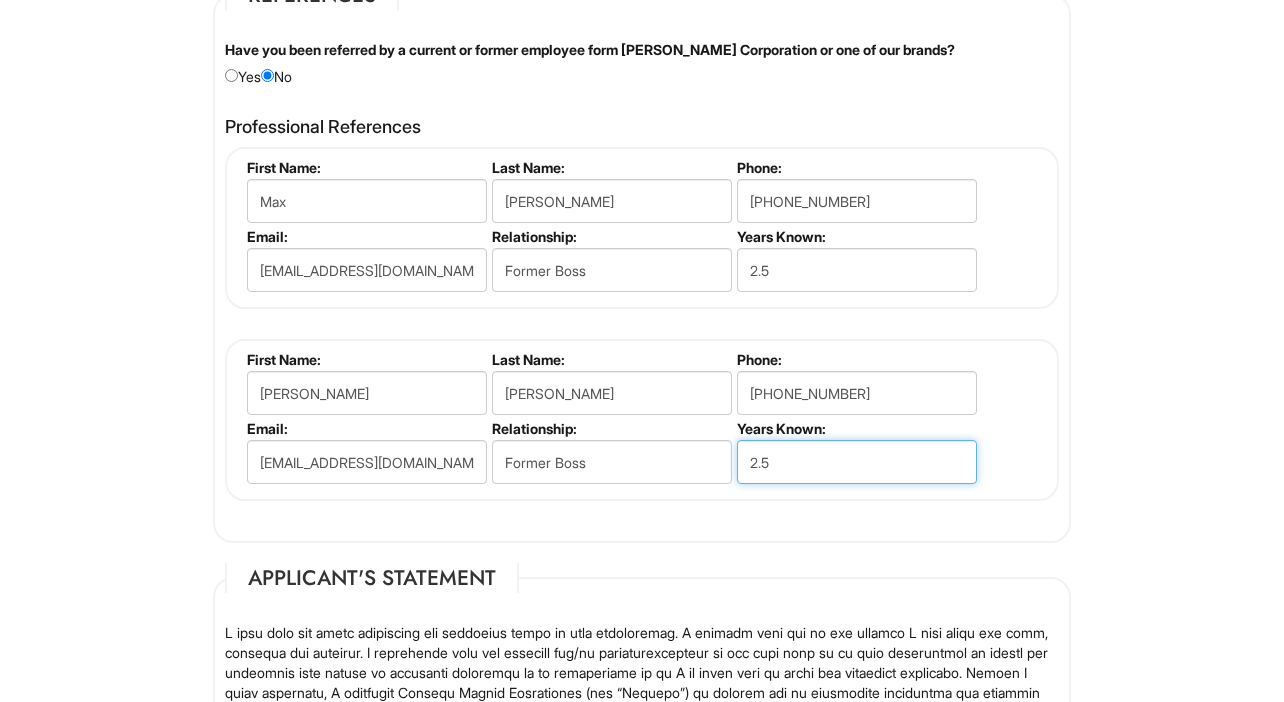 click on "2.5" at bounding box center (857, 462) 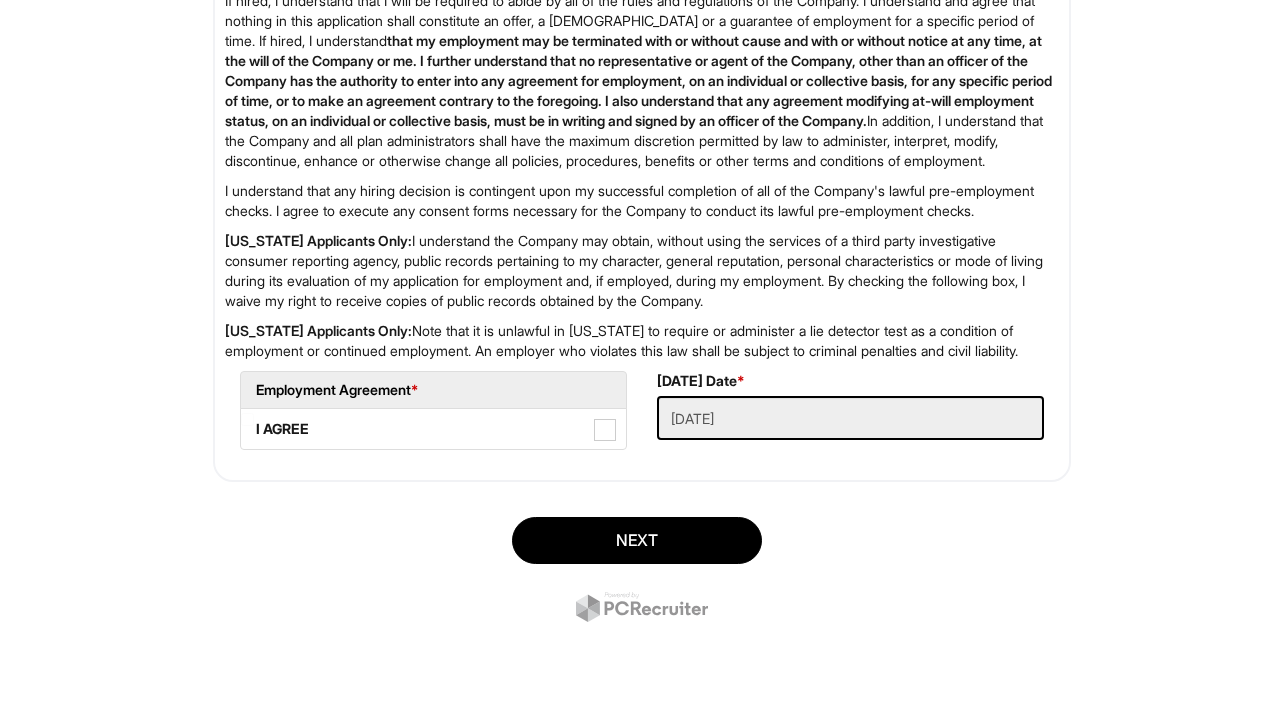 scroll, scrollTop: 3256, scrollLeft: 0, axis: vertical 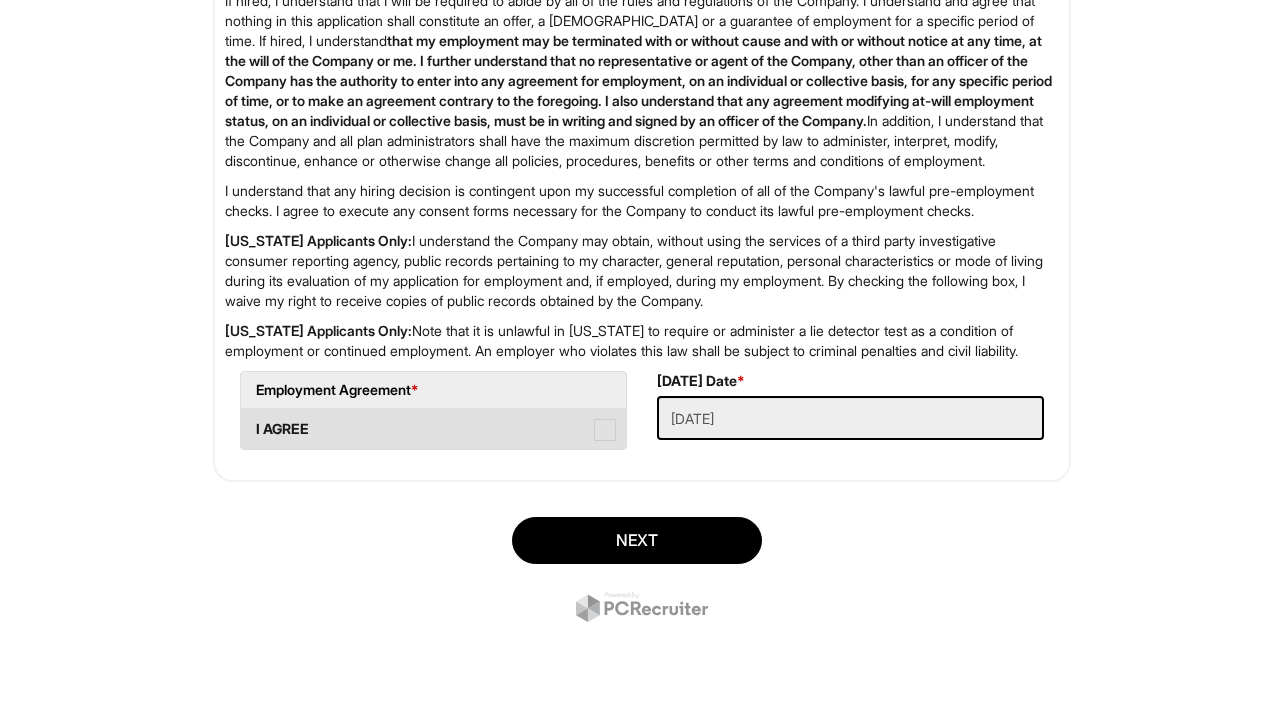click at bounding box center (605, 430) 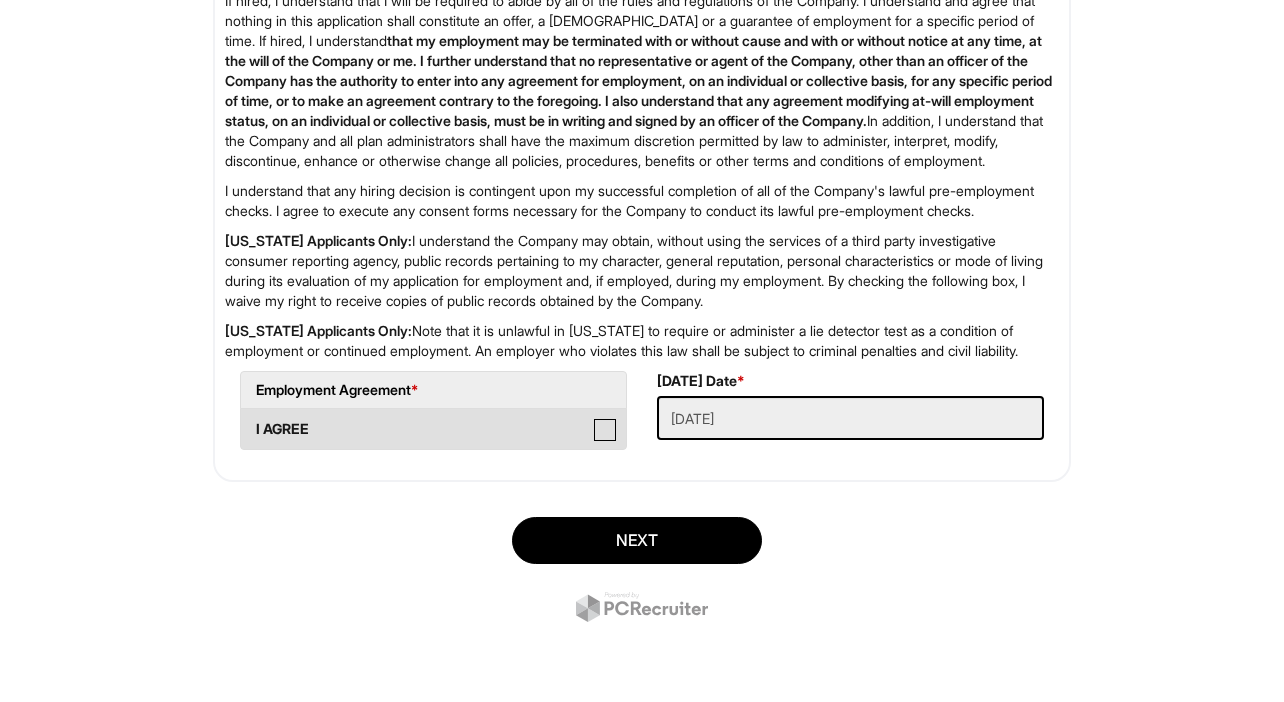 click on "I AGREE" at bounding box center [247, 419] 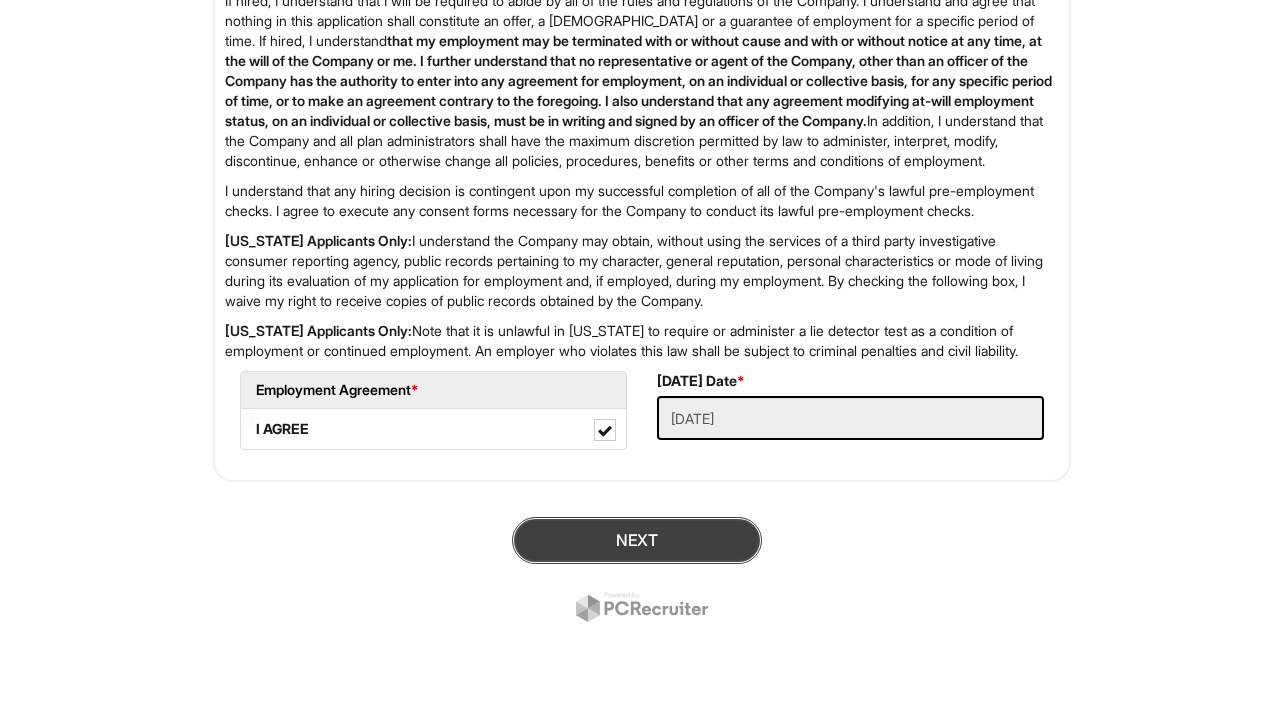 click on "Next" at bounding box center (637, 540) 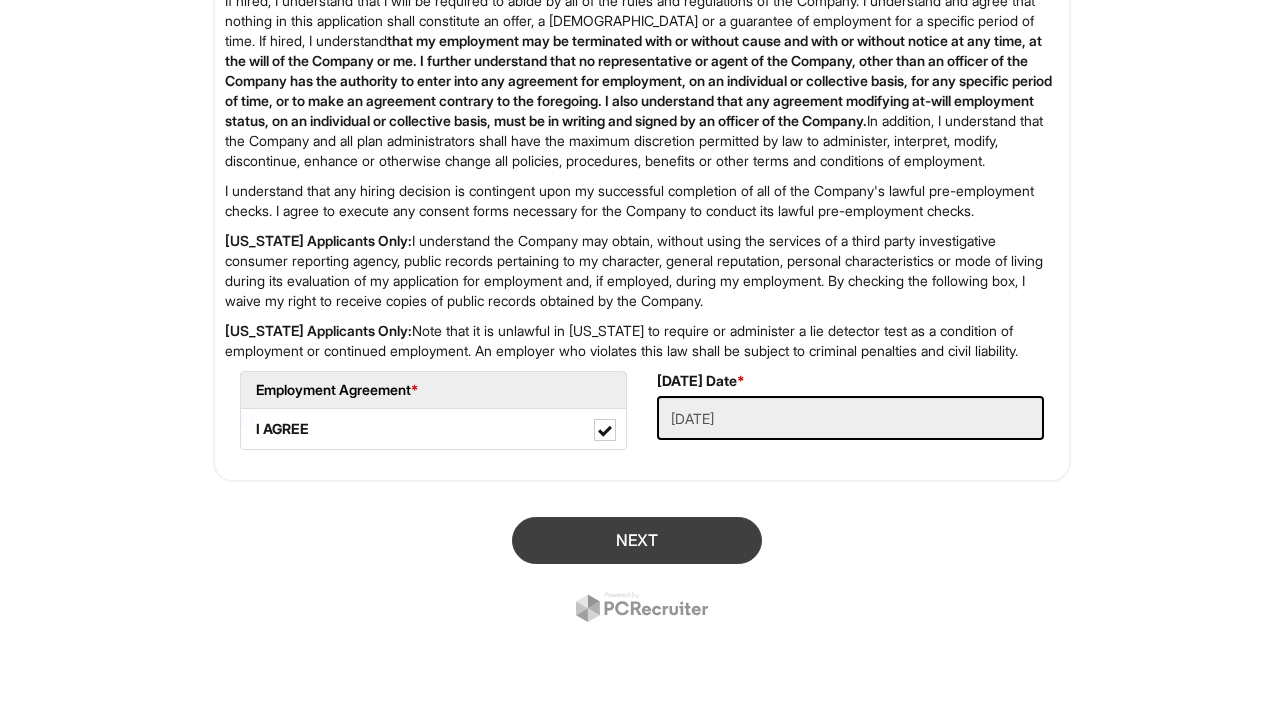 scroll, scrollTop: 122, scrollLeft: 0, axis: vertical 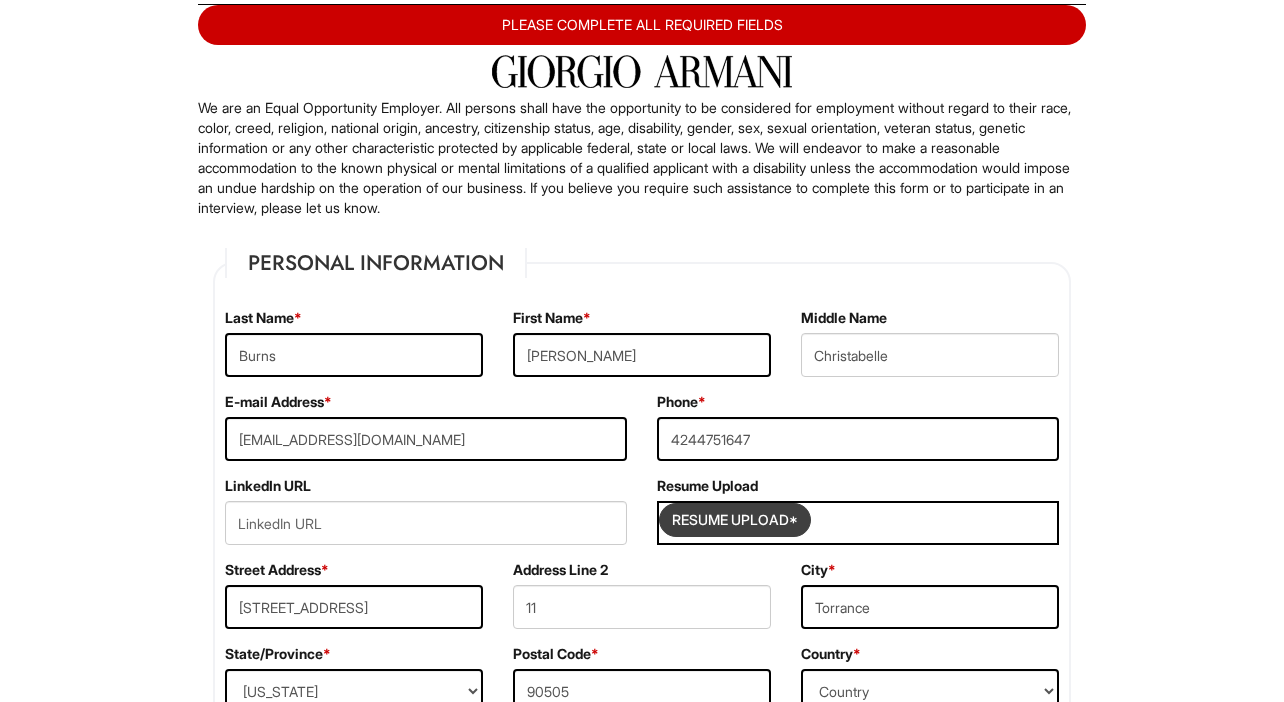 click at bounding box center (735, 520) 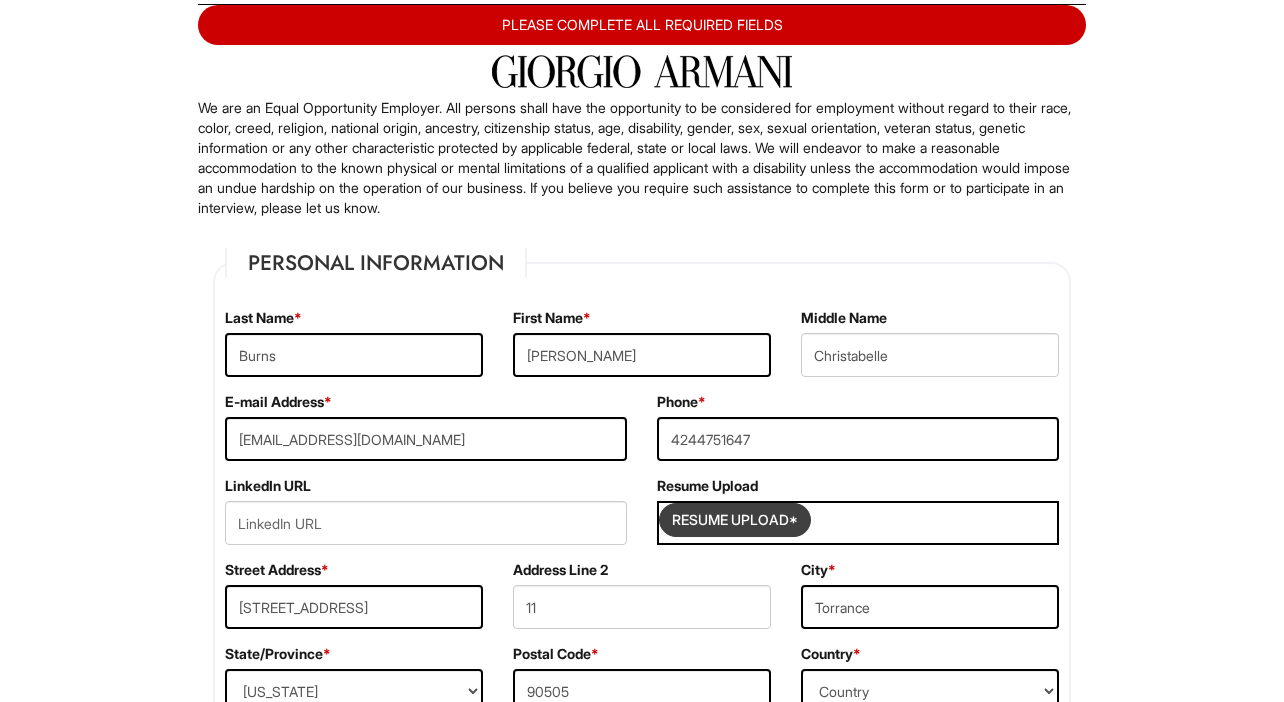 type on "C:\fakepath\Alexandra Burns - Resume.pdf" 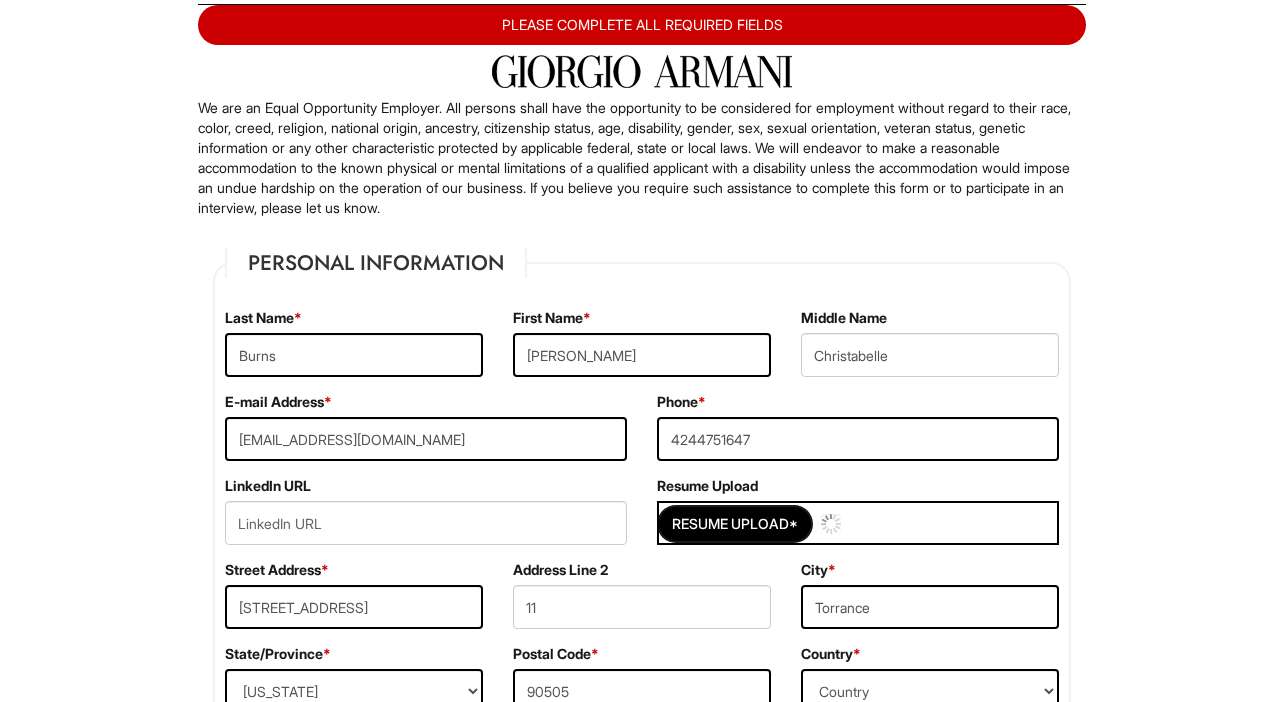 type 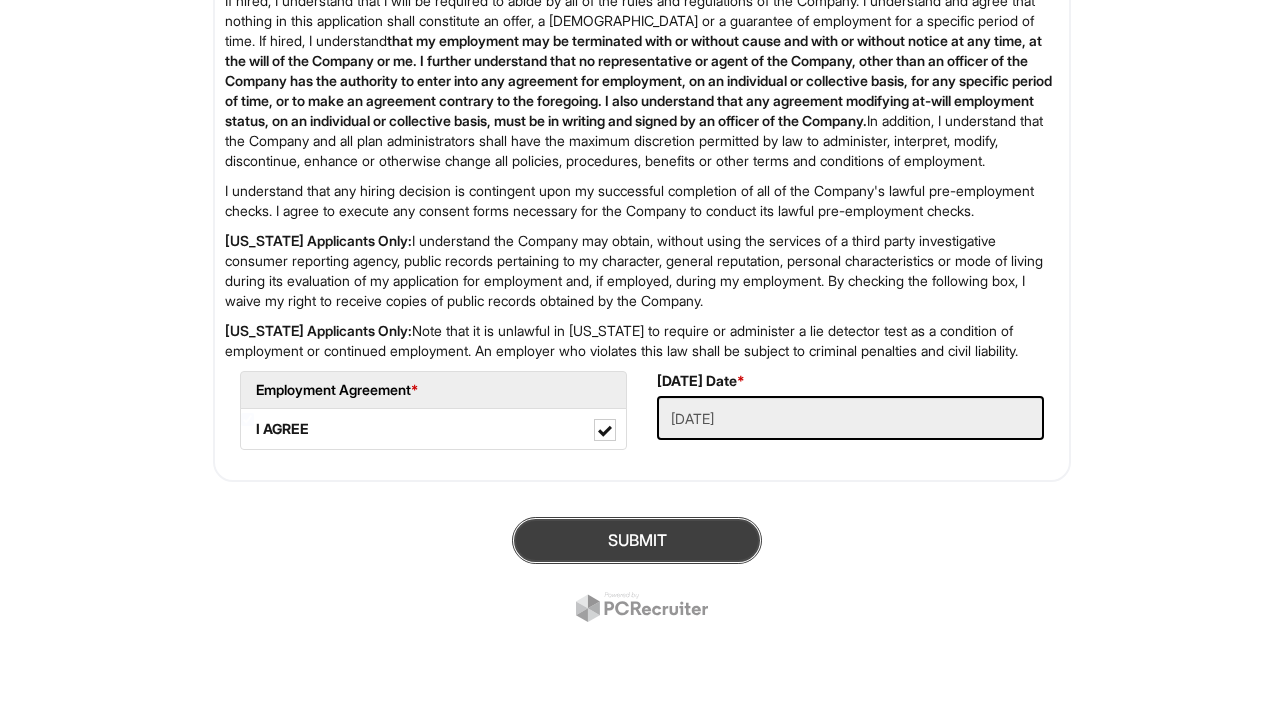 click on "SUBMIT" at bounding box center (637, 540) 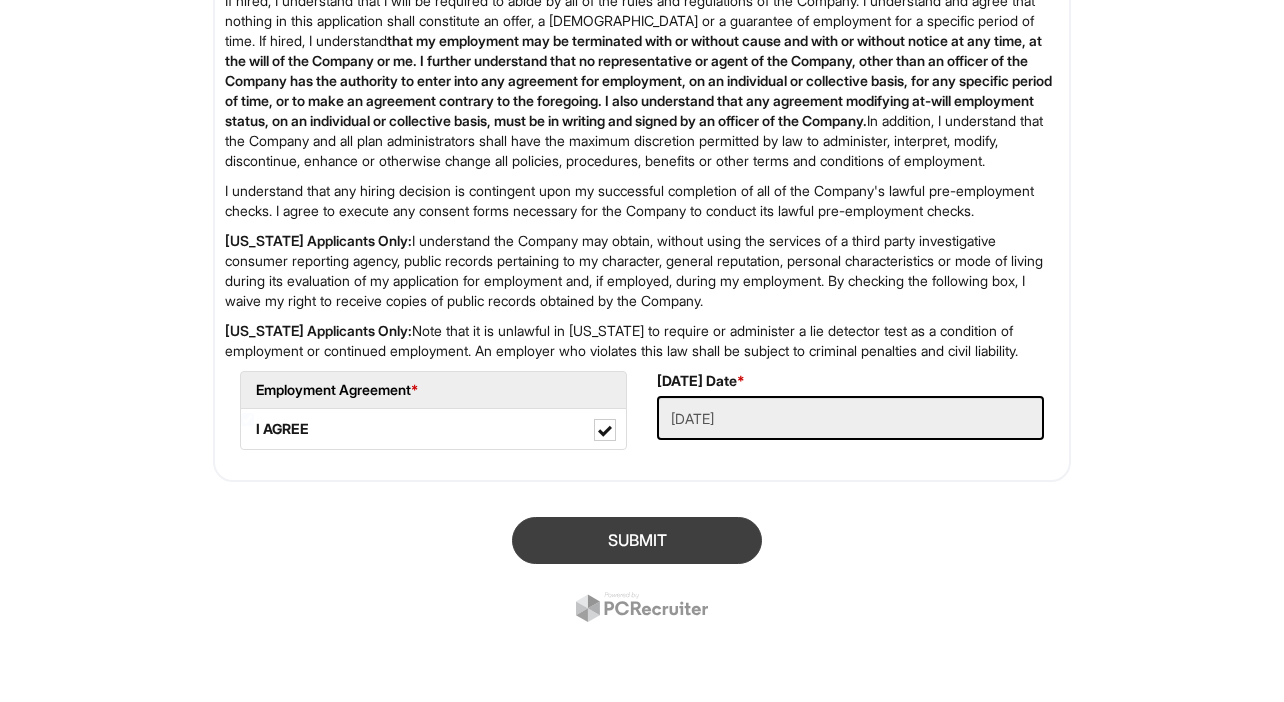 scroll, scrollTop: 3267, scrollLeft: 0, axis: vertical 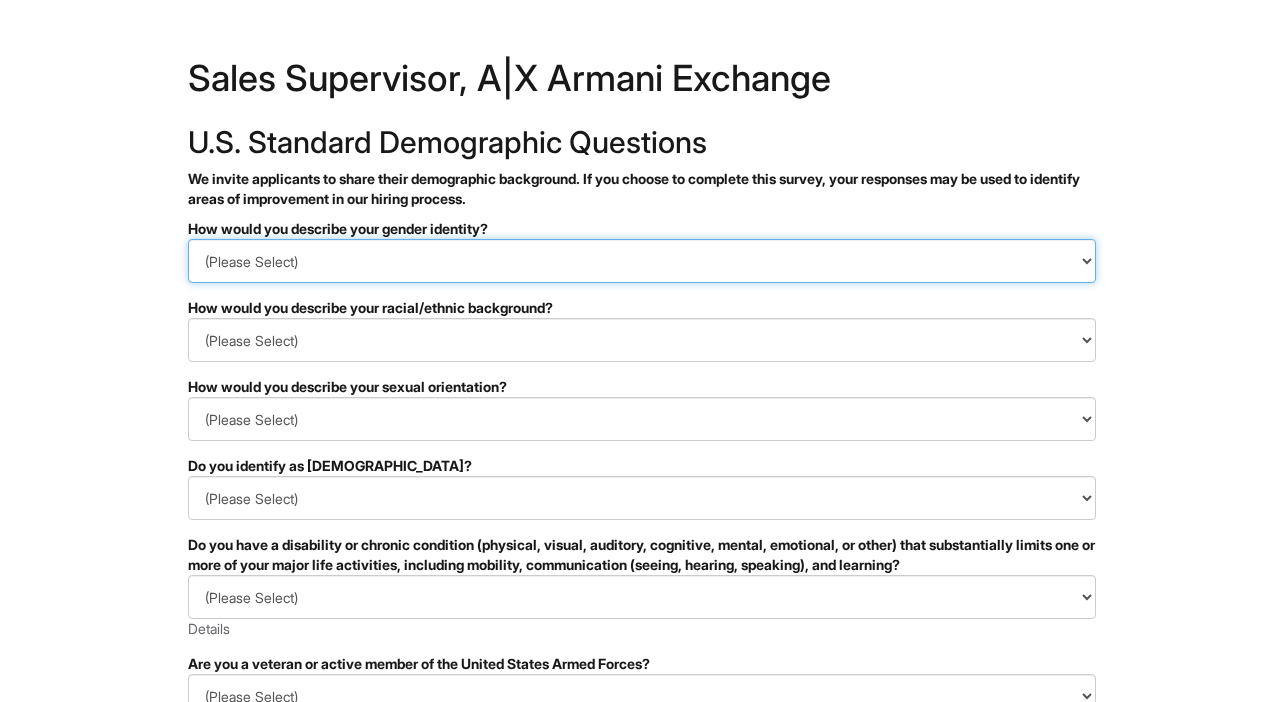 click on "(Please Select) Man Woman Non-binary I prefer to self-describe I don't wish to answer" at bounding box center [642, 261] 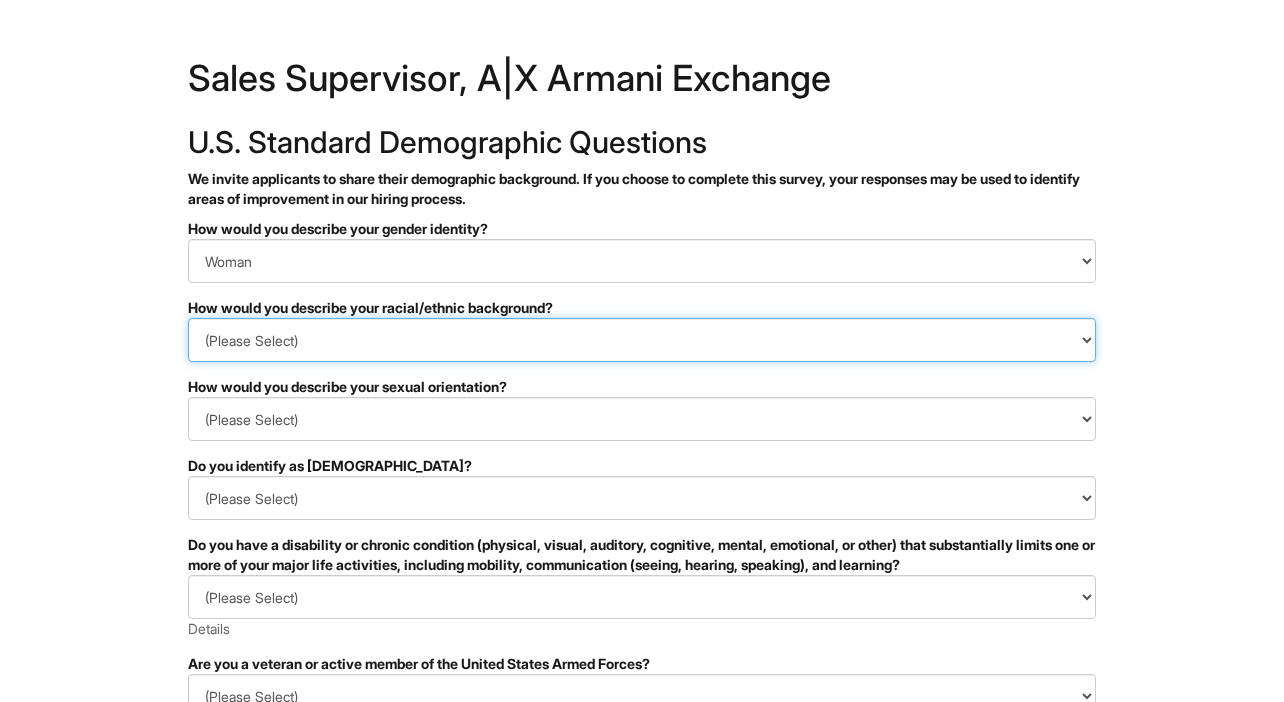 click on "(Please Select) Black or of African descent    East Asian    Hispanic, Latinx or of Spanish Origin    Indigenous, American Indian or Alaska Native    Middle Eastern or North African    Native Hawaiian or Pacific Islander    South Asian    Southeast Asian    White or European    I prefer to self-describe    I don't wish to answer" at bounding box center (642, 340) 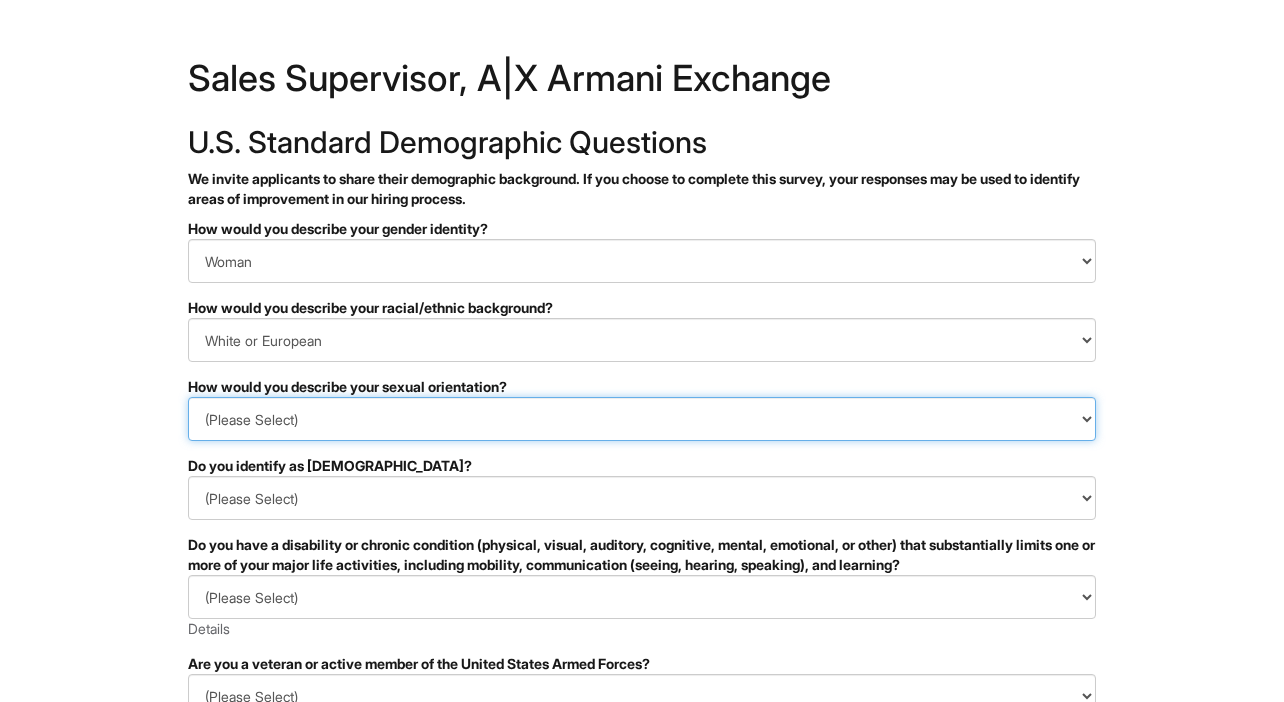 click on "(Please Select) Asexual Bisexual and/or pansexual Gay Heterosexual Lesbian Queer I prefer to self-describe I don't wish to answer" at bounding box center [642, 419] 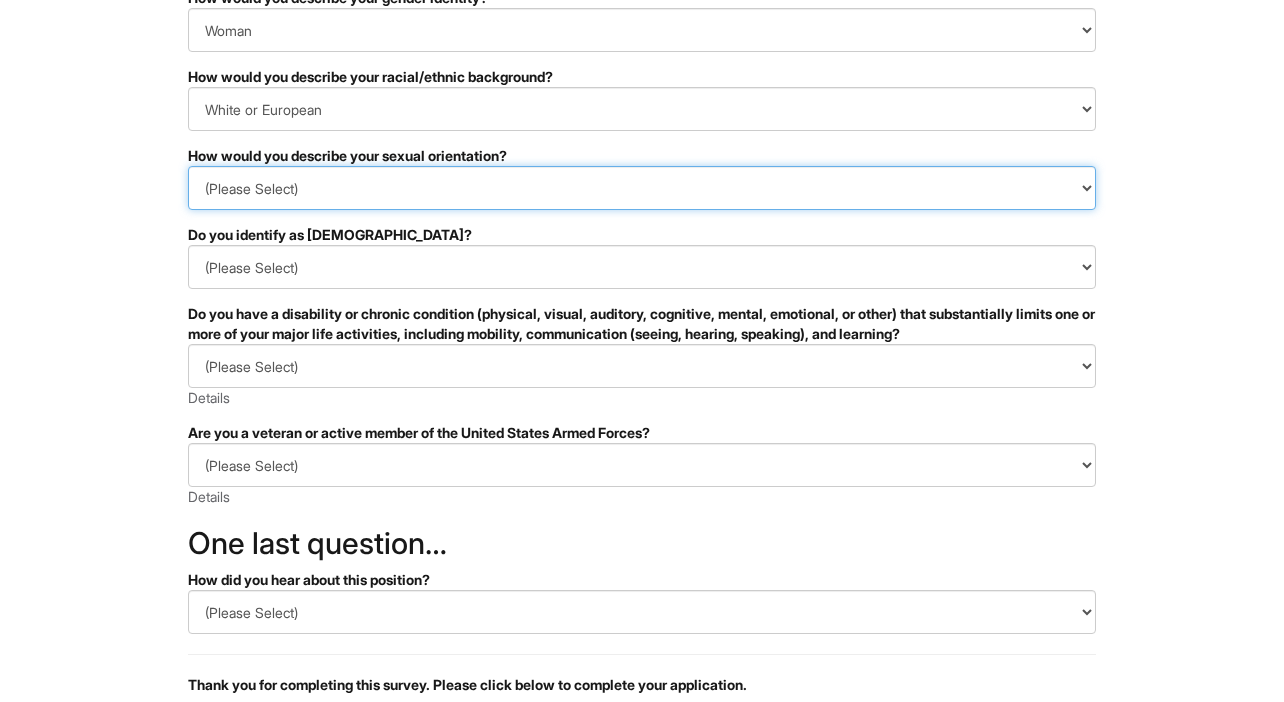 scroll, scrollTop: 234, scrollLeft: 0, axis: vertical 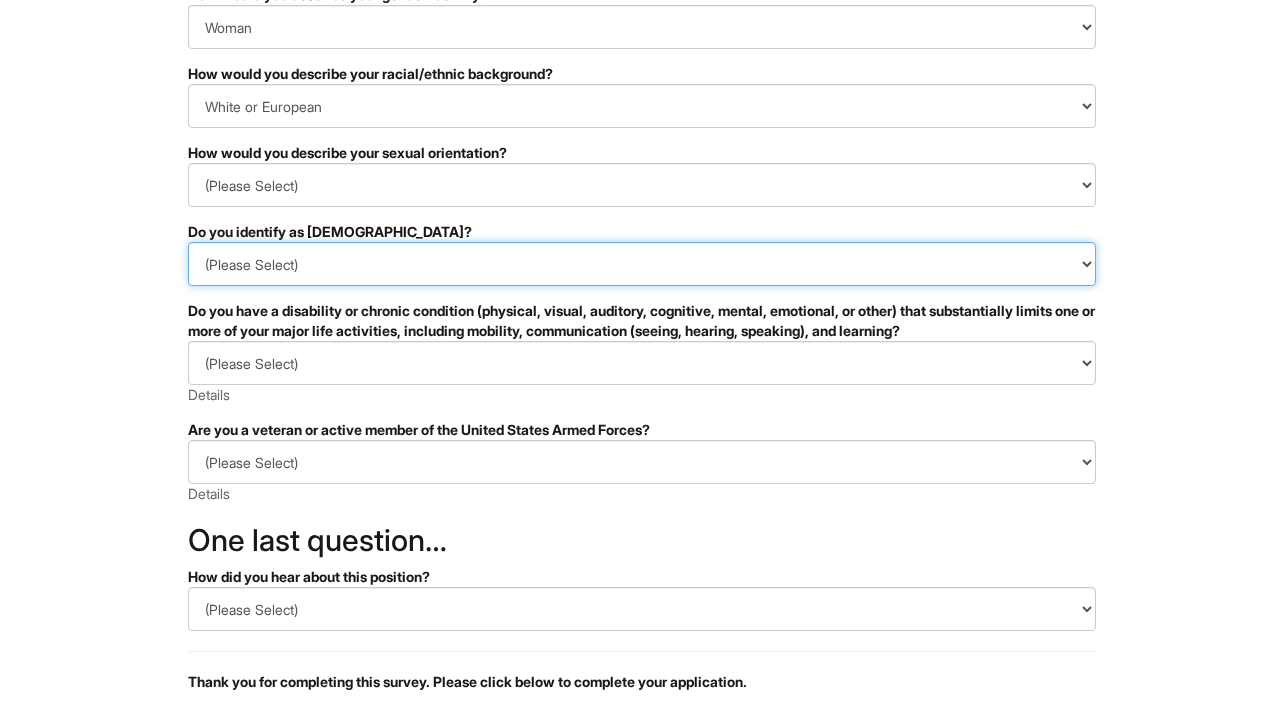 click on "(Please Select) Yes No I prefer to self-describe I don't wish to answer" at bounding box center (642, 264) 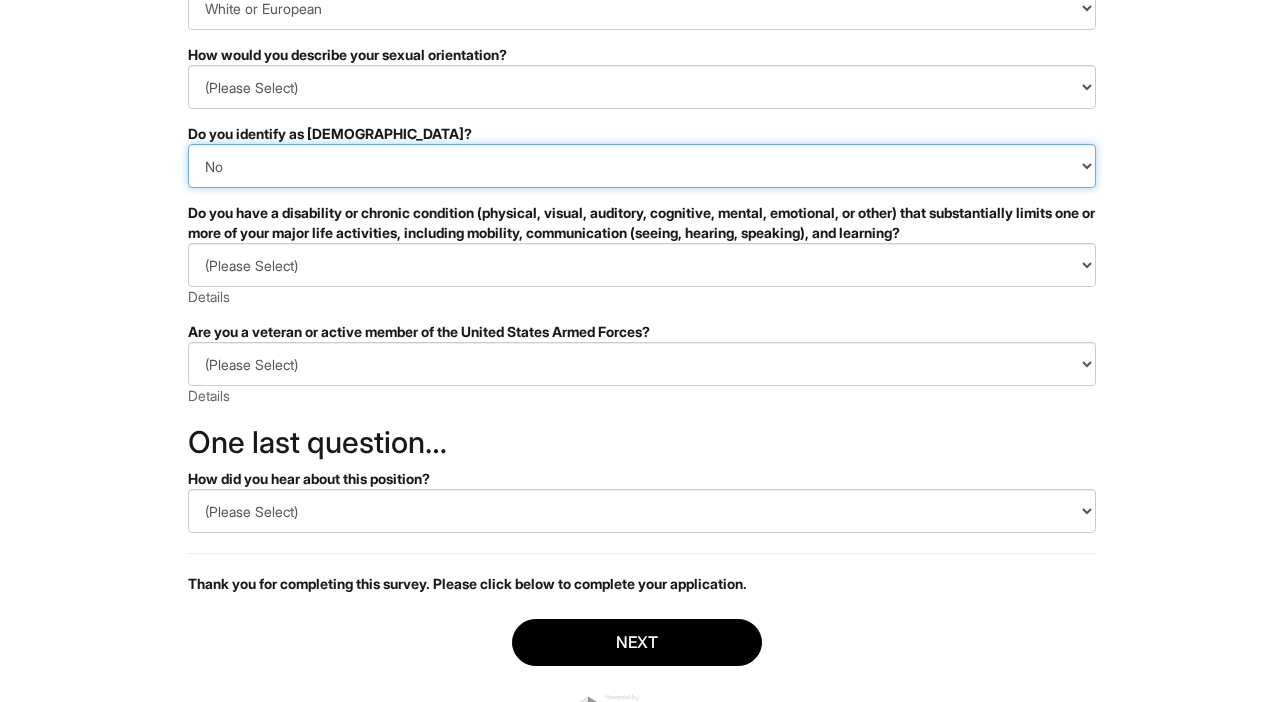 scroll, scrollTop: 344, scrollLeft: 0, axis: vertical 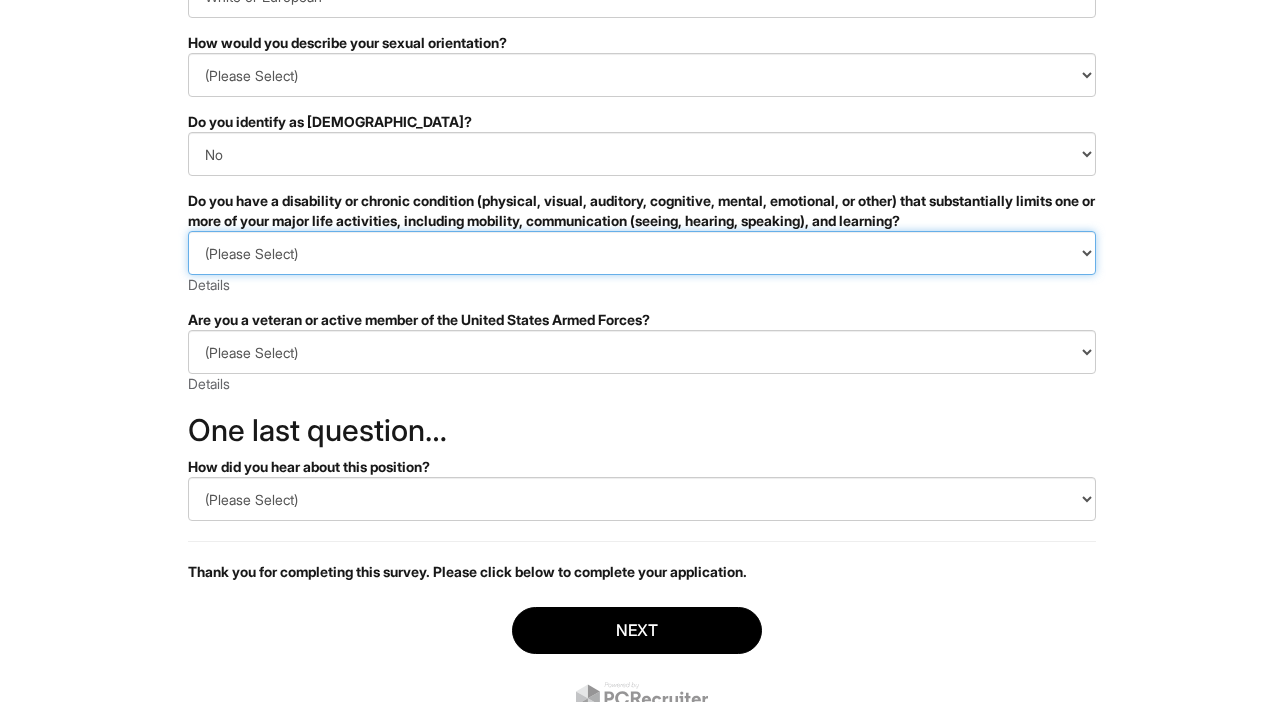click on "(Please Select) YES, I HAVE A DISABILITY (or previously had a disability) NO, I DON'T HAVE A DISABILITY I DON'T WISH TO ANSWER" at bounding box center [642, 253] 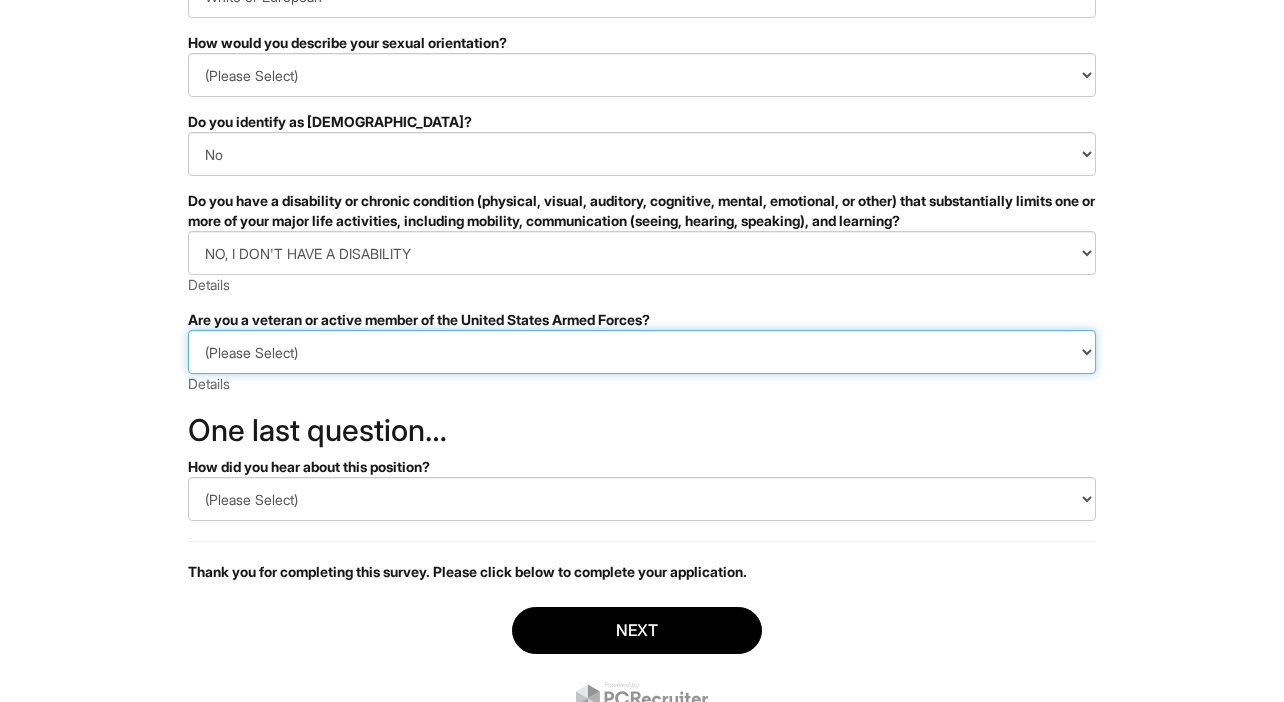 click on "(Please Select) I IDENTIFY AS ONE OR MORE OF THE CLASSIFICATIONS OF PROTECTED VETERANS LISTED I AM NOT A PROTECTED VETERAN I PREFER NOT TO ANSWER" at bounding box center [642, 352] 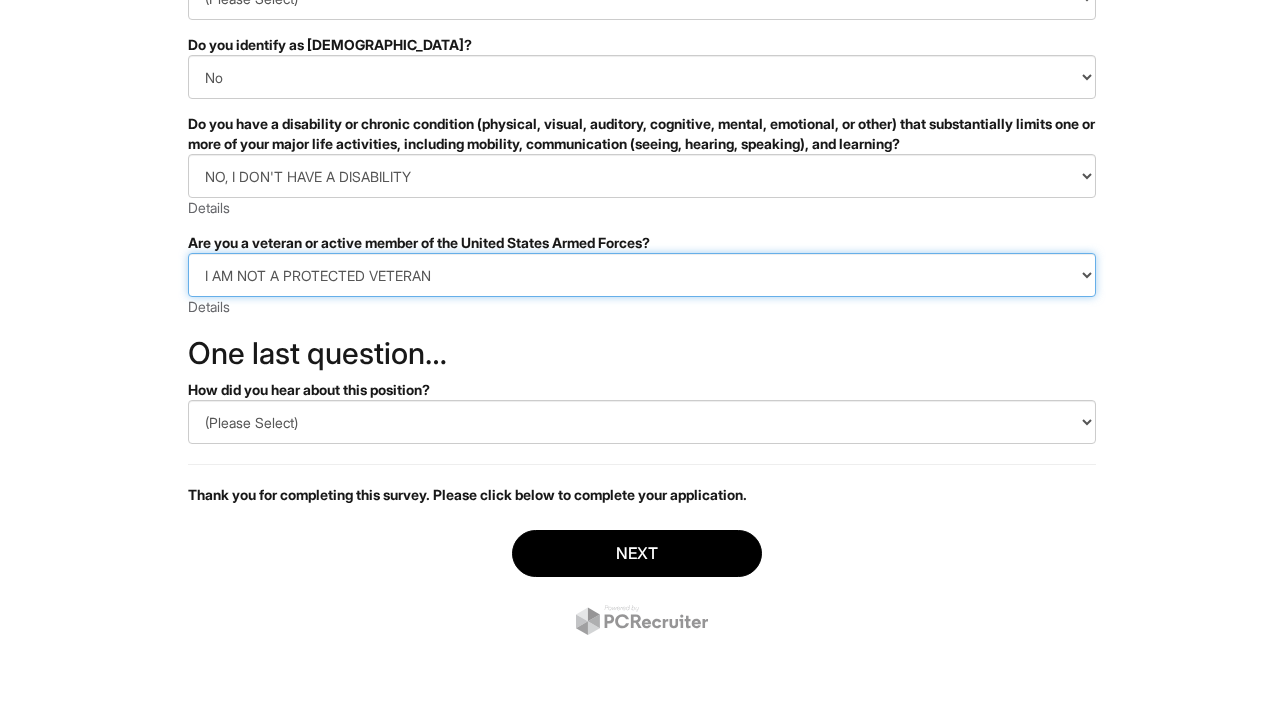 scroll, scrollTop: 424, scrollLeft: 0, axis: vertical 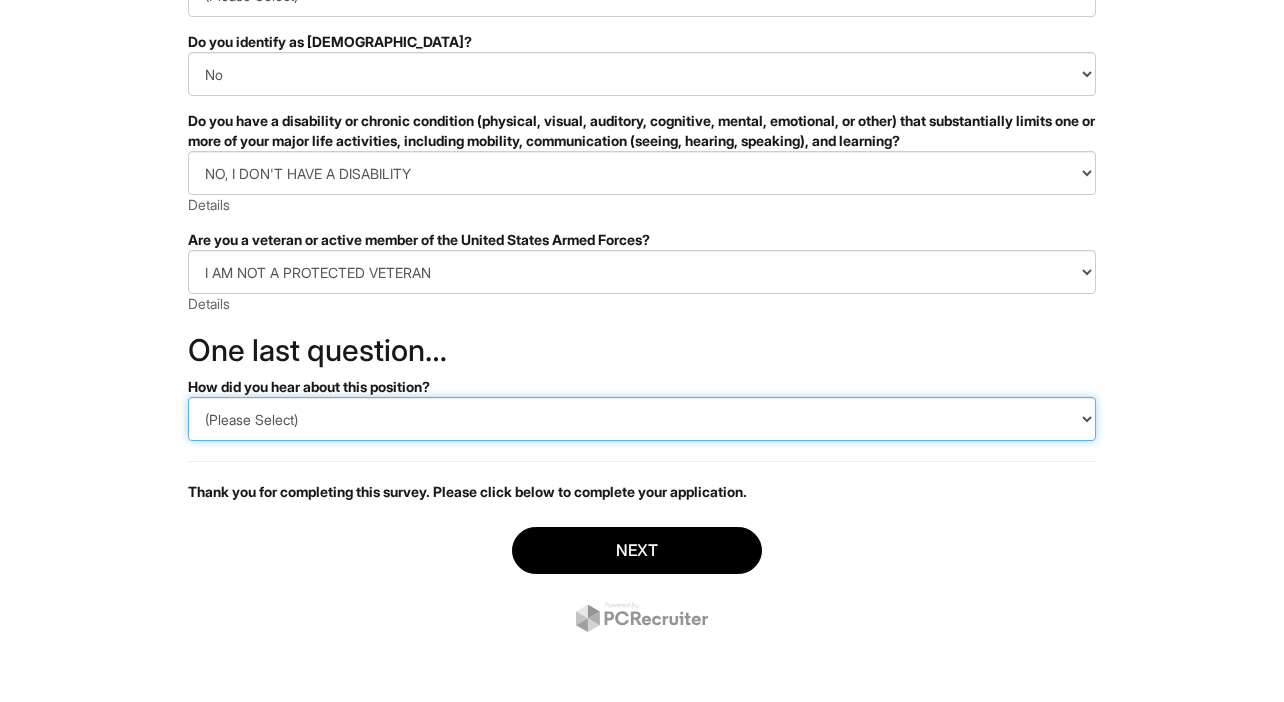 click on "(Please Select) CareerBuilder Indeed LinkedIn Monster Referral Other" at bounding box center (642, 419) 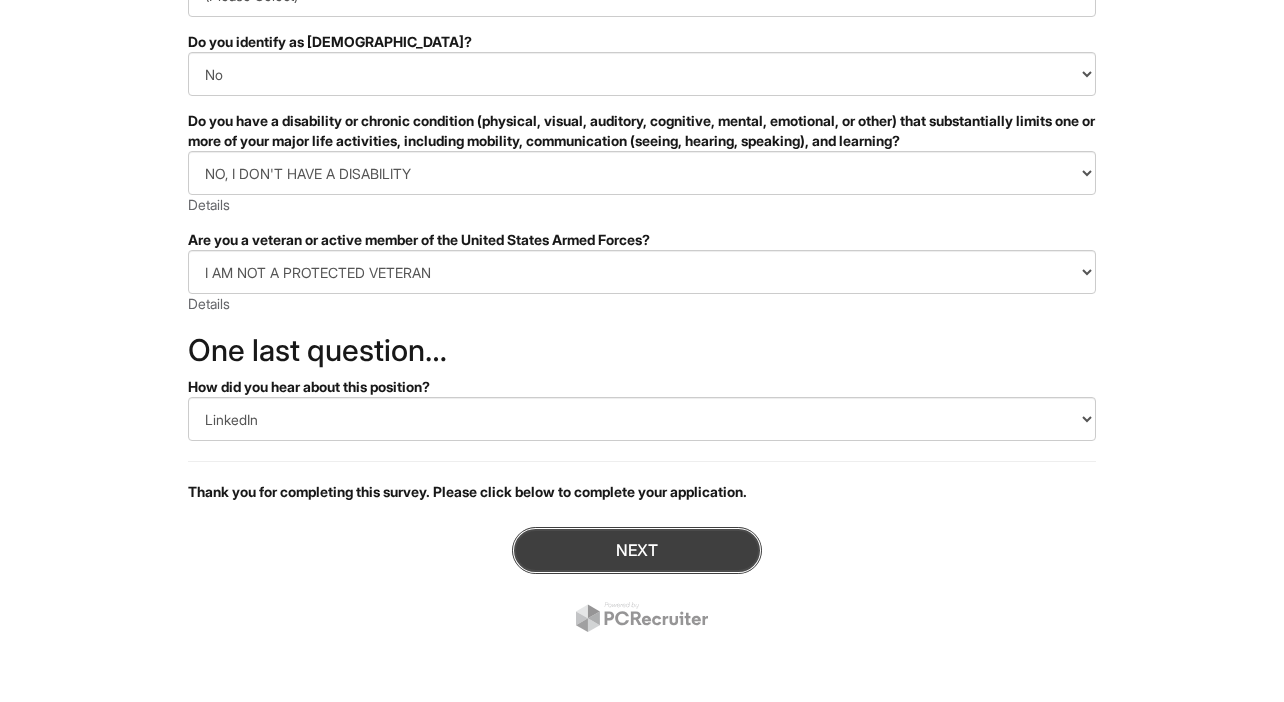 click on "Next" at bounding box center [637, 550] 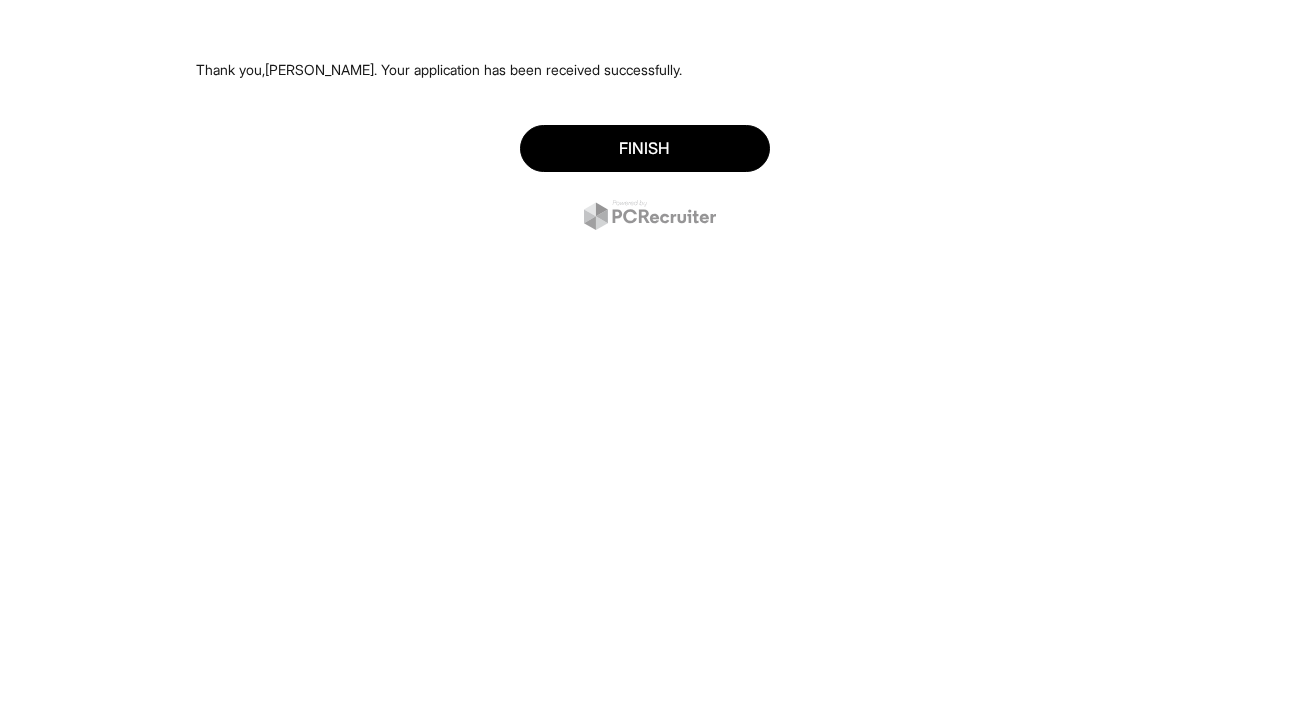 scroll, scrollTop: 0, scrollLeft: 0, axis: both 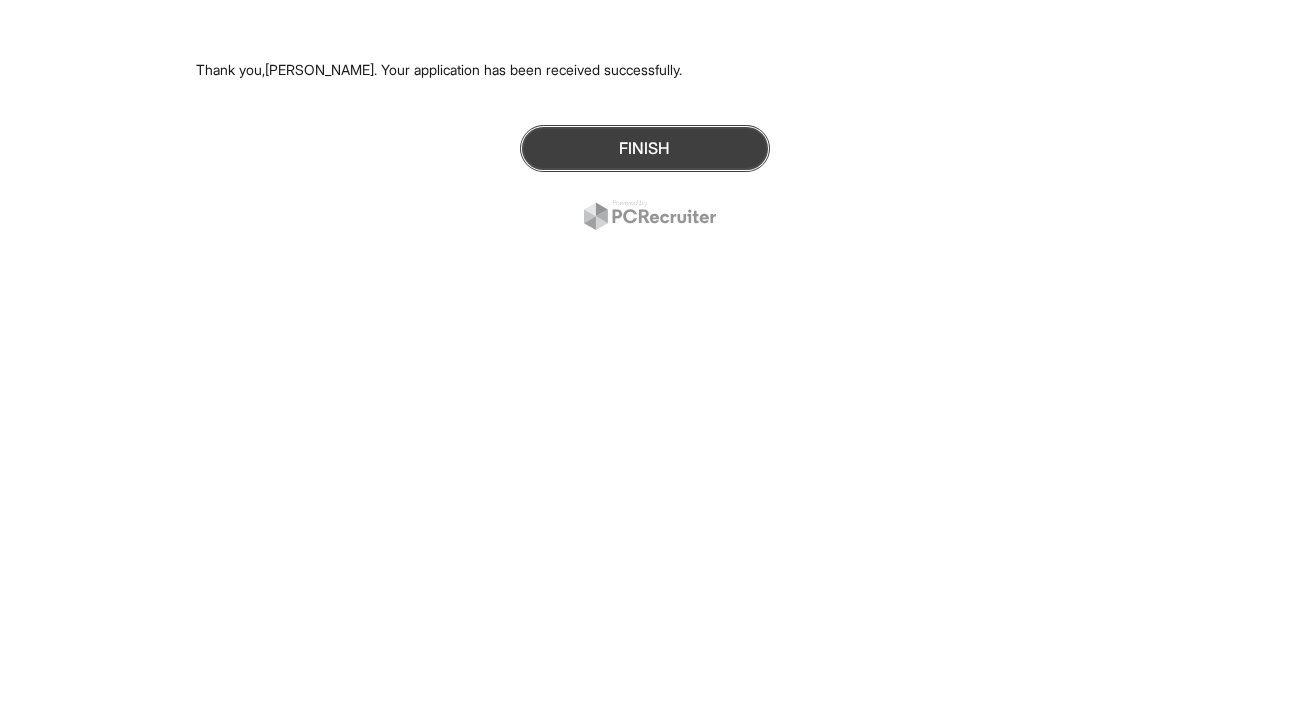 click on "Finish" at bounding box center [645, 148] 